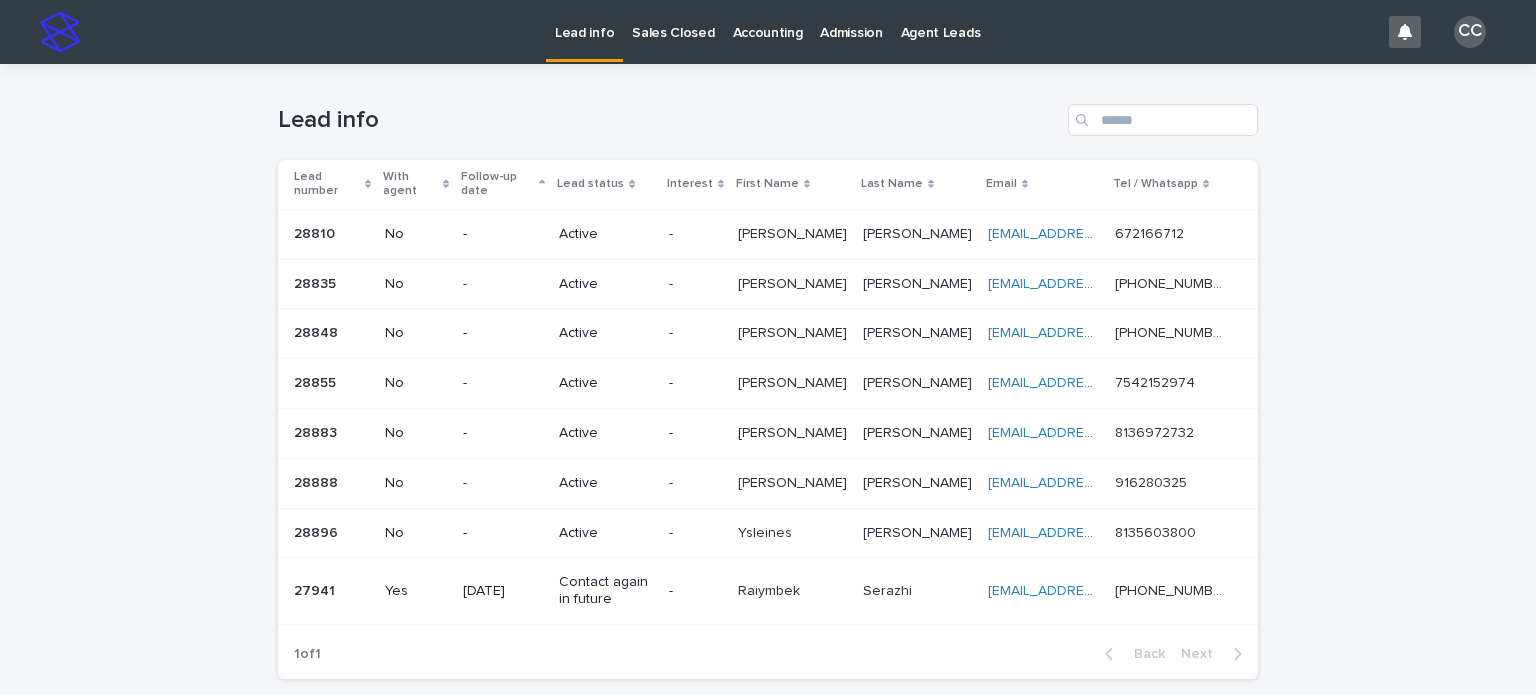 scroll, scrollTop: 0, scrollLeft: 0, axis: both 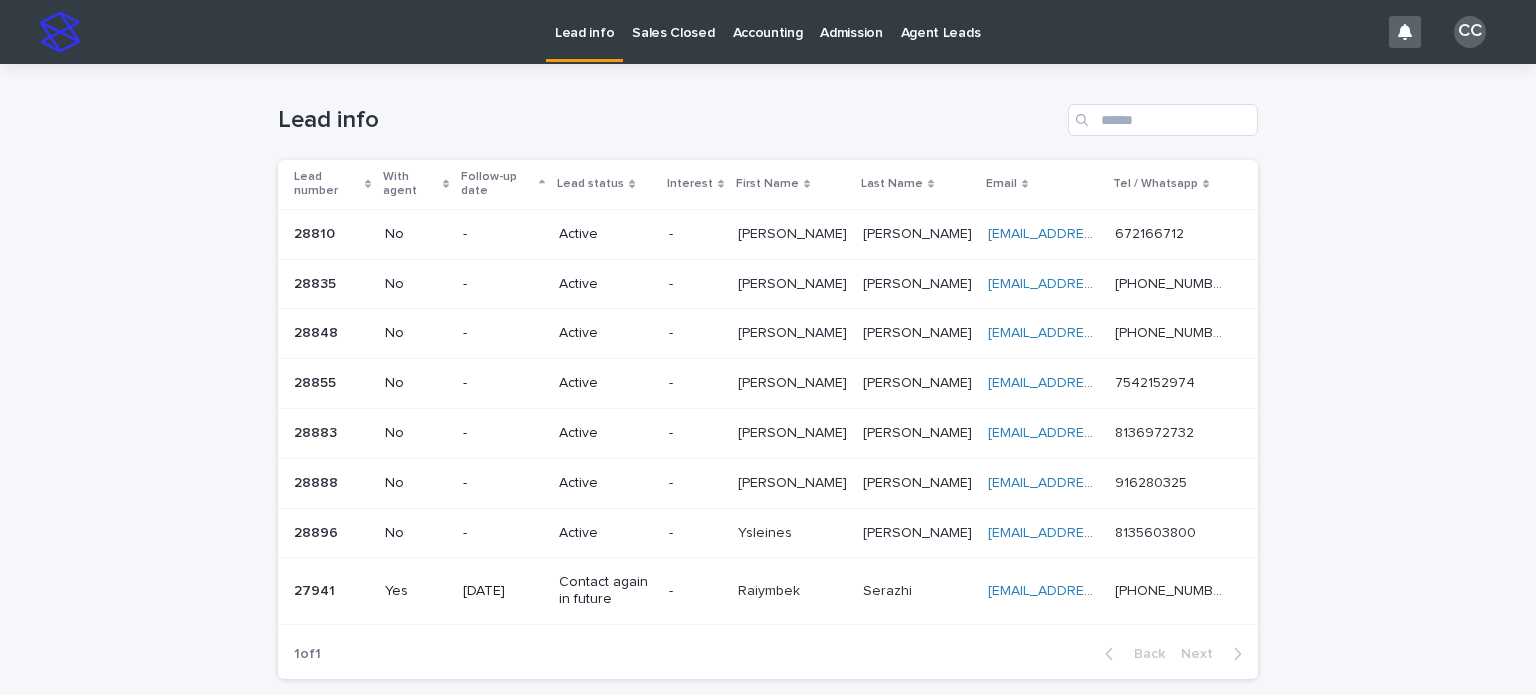 click on "Nicole Nicole" at bounding box center (792, 234) 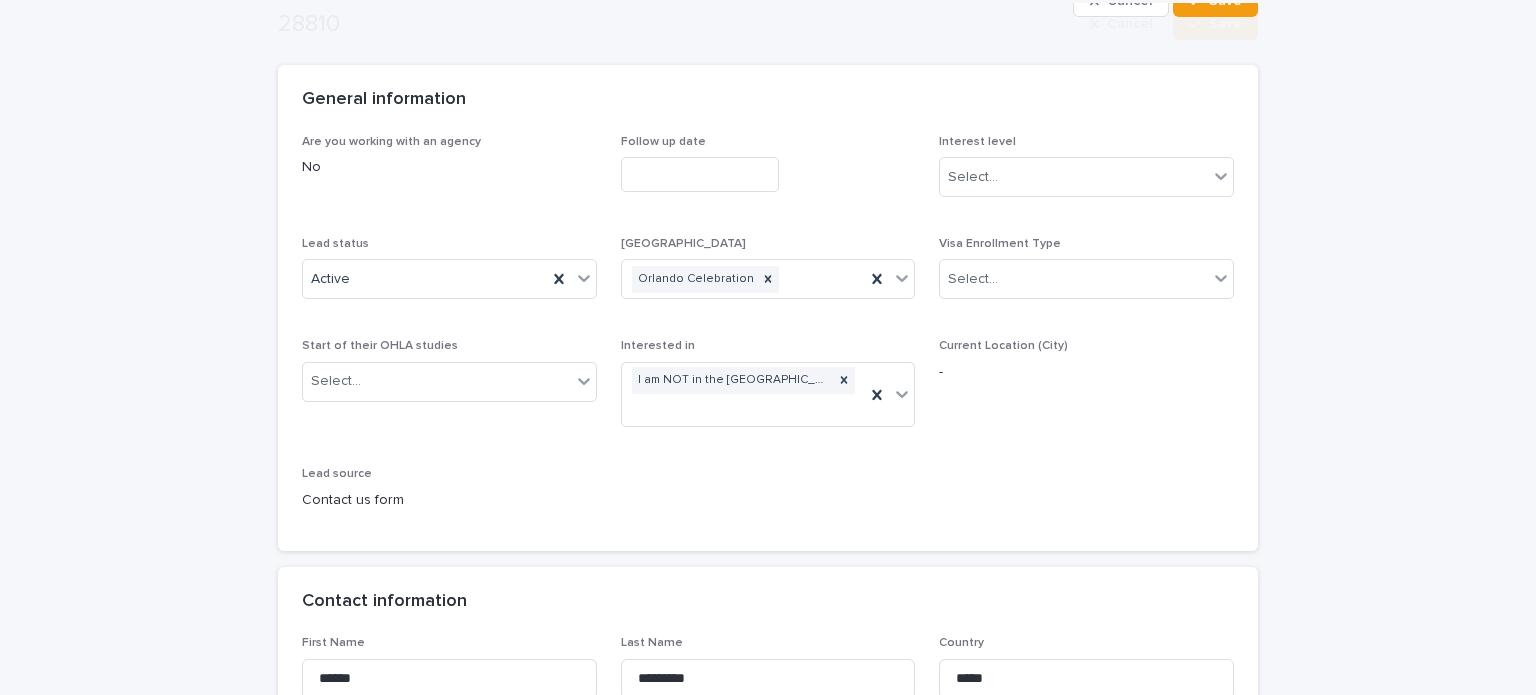 scroll, scrollTop: 500, scrollLeft: 0, axis: vertical 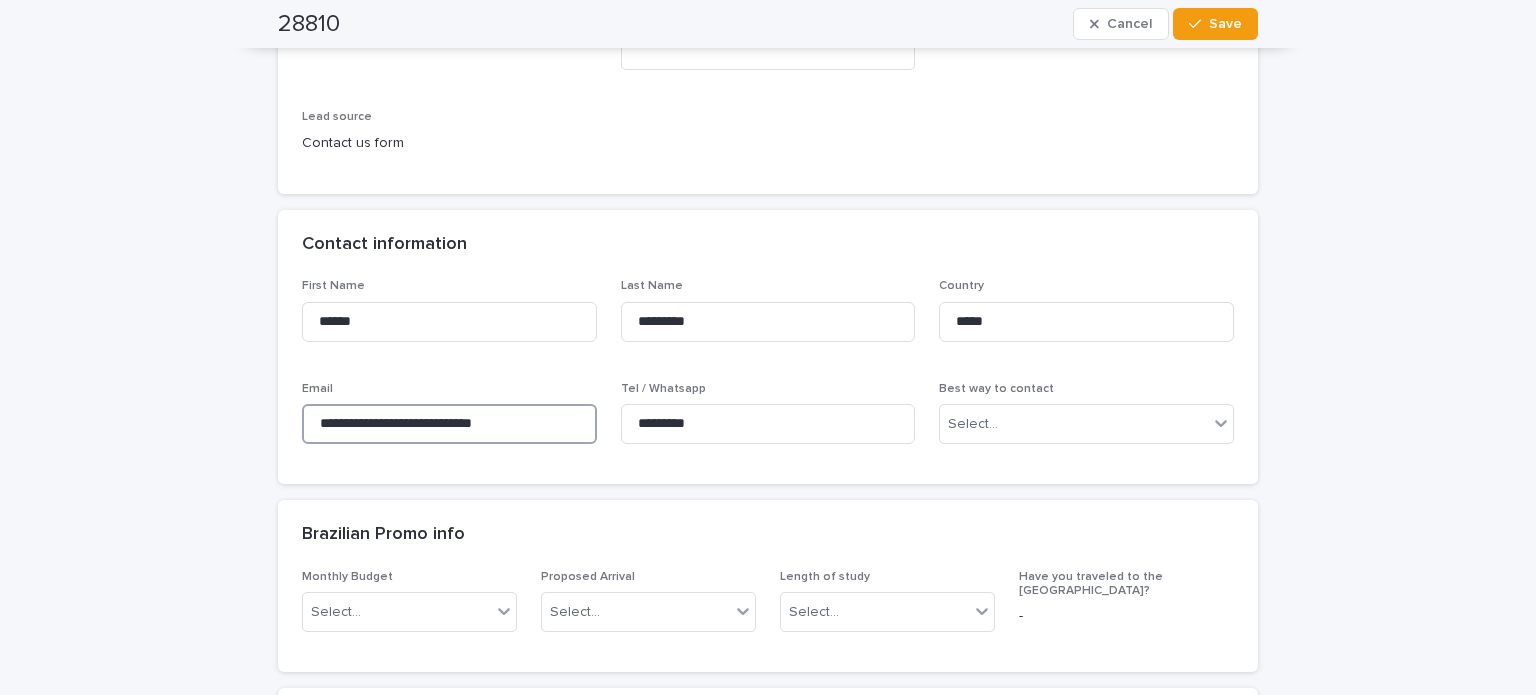 drag, startPoint x: 552, startPoint y: 434, endPoint x: 220, endPoint y: 426, distance: 332.09637 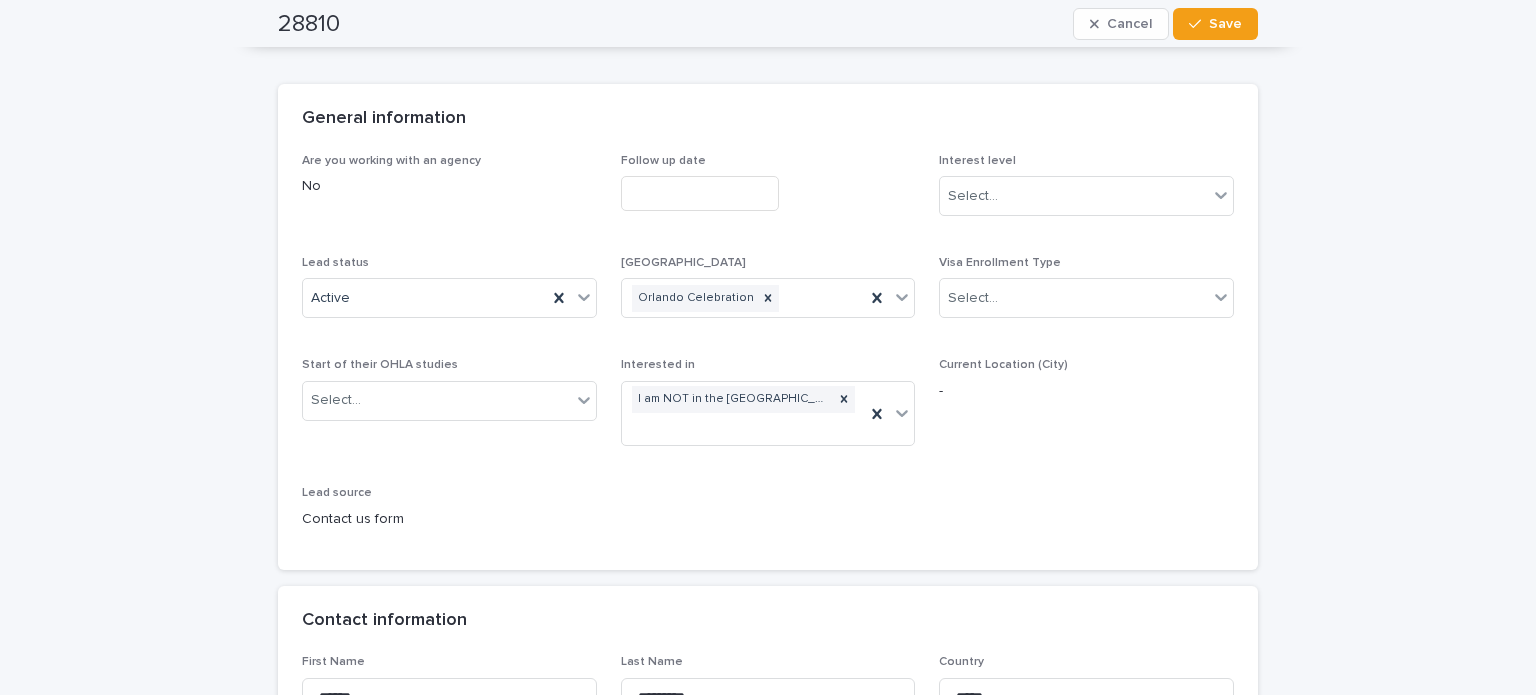 scroll, scrollTop: 0, scrollLeft: 0, axis: both 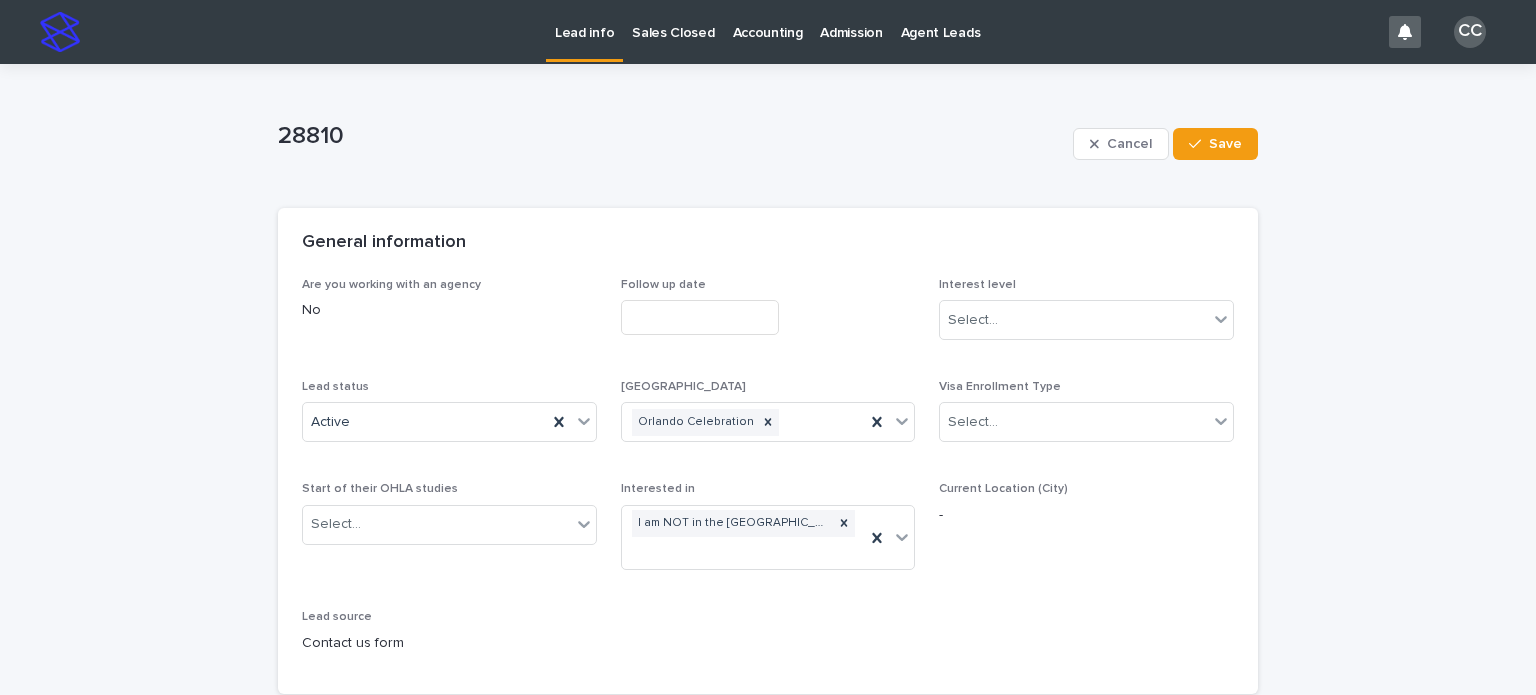 click on "Lead info" at bounding box center (584, 29) 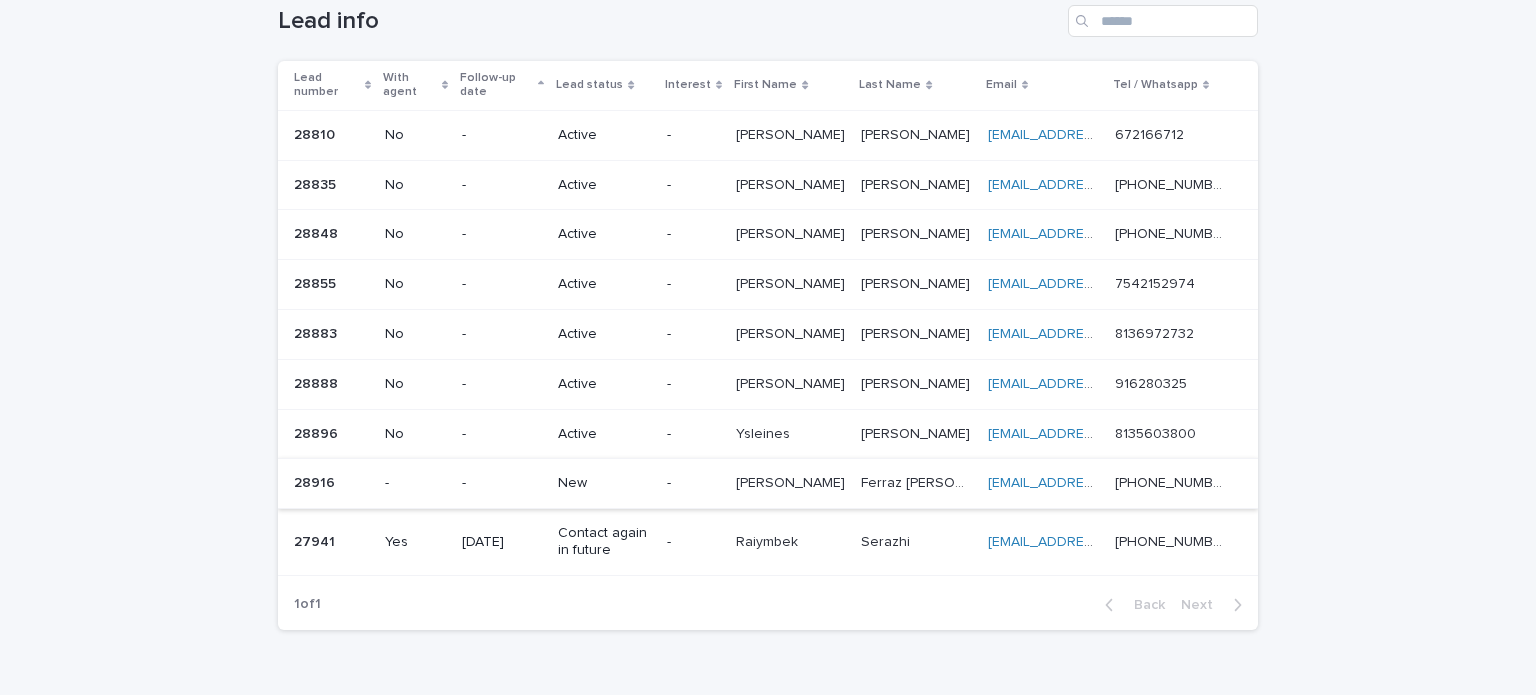 scroll, scrollTop: 100, scrollLeft: 0, axis: vertical 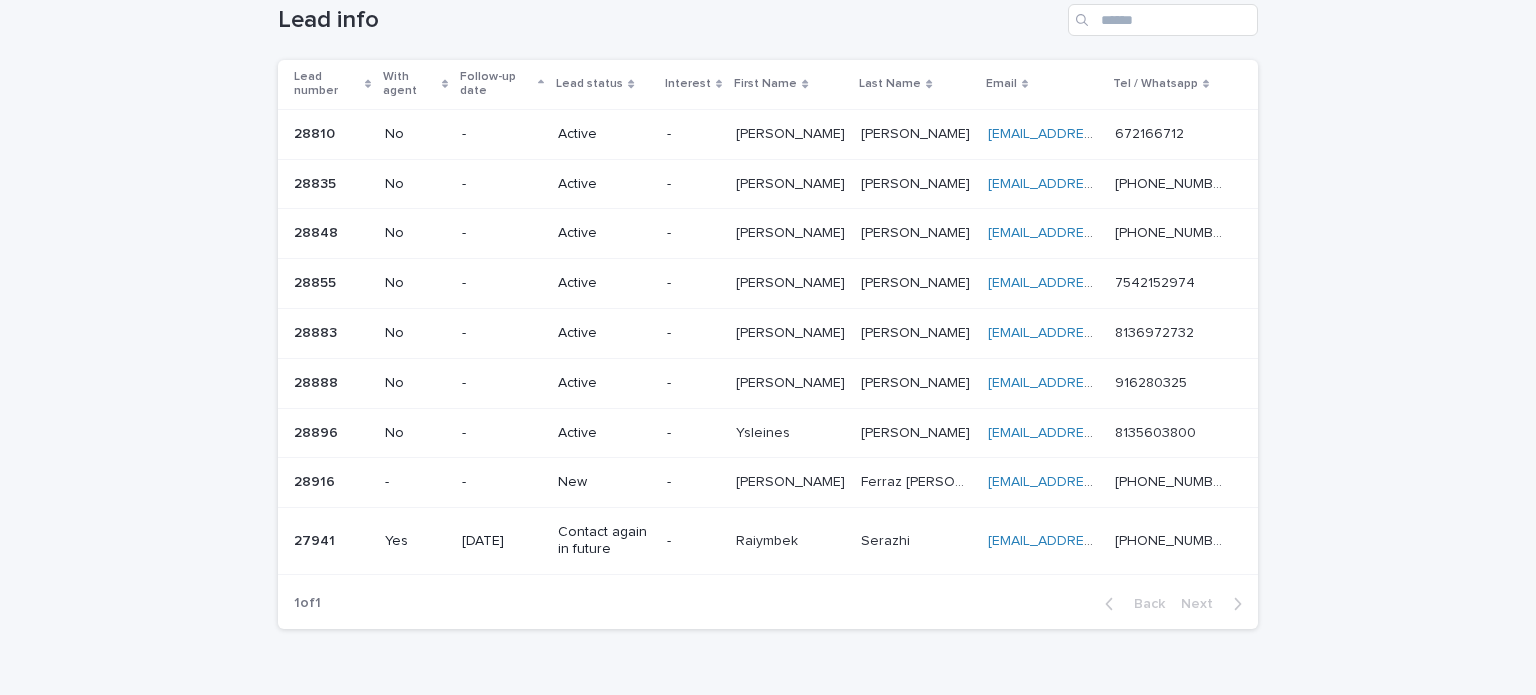 click on "-" at bounding box center (502, 482) 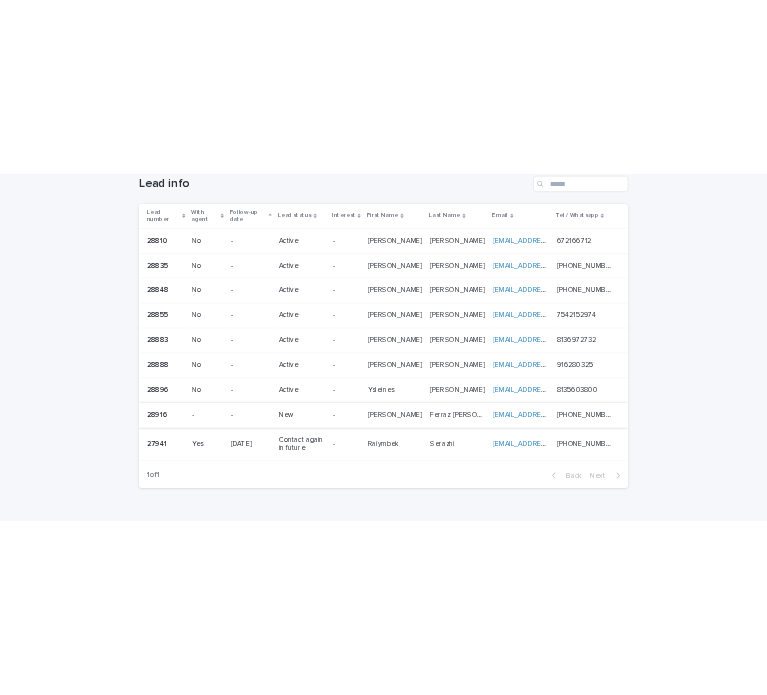 scroll, scrollTop: 0, scrollLeft: 0, axis: both 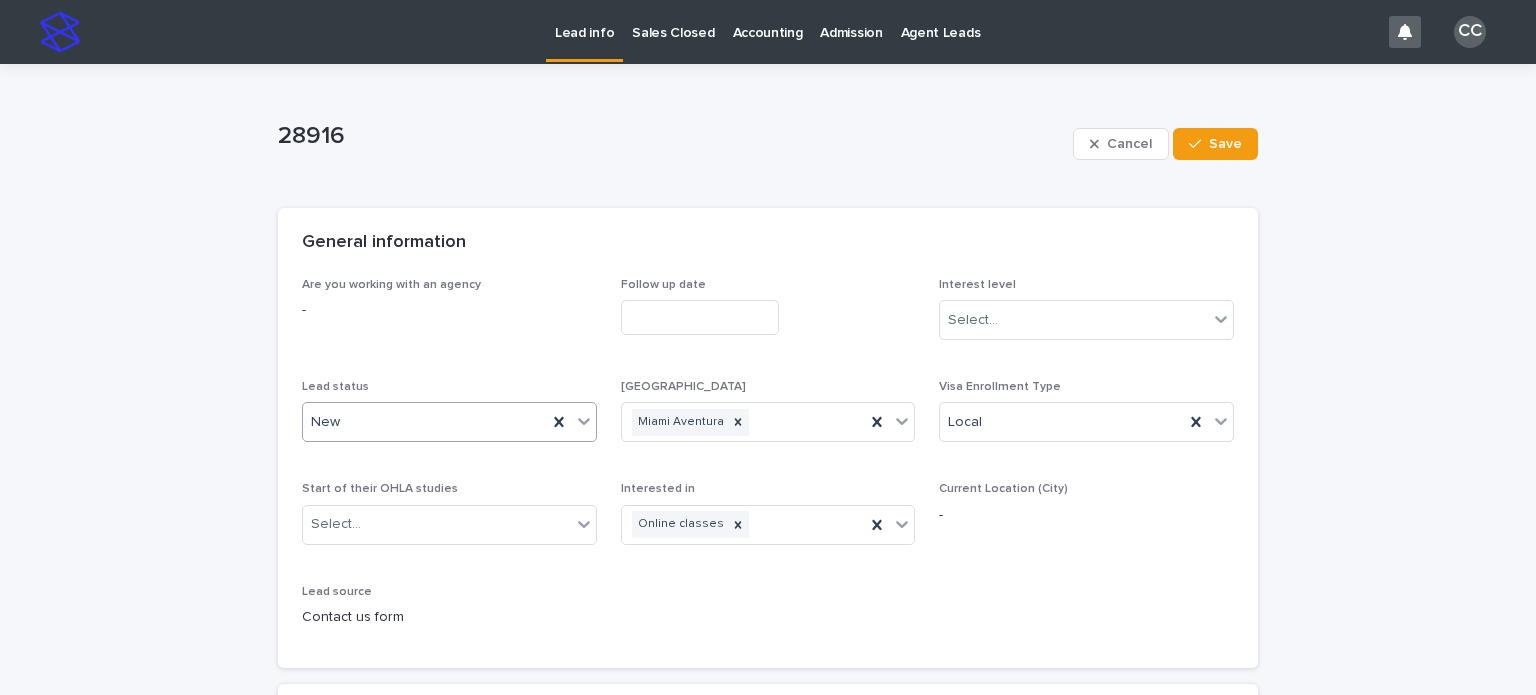 click on "New" at bounding box center [425, 422] 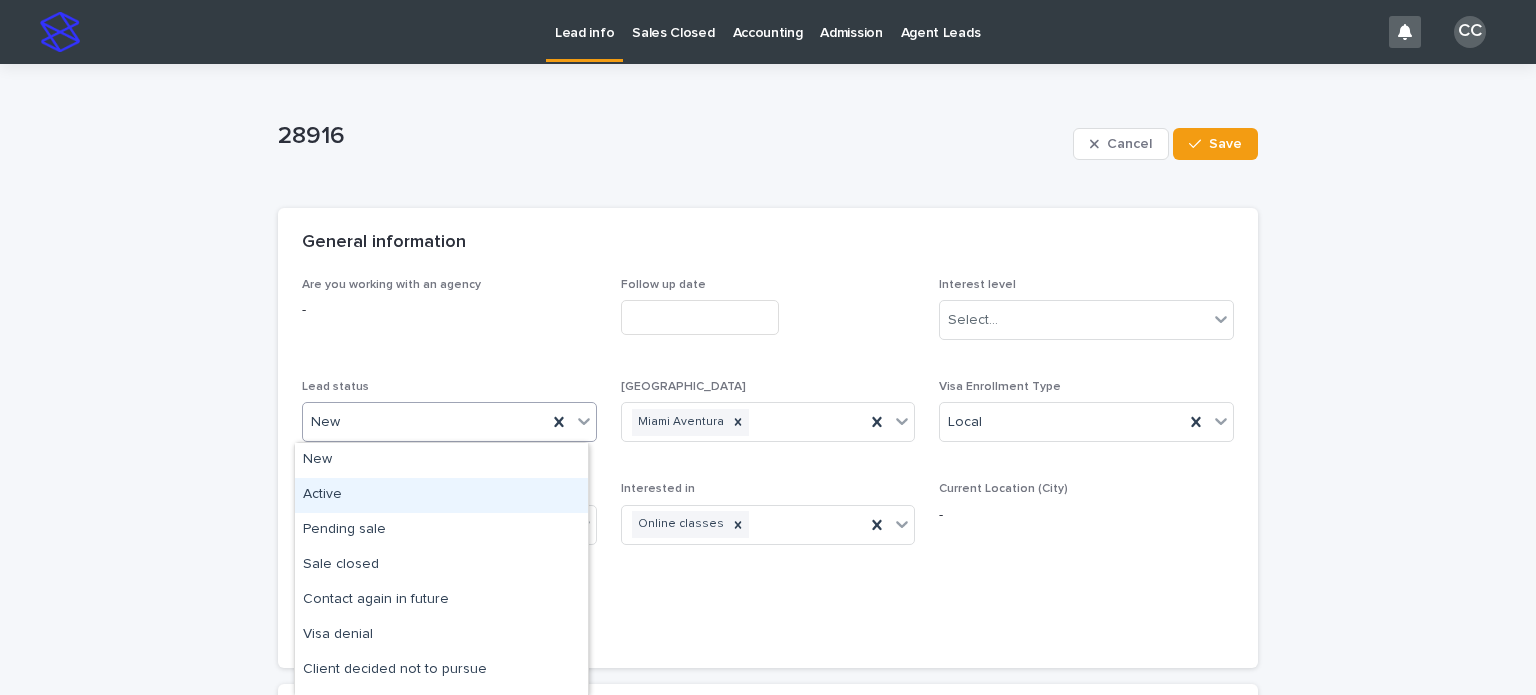 click on "Active" at bounding box center (441, 495) 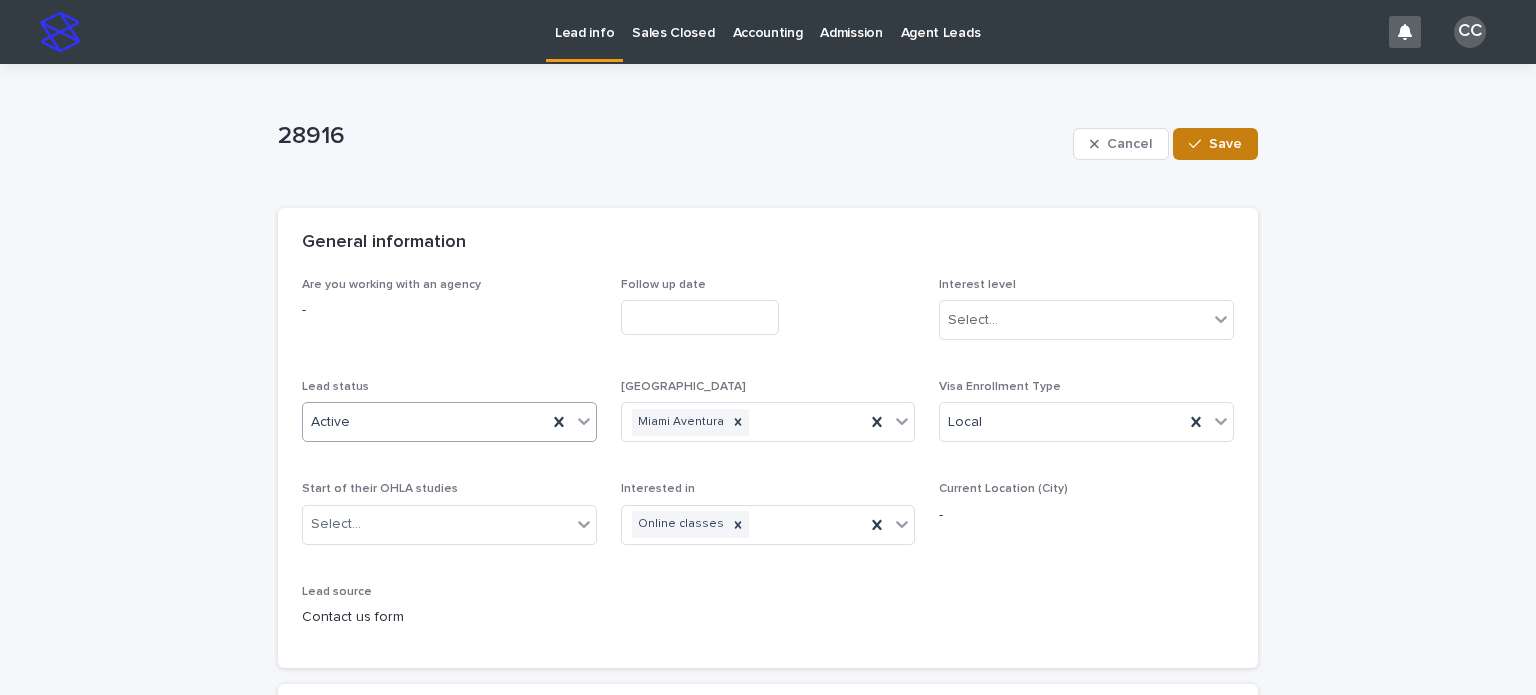 click on "Save" at bounding box center [1225, 144] 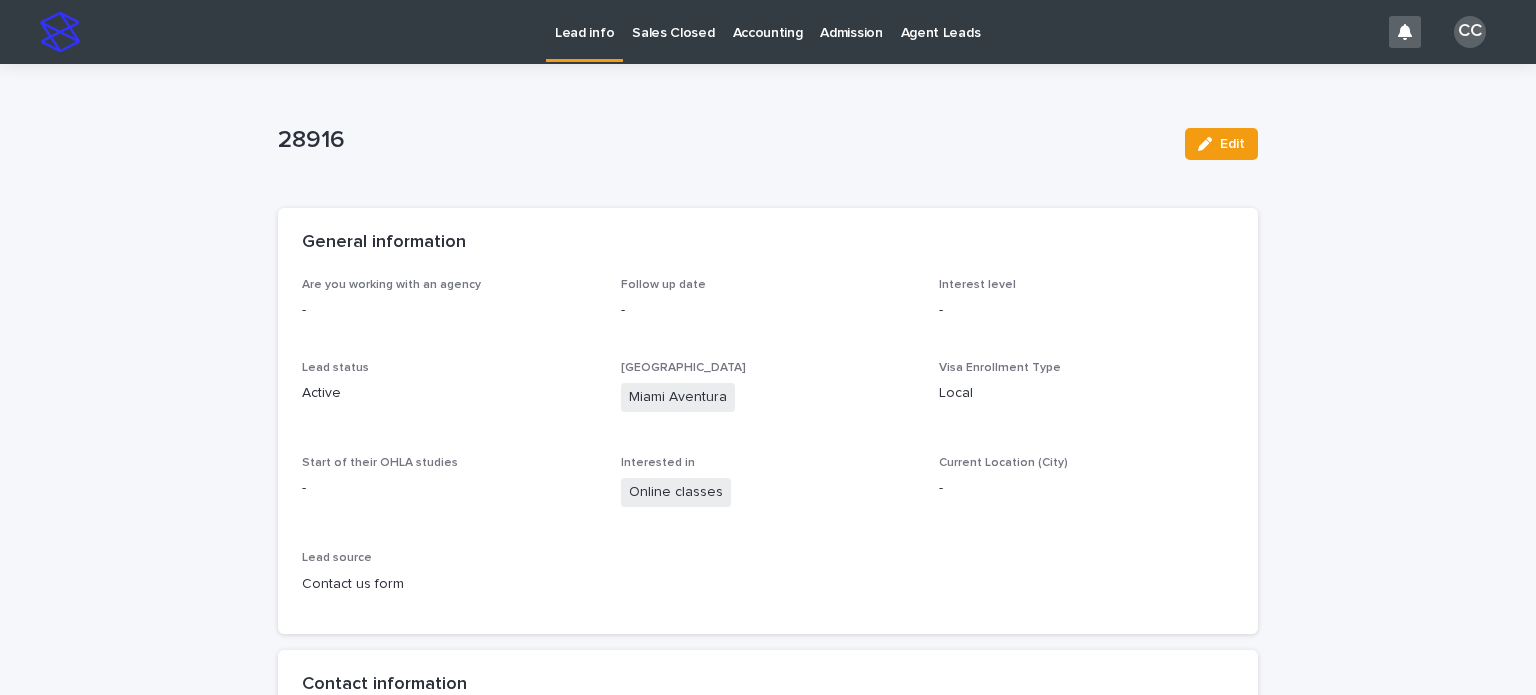 click on "Lead info" at bounding box center [584, 21] 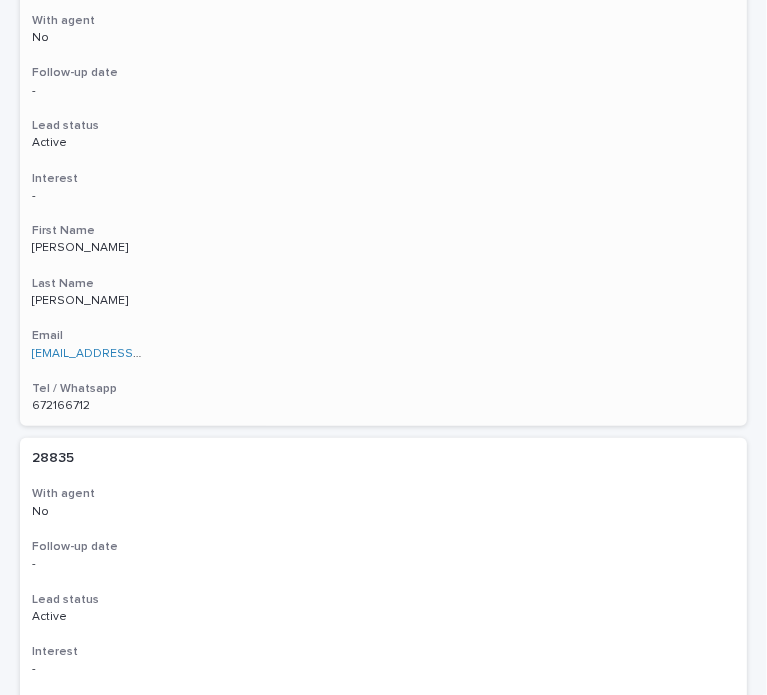 scroll, scrollTop: 200, scrollLeft: 0, axis: vertical 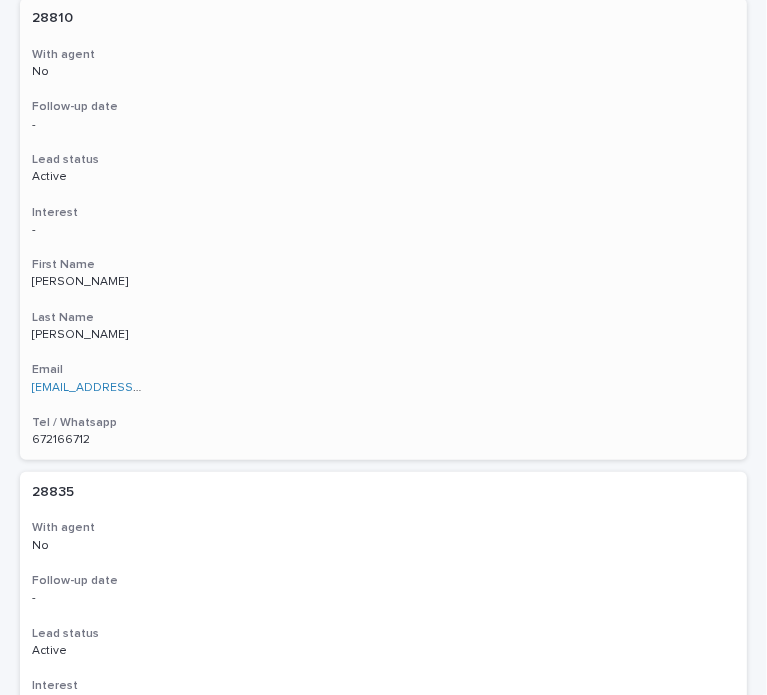click on "28810 28810   With agent No Follow-up date - Lead status Active Interest - First Name Nicole Nicole   Last Name Matamoros Matamoros   Email Nicolematamoroslopez@gmail.com Nicolematamoroslopez@gmail.com   Tel / Whatsapp 672166712 672166712" at bounding box center [383, 229] 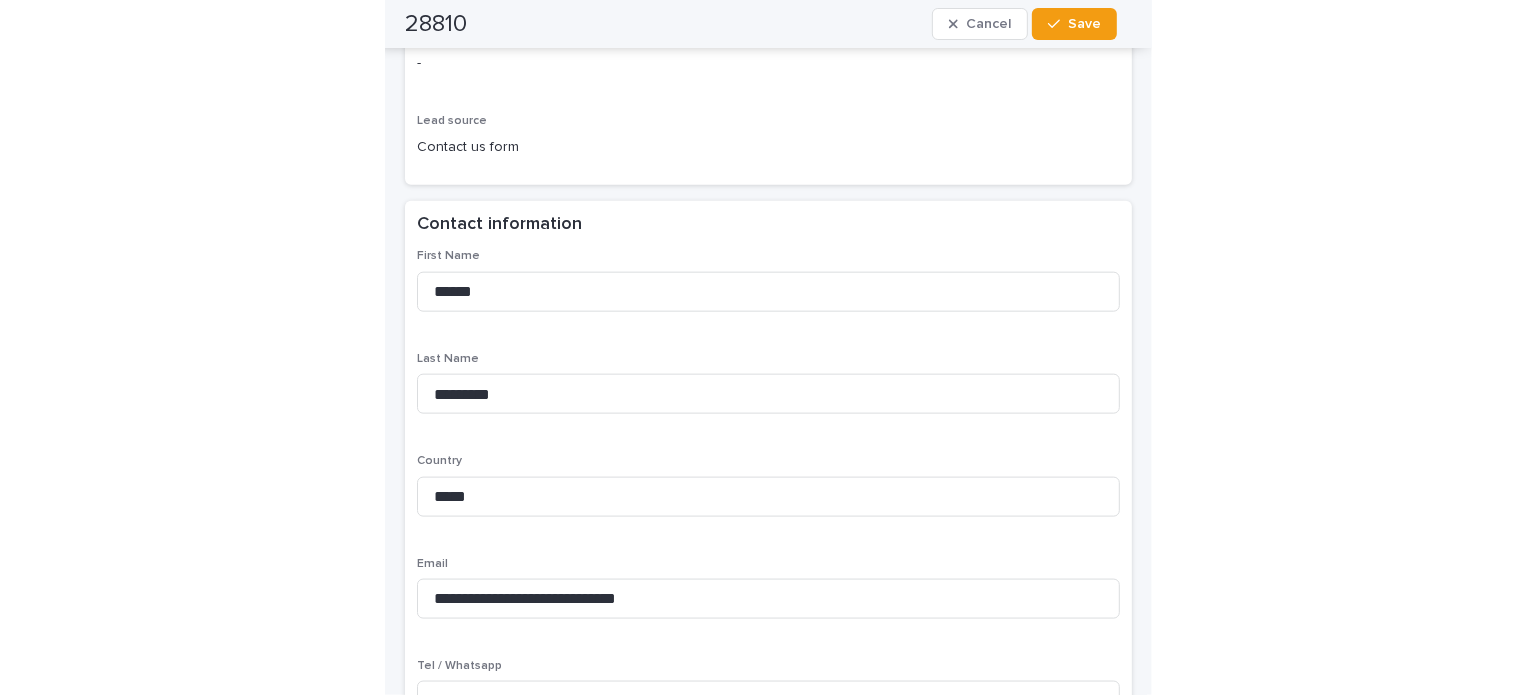 scroll, scrollTop: 1300, scrollLeft: 0, axis: vertical 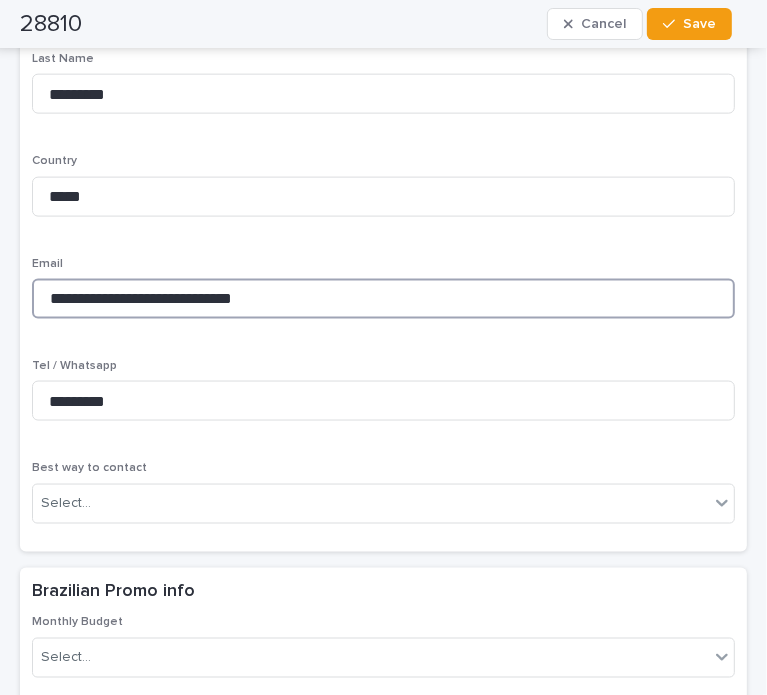 drag, startPoint x: 304, startPoint y: 292, endPoint x: -48, endPoint y: 292, distance: 352 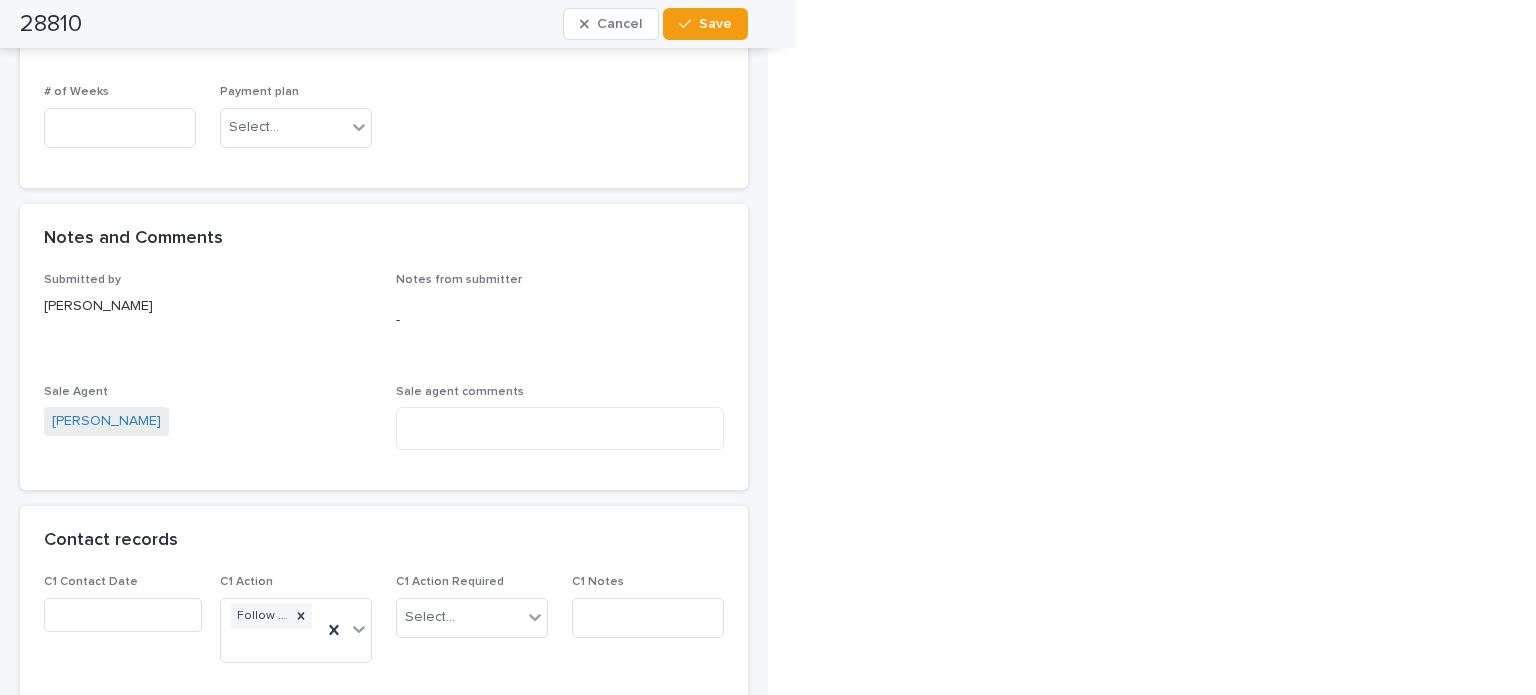 scroll, scrollTop: 1080, scrollLeft: 0, axis: vertical 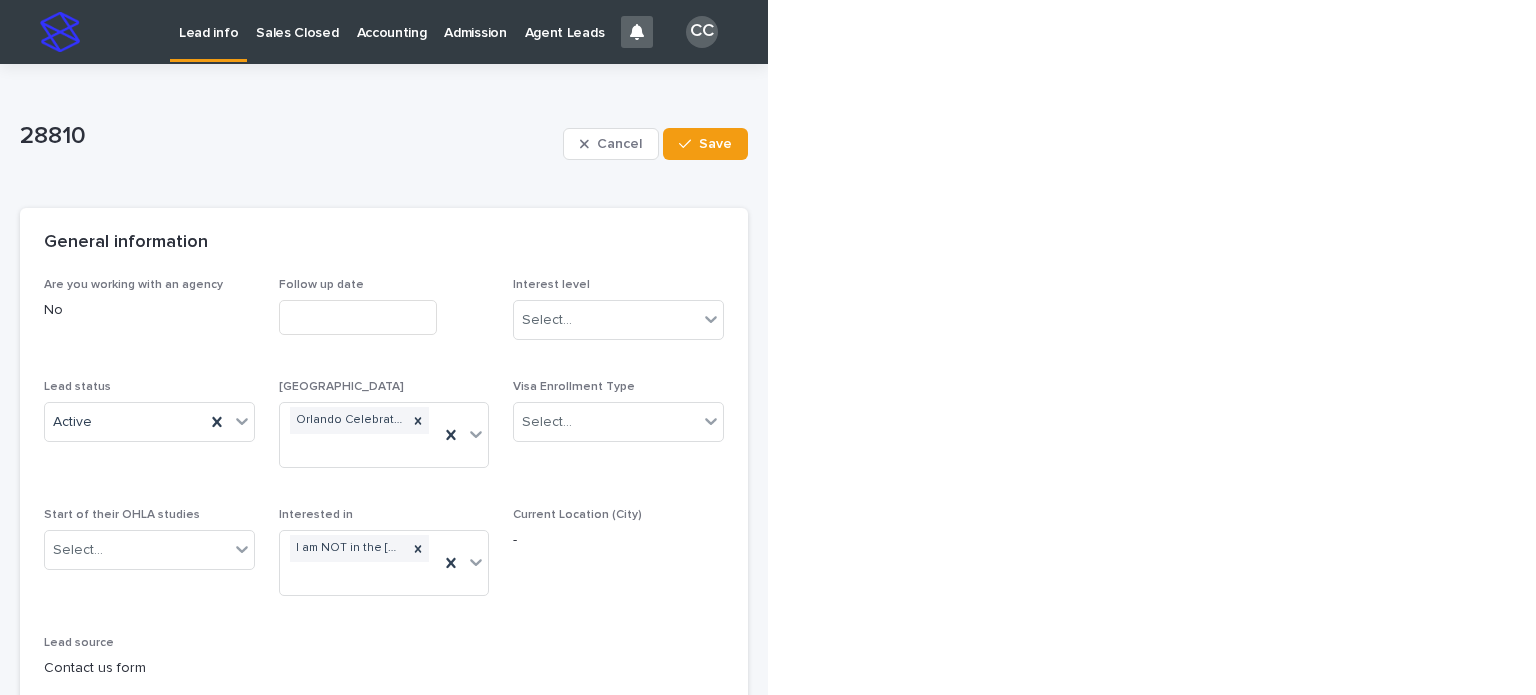 click on "Lead info" at bounding box center (208, 21) 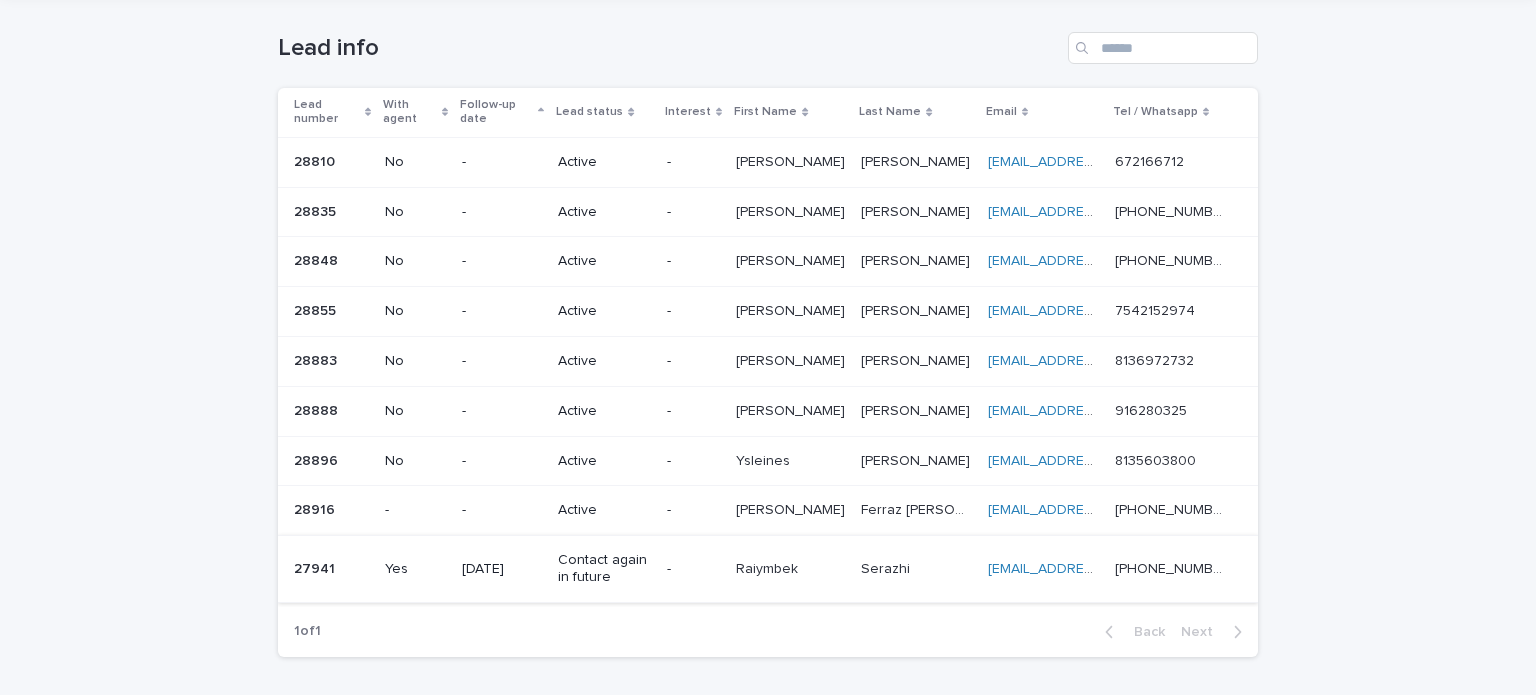 scroll, scrollTop: 0, scrollLeft: 0, axis: both 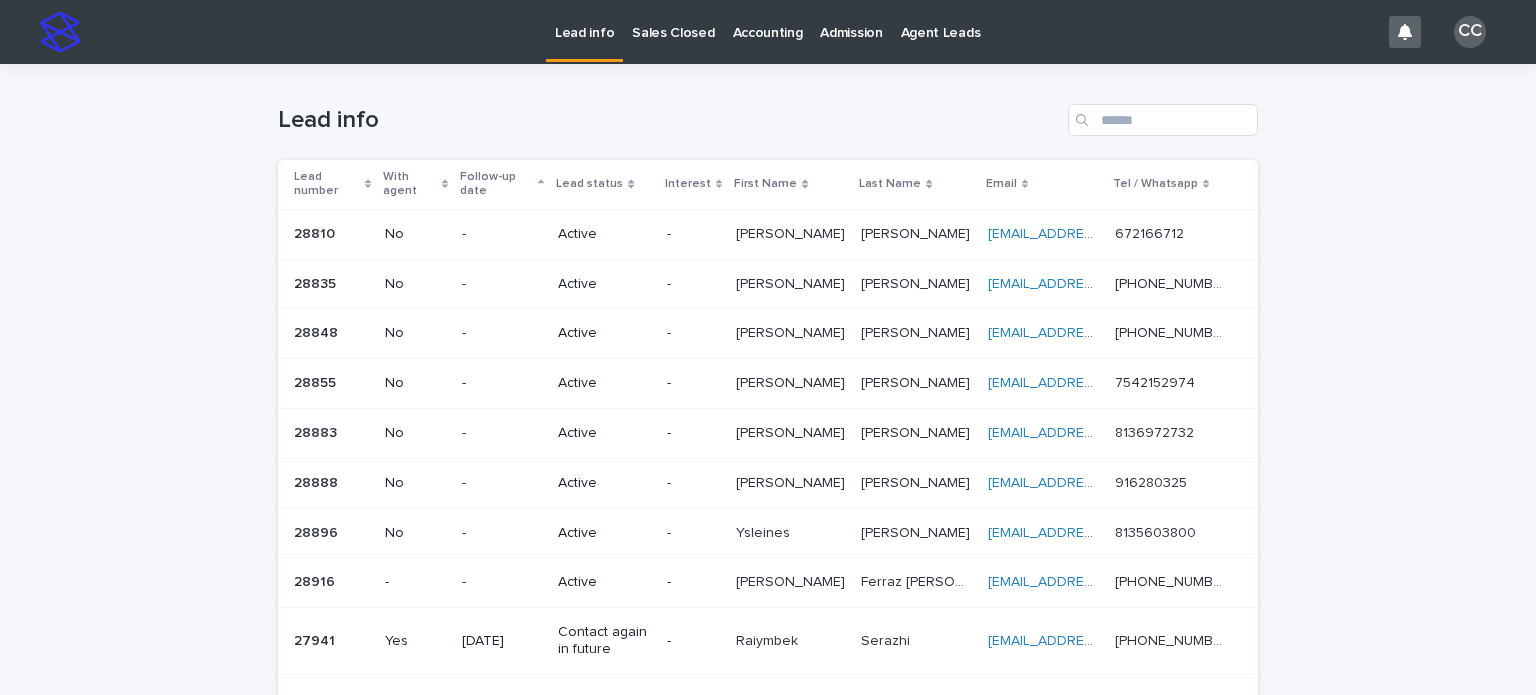 click on "Sales Closed" at bounding box center [673, 21] 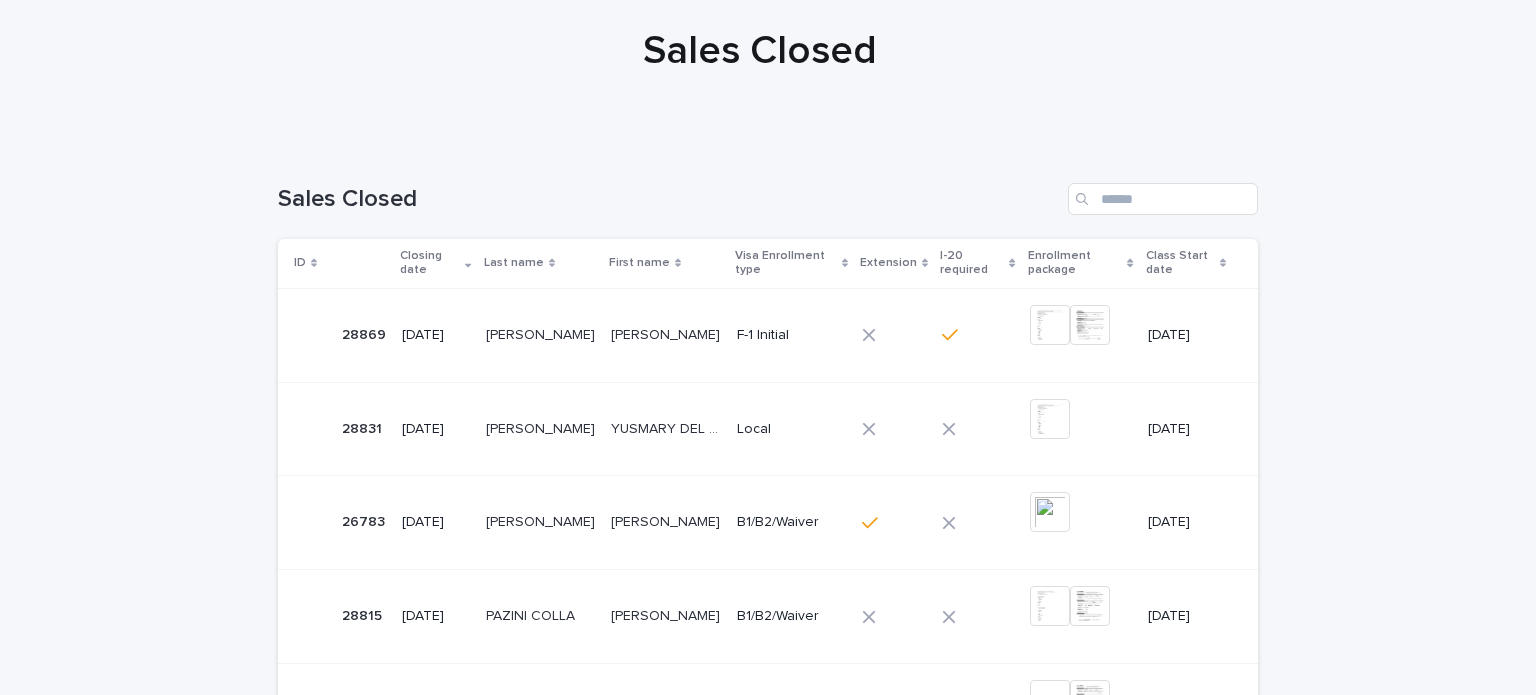 scroll, scrollTop: 0, scrollLeft: 0, axis: both 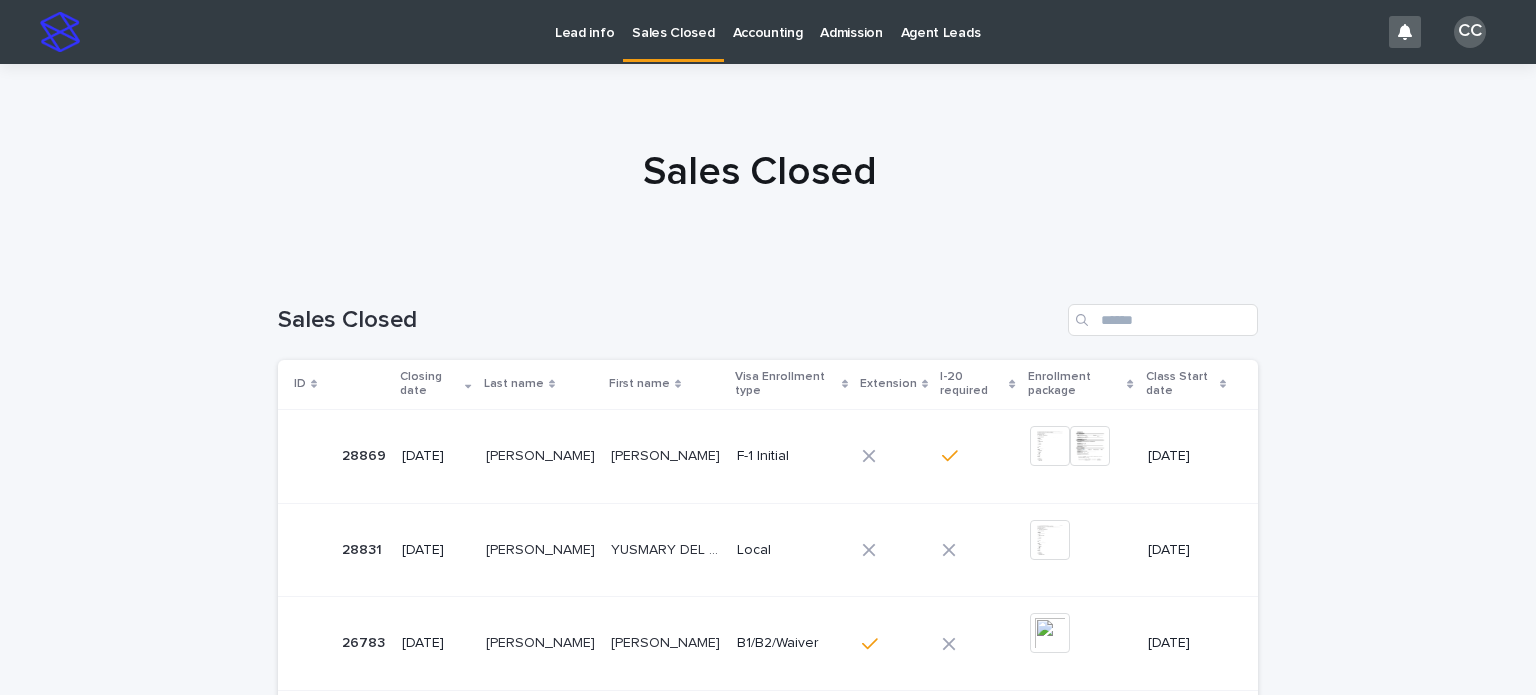 click on "Lead info" at bounding box center (584, 21) 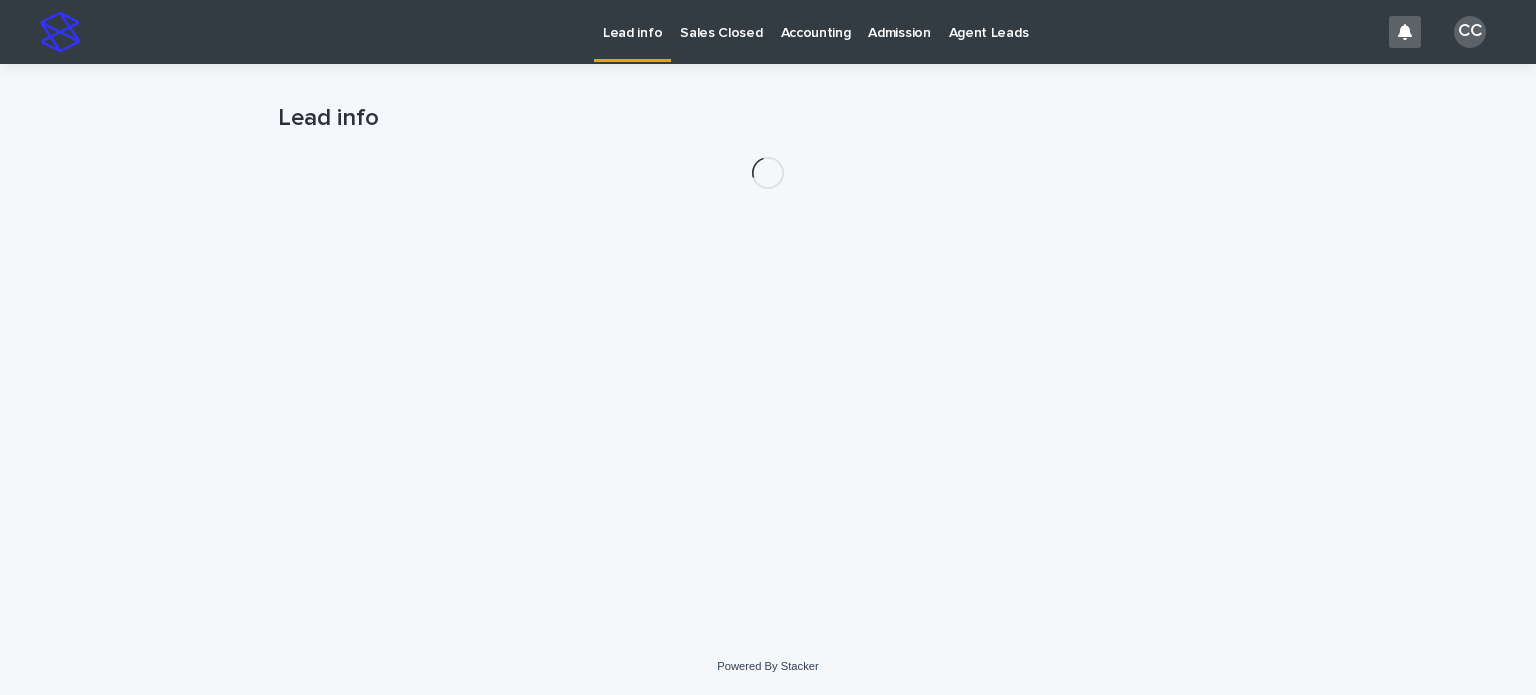 scroll, scrollTop: 0, scrollLeft: 0, axis: both 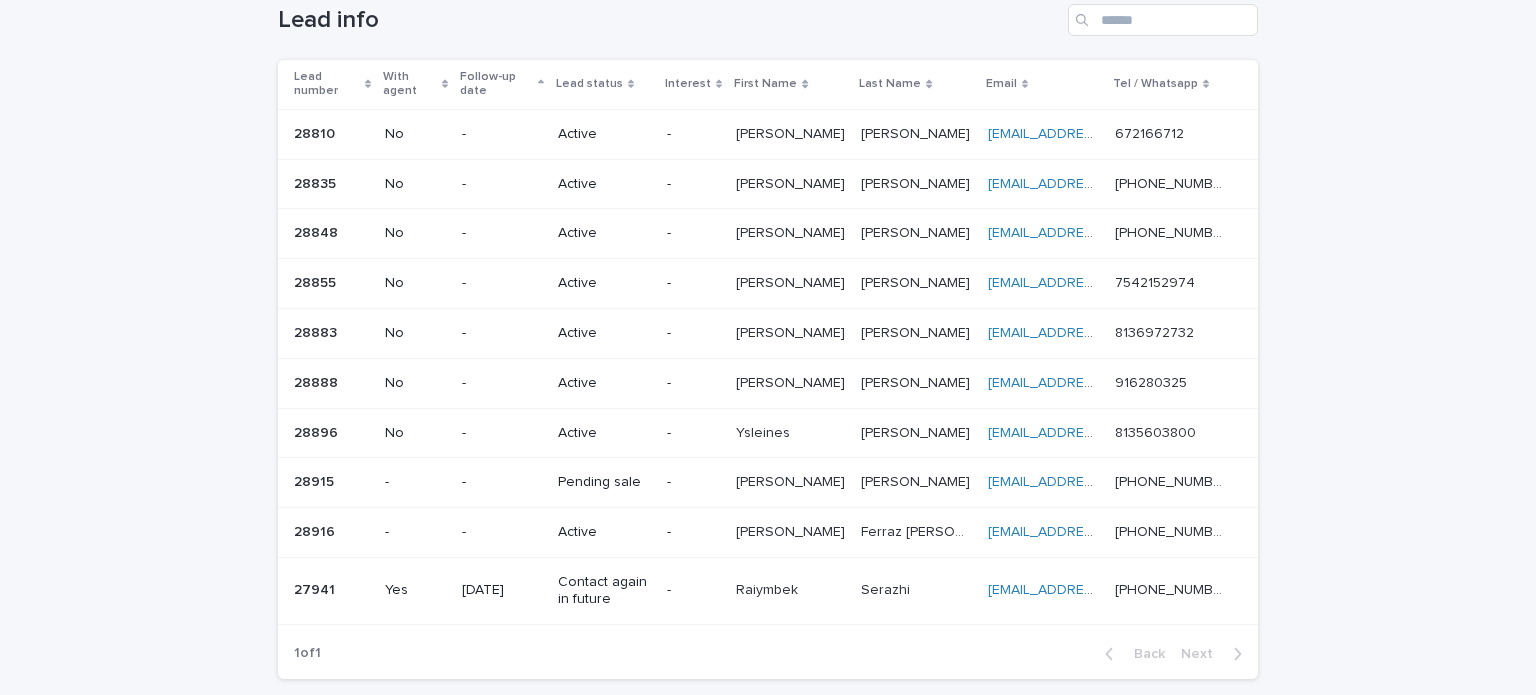 click on "[PERSON_NAME]" at bounding box center [792, 480] 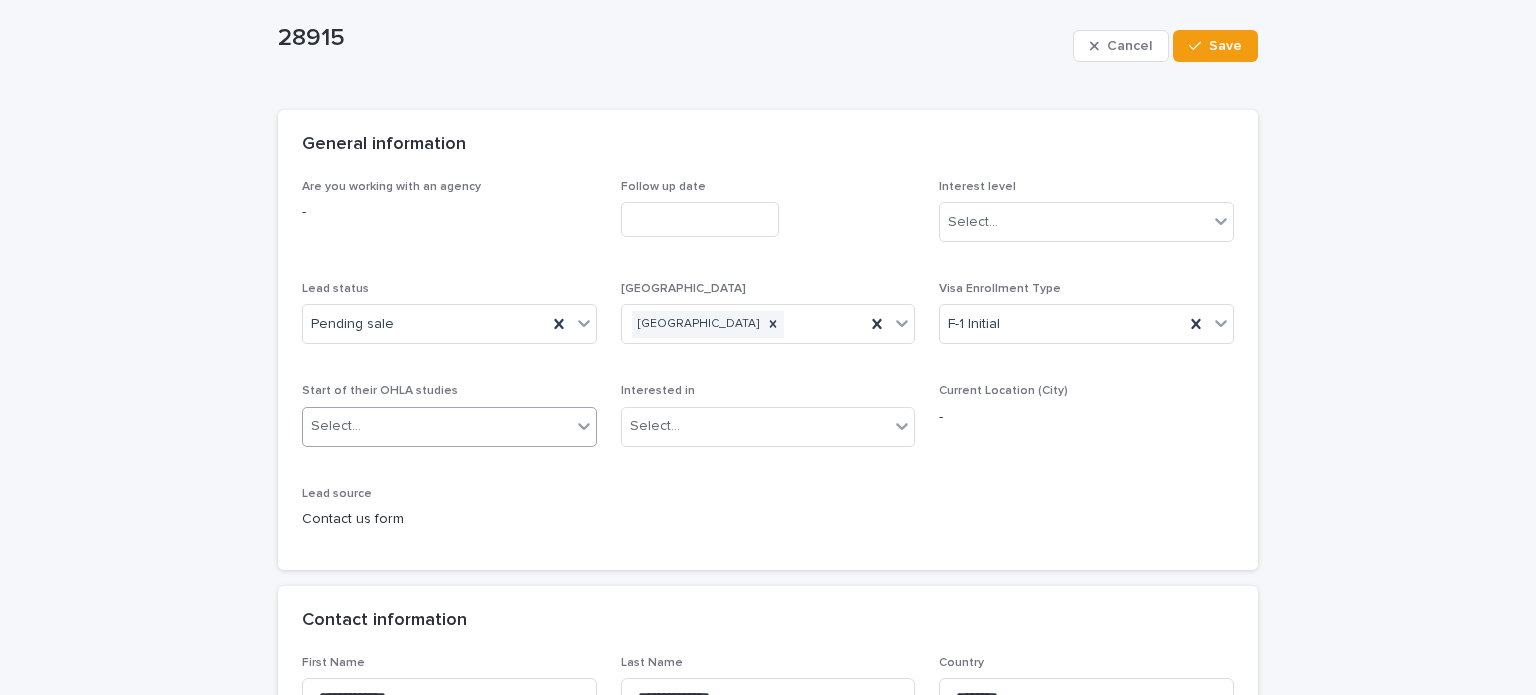scroll, scrollTop: 200, scrollLeft: 0, axis: vertical 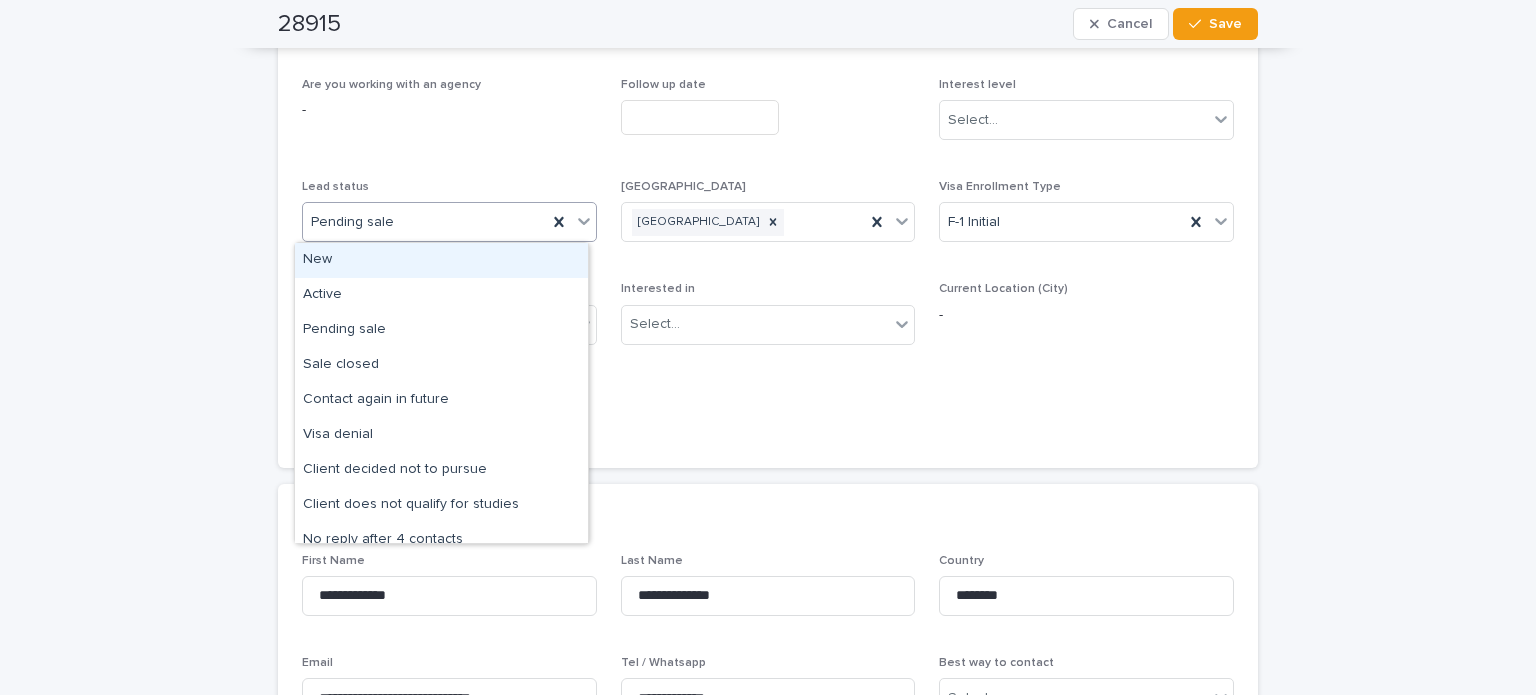 click on "Pending sale" at bounding box center [425, 222] 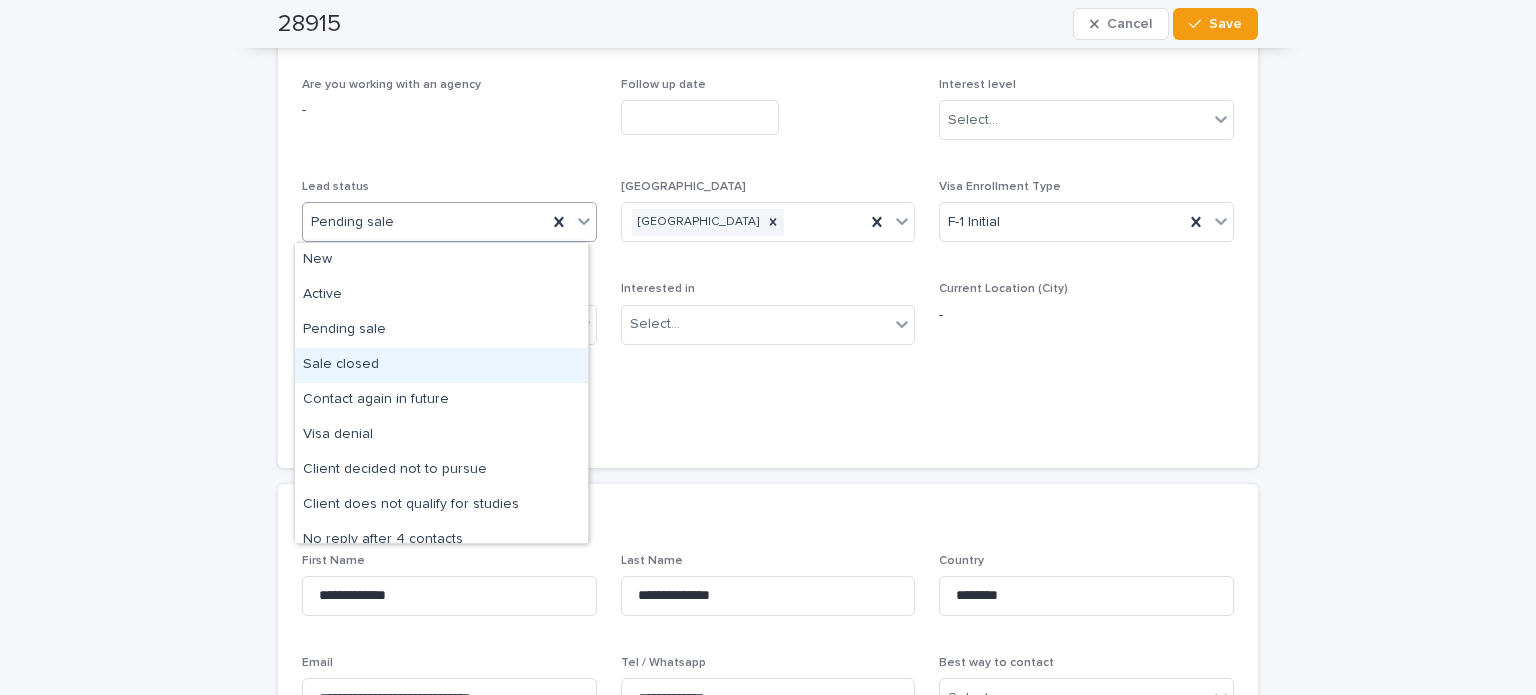 click on "Sale closed" at bounding box center [441, 365] 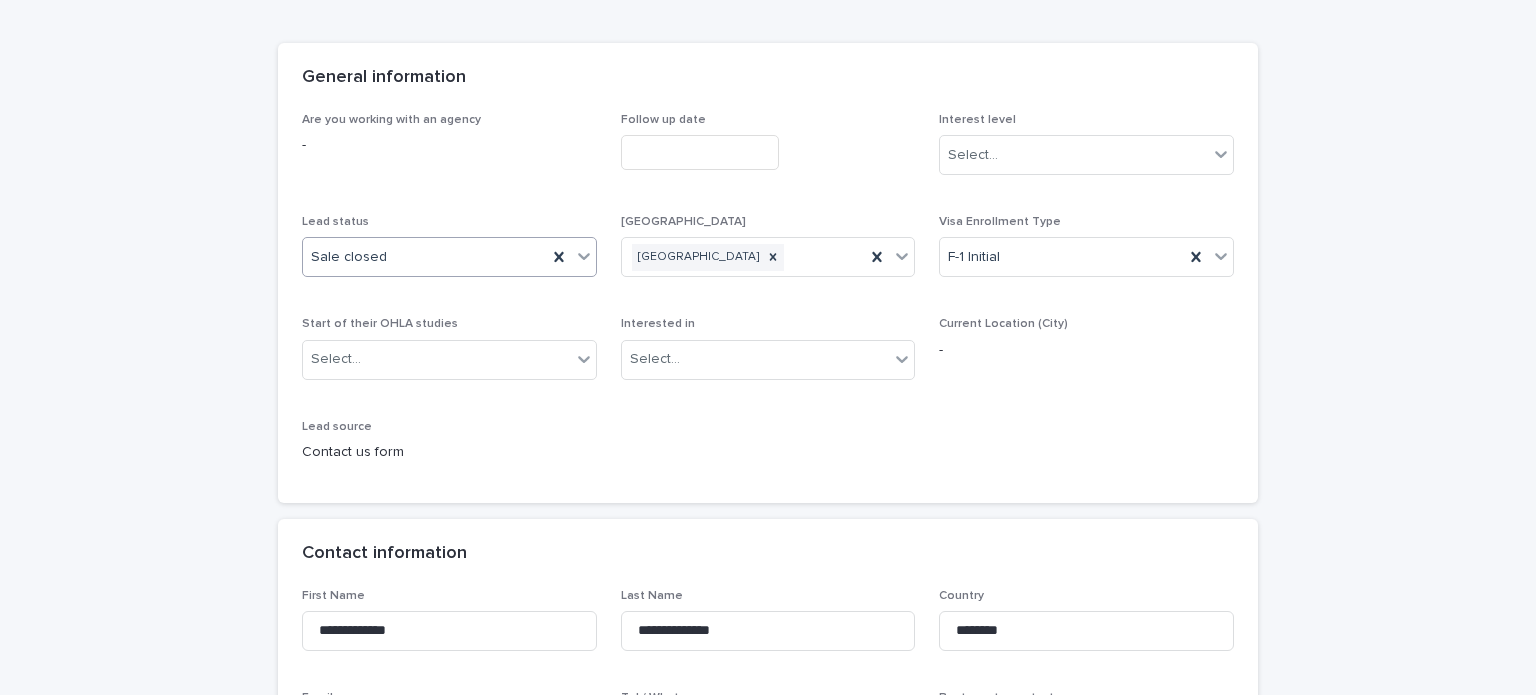 scroll, scrollTop: 200, scrollLeft: 0, axis: vertical 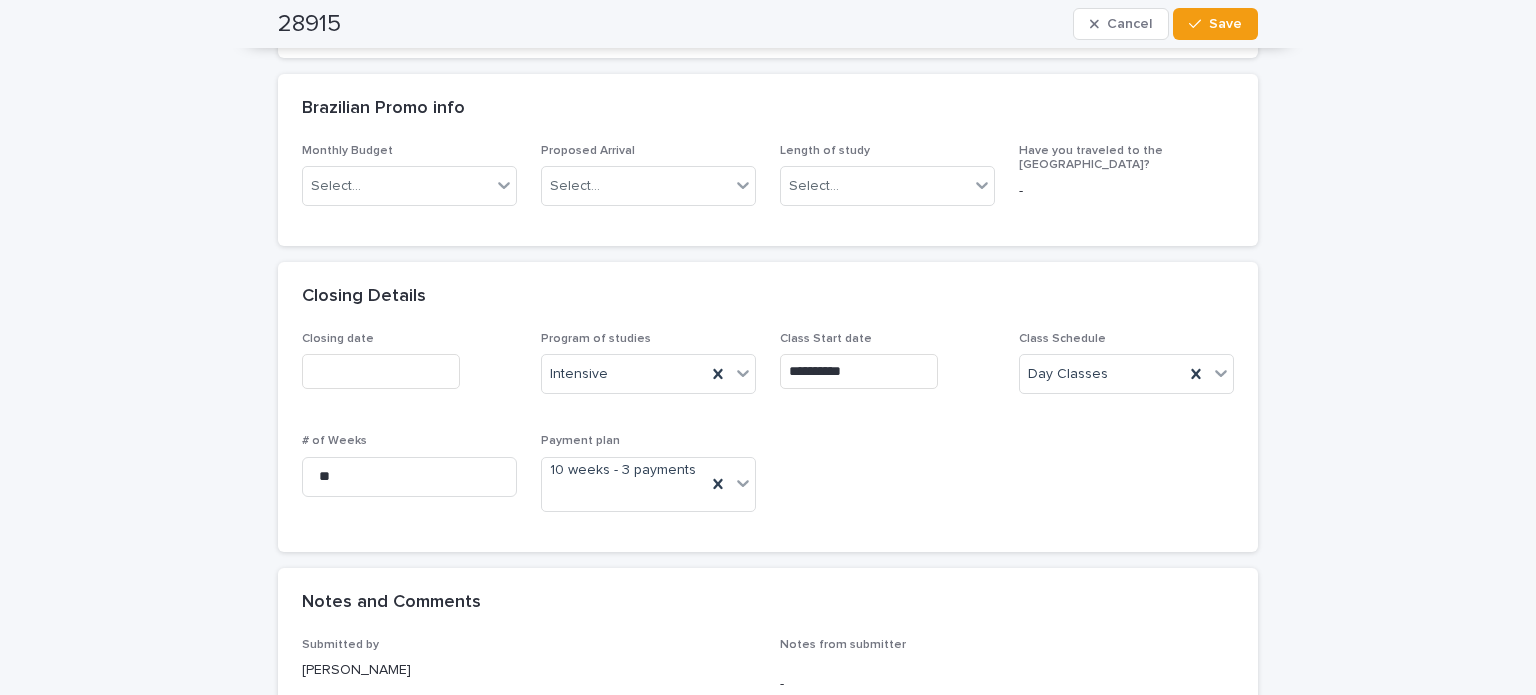 click at bounding box center (381, 371) 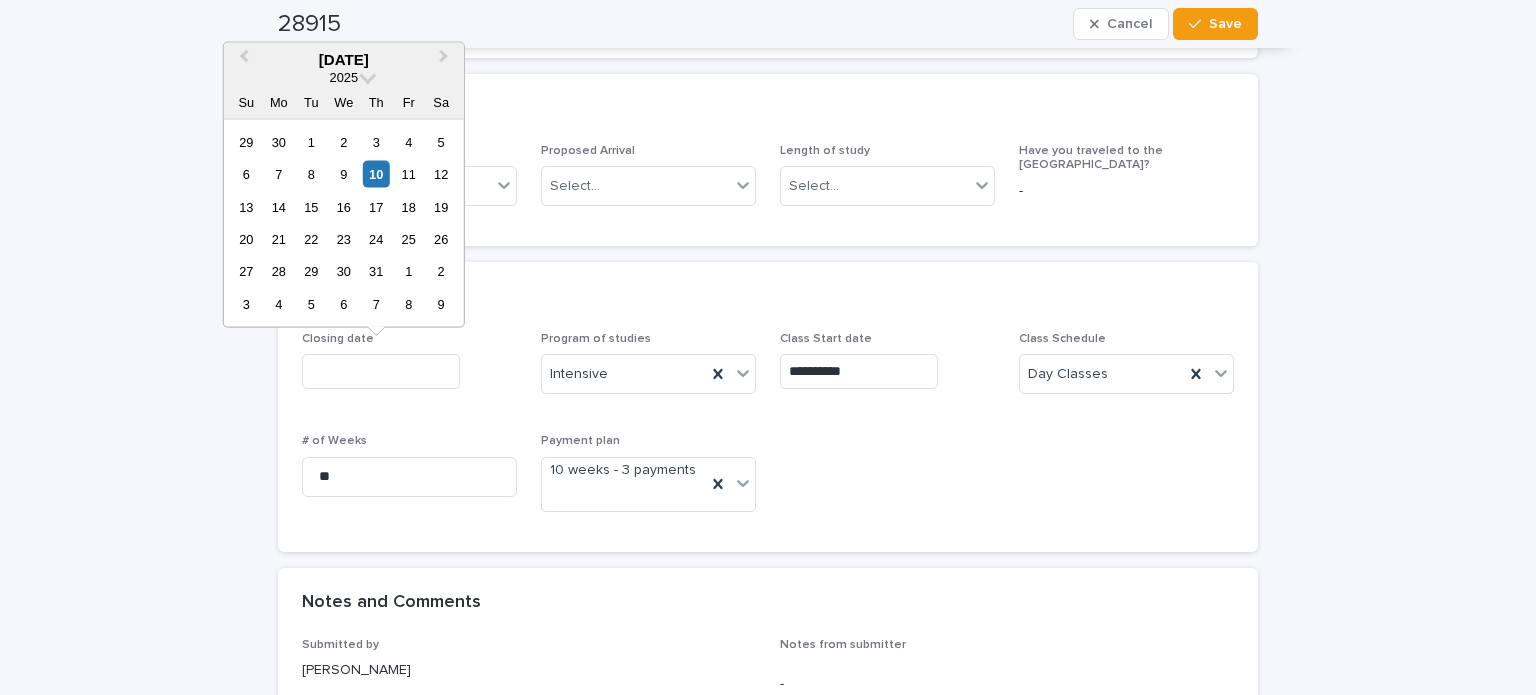 drag, startPoint x: 513, startPoint y: 247, endPoint x: 499, endPoint y: 230, distance: 22.022715 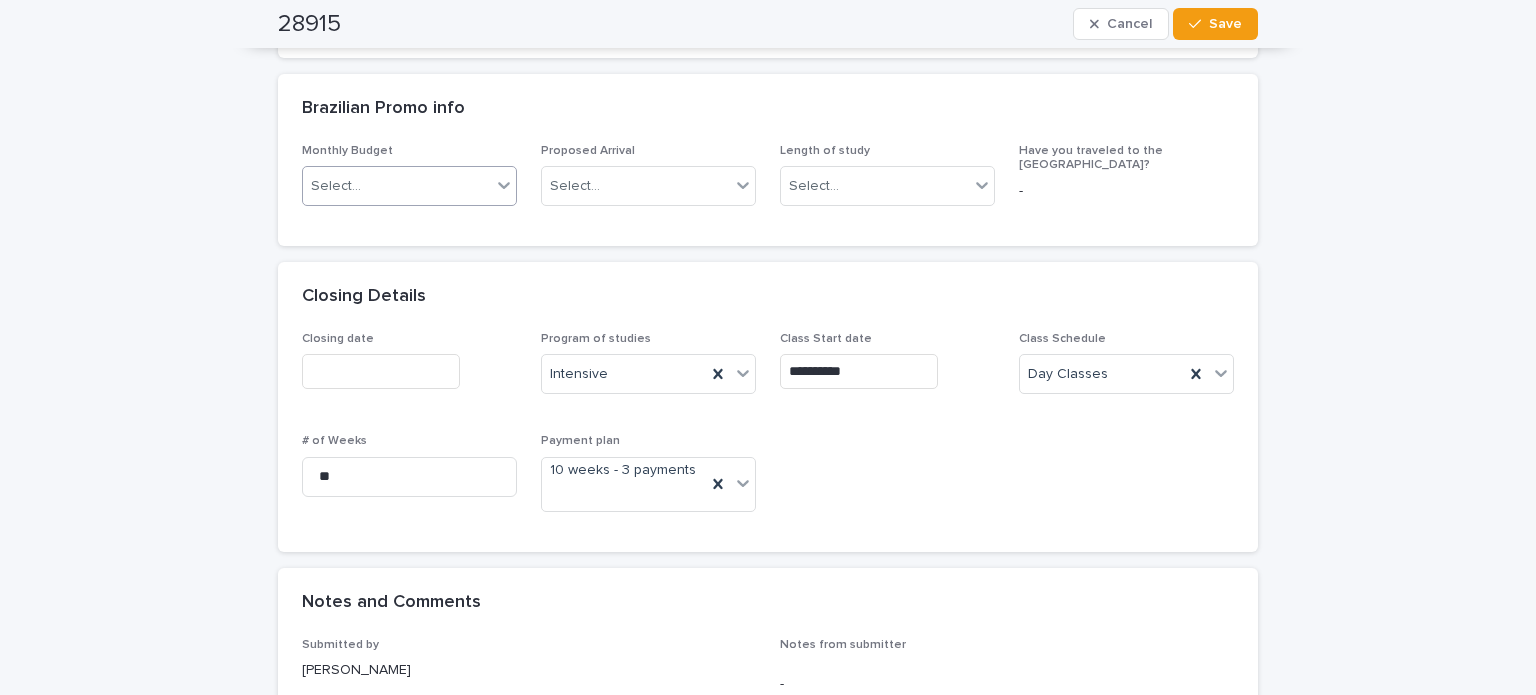 click 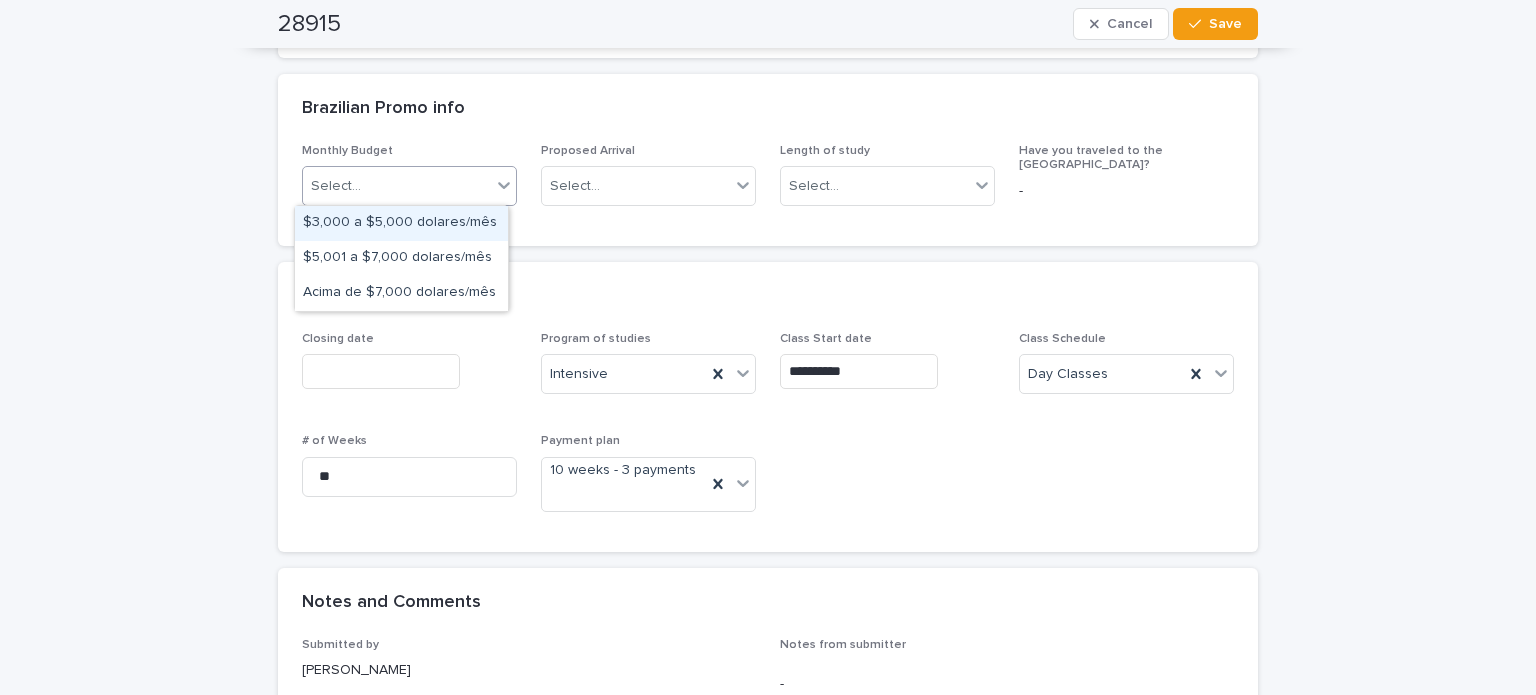 click on "Closing Details" at bounding box center (764, 297) 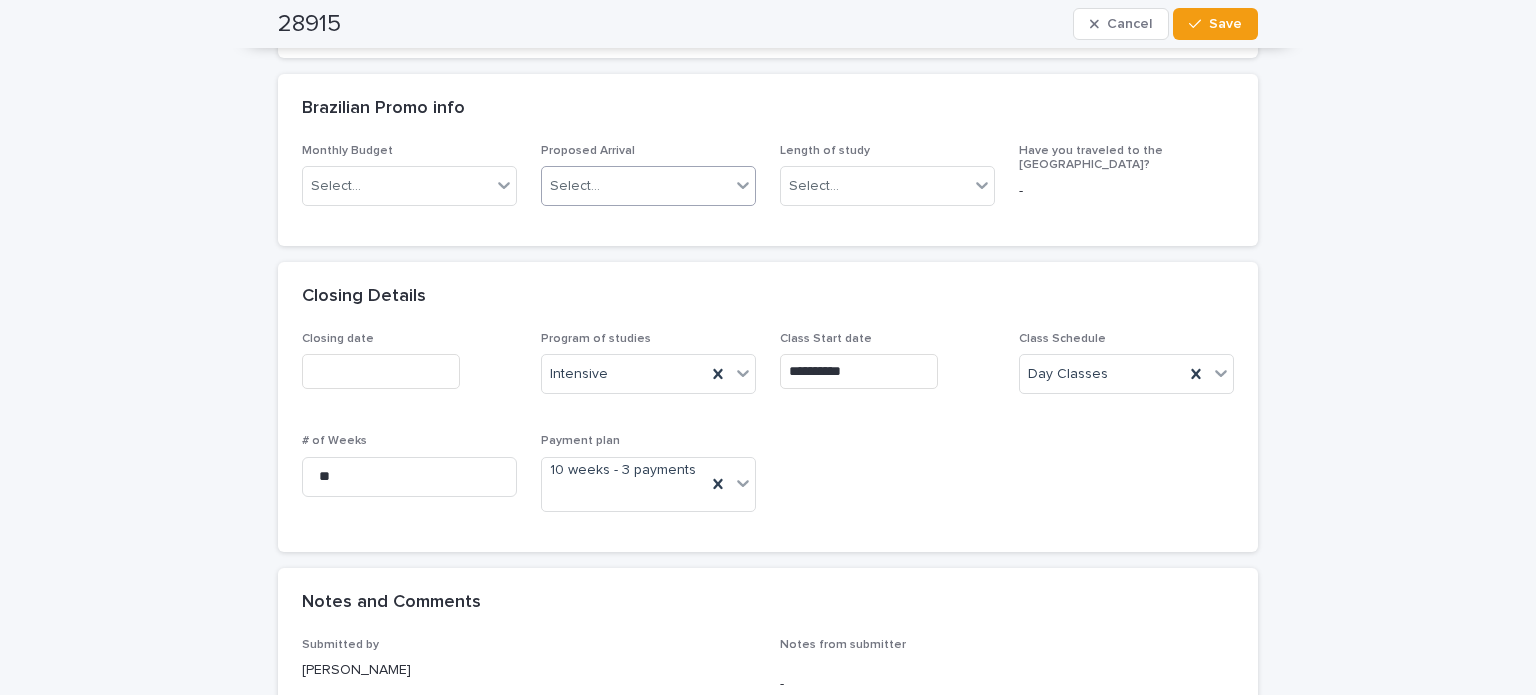 click at bounding box center [743, 185] 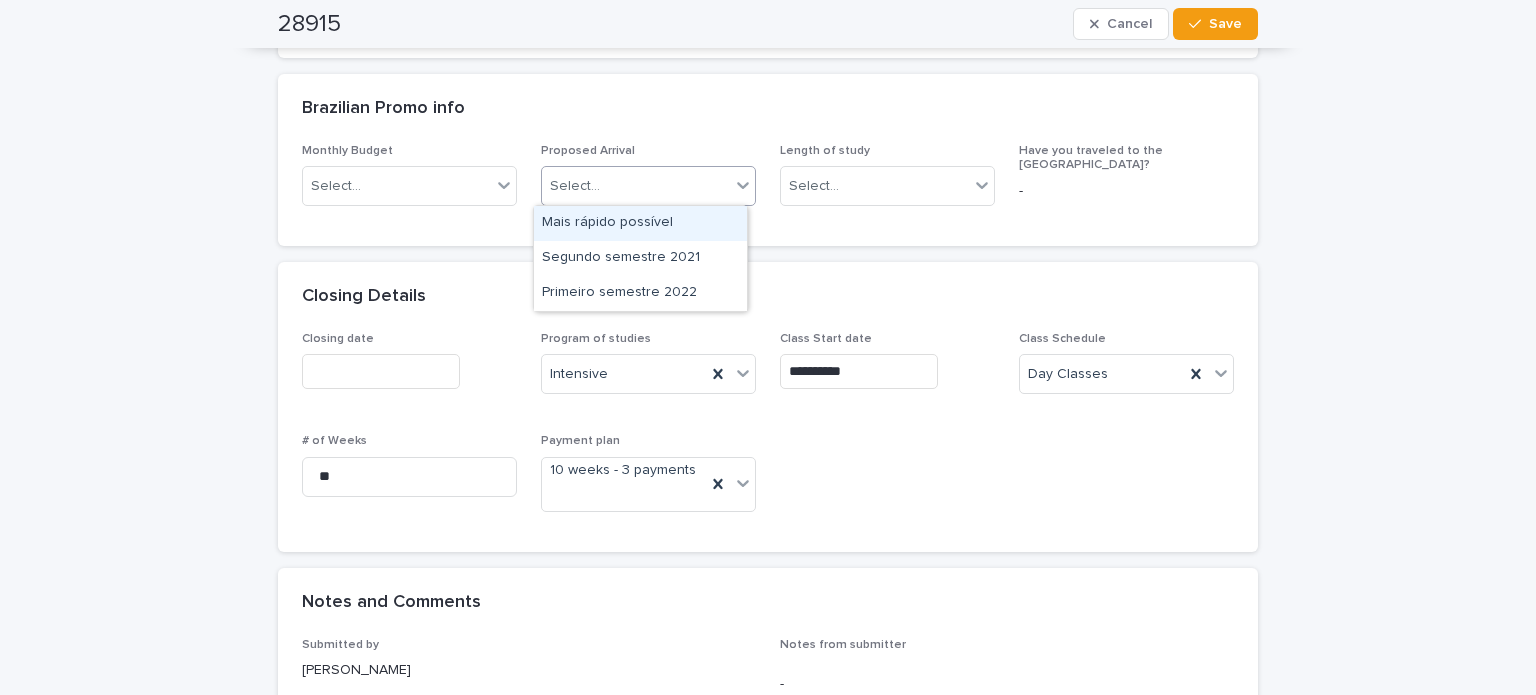 click at bounding box center (743, 185) 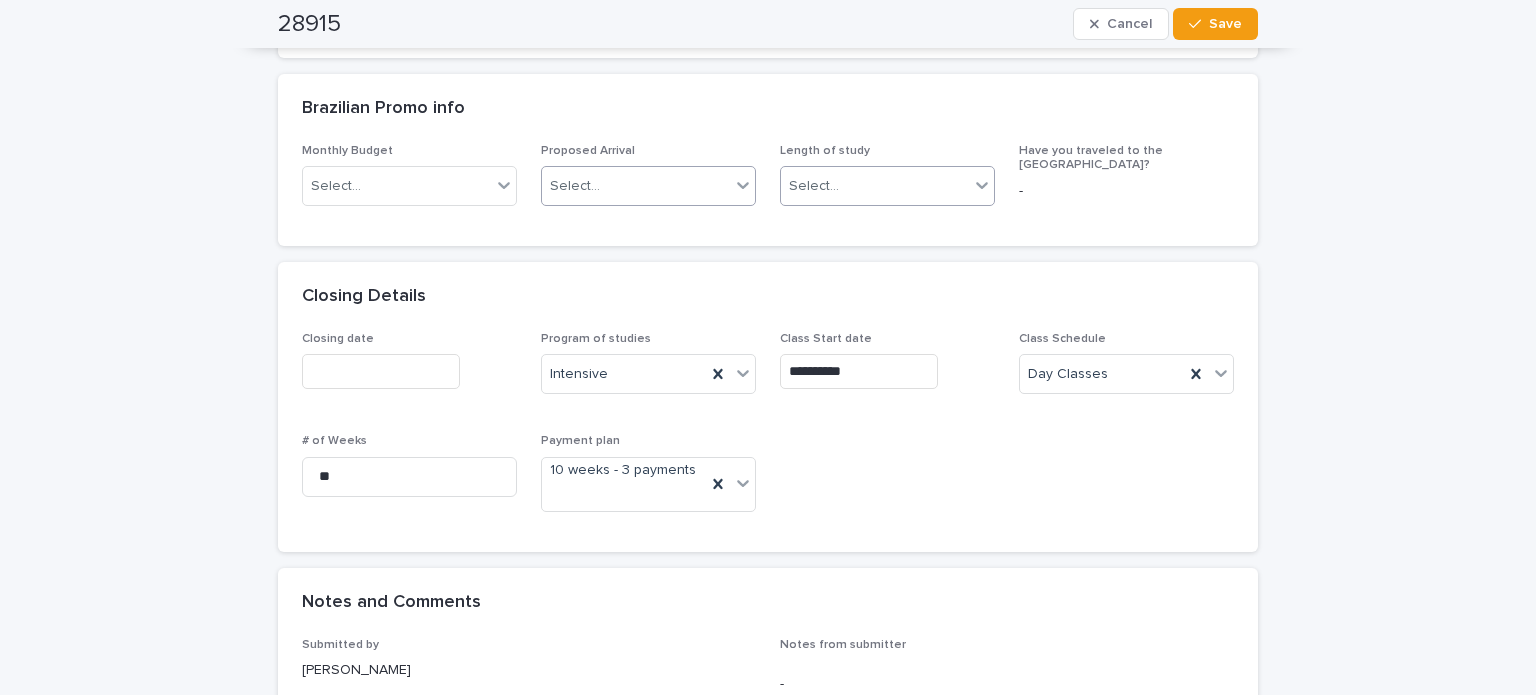 click on "Select..." at bounding box center [887, 186] 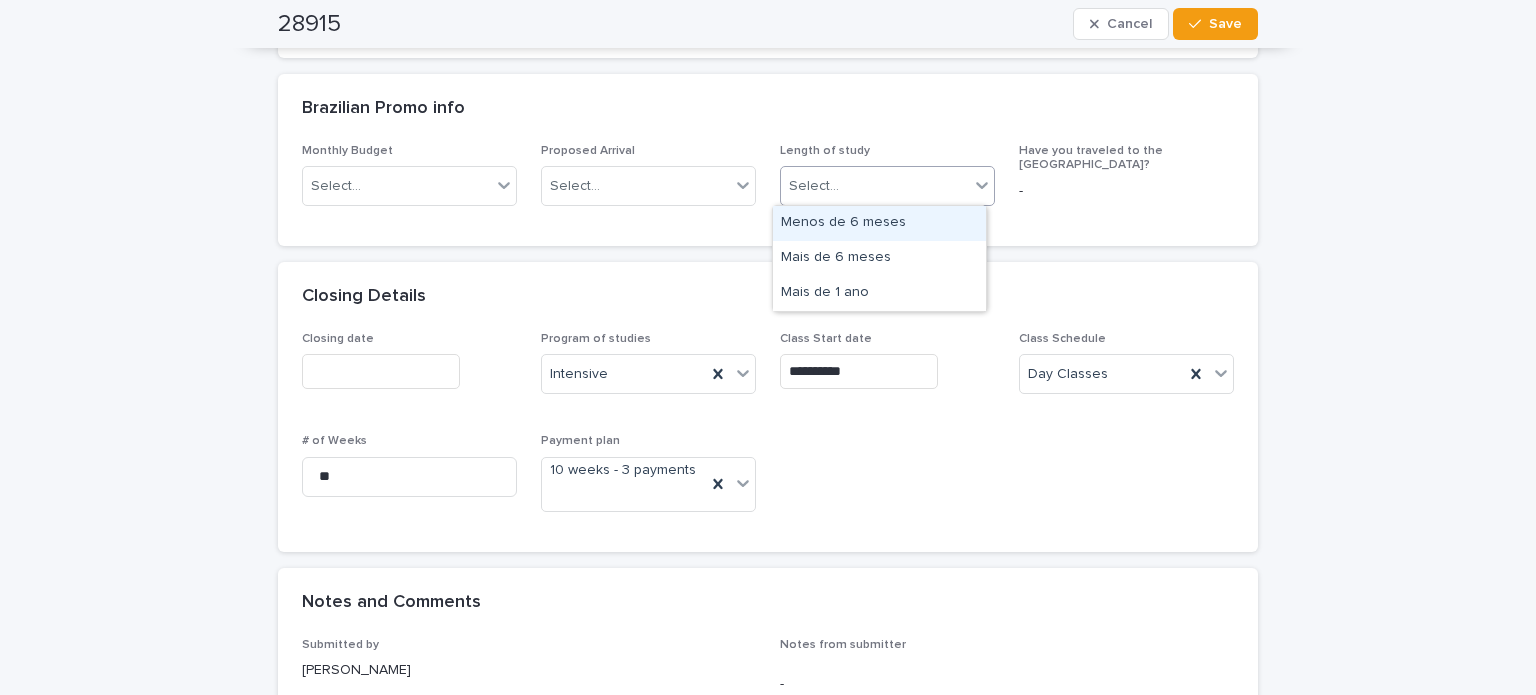 click on "Select..." at bounding box center (875, 186) 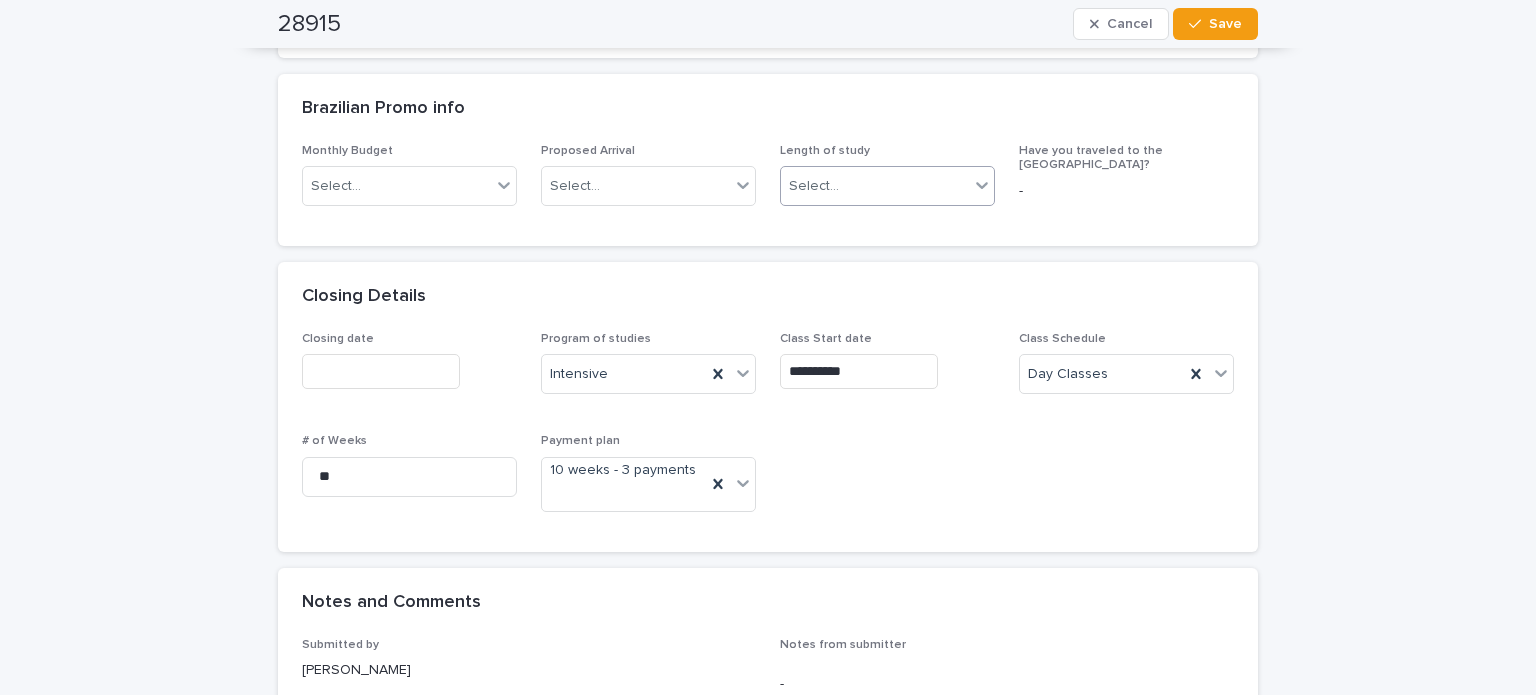 click at bounding box center (381, 371) 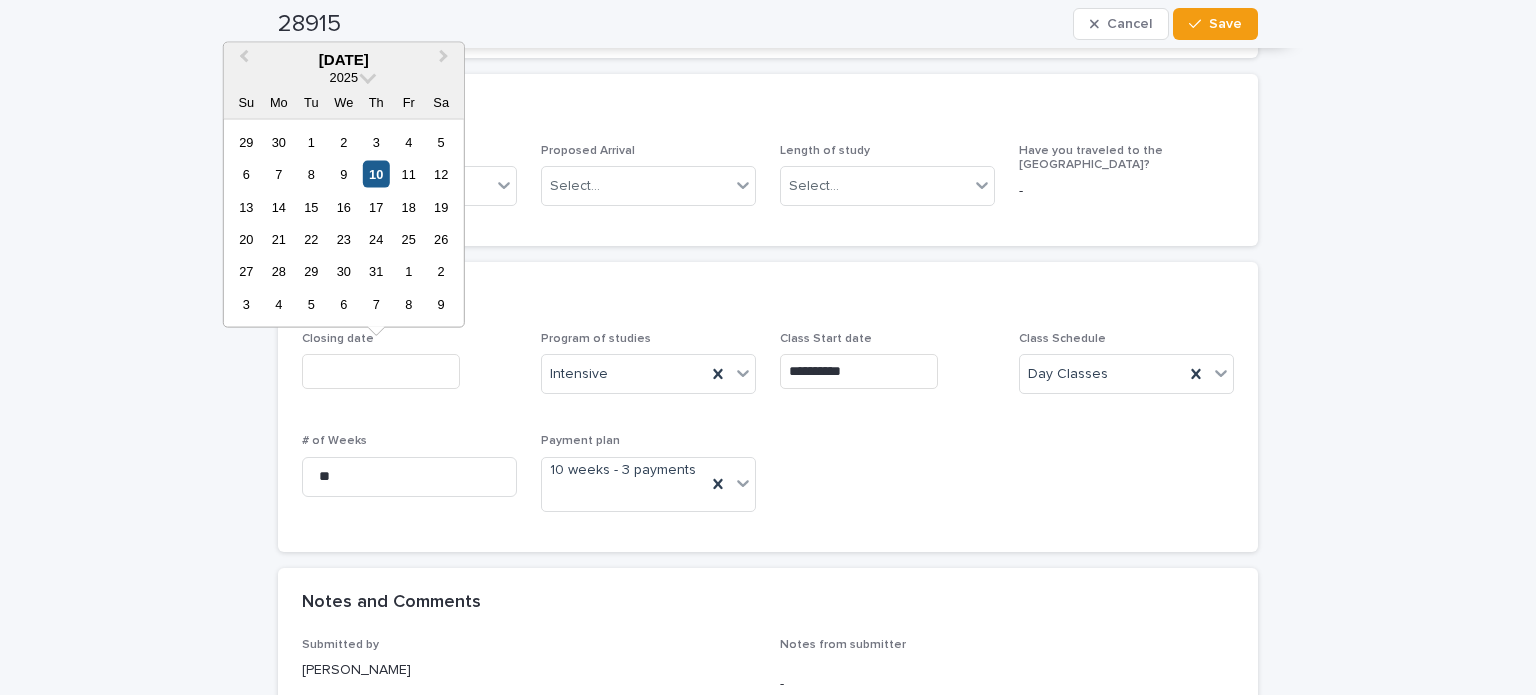 click on "10" at bounding box center (376, 174) 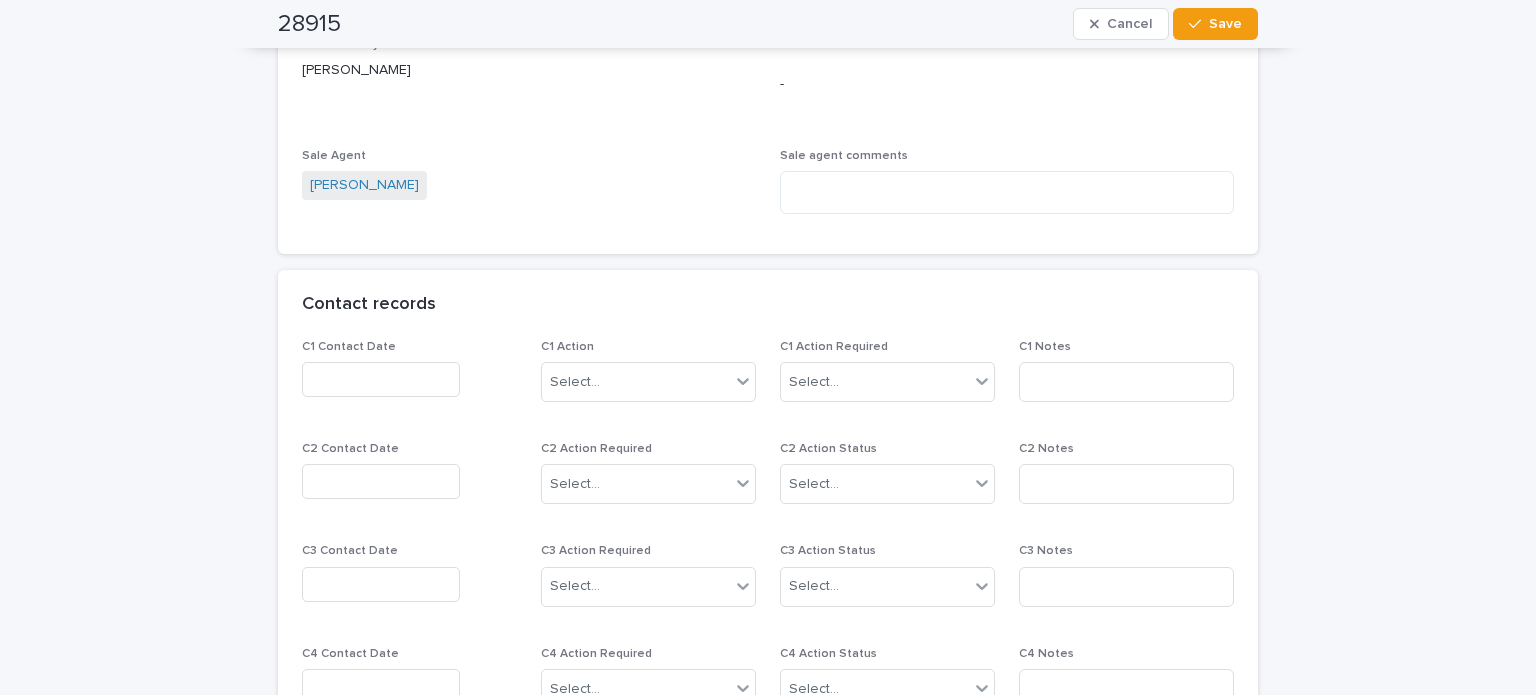 scroll, scrollTop: 1800, scrollLeft: 0, axis: vertical 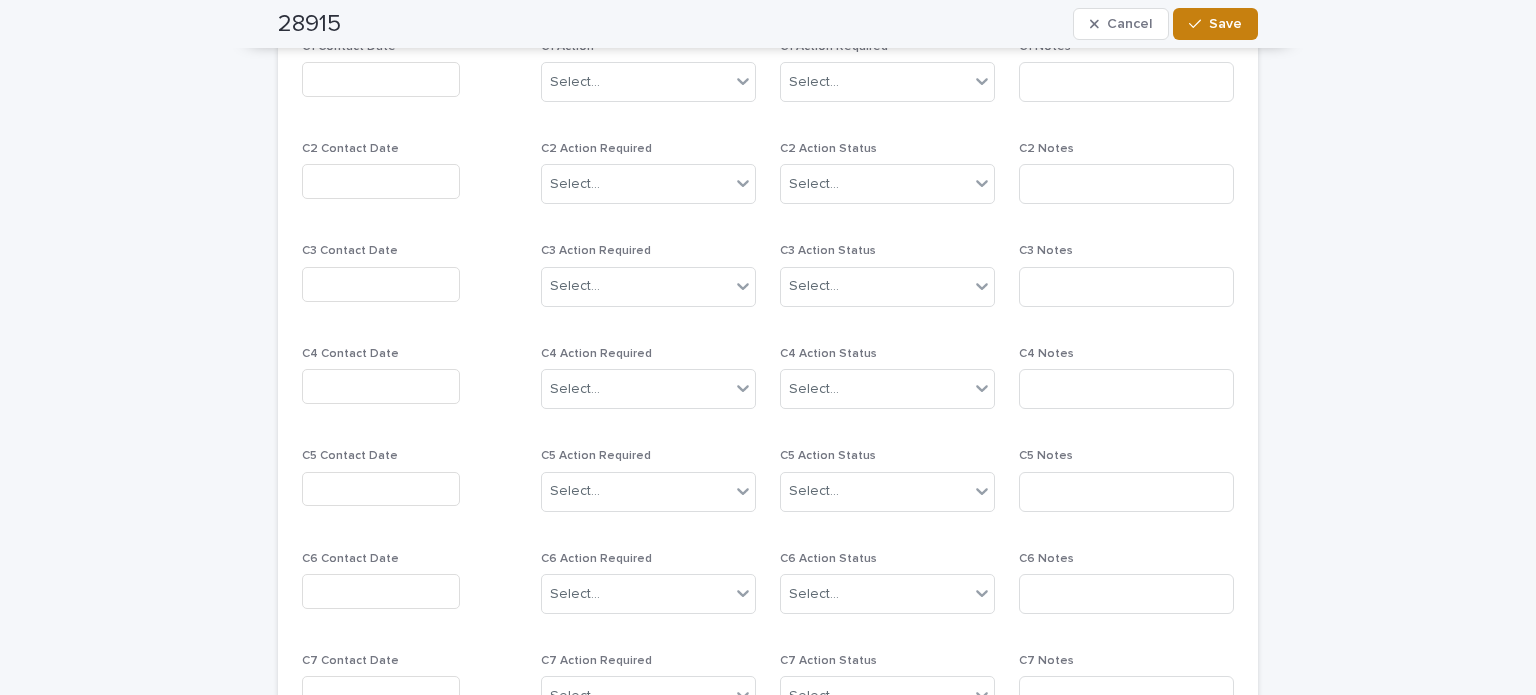 click on "Save" at bounding box center (1225, 24) 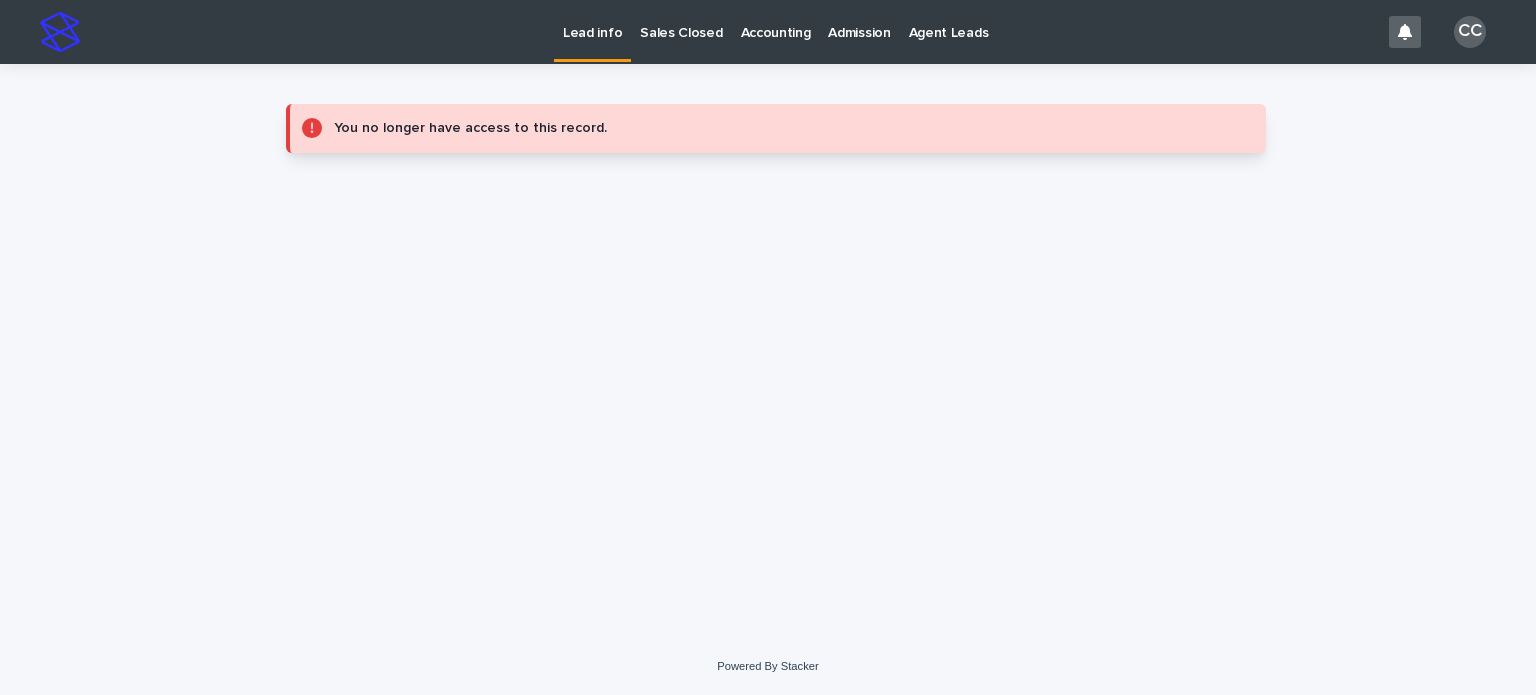 scroll, scrollTop: 0, scrollLeft: 0, axis: both 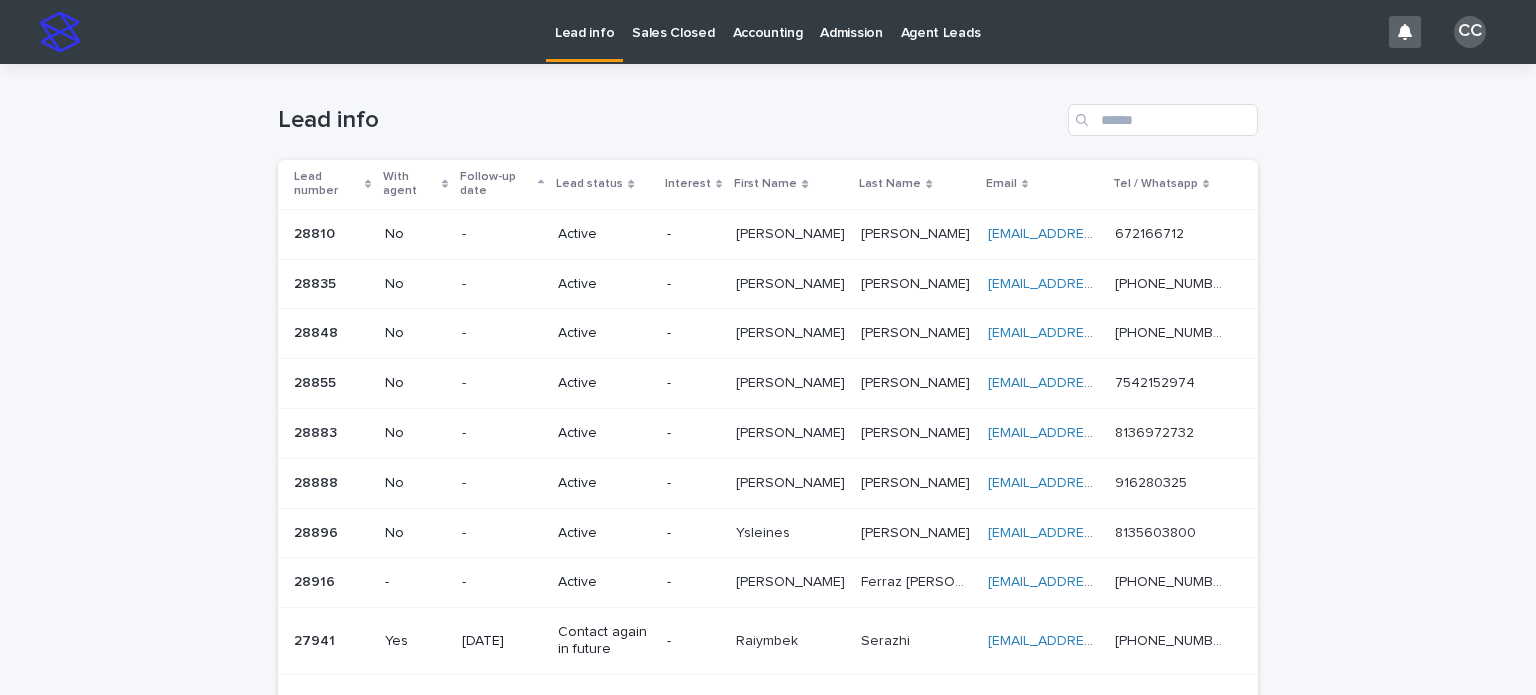 click on "Sales Closed" at bounding box center (673, 21) 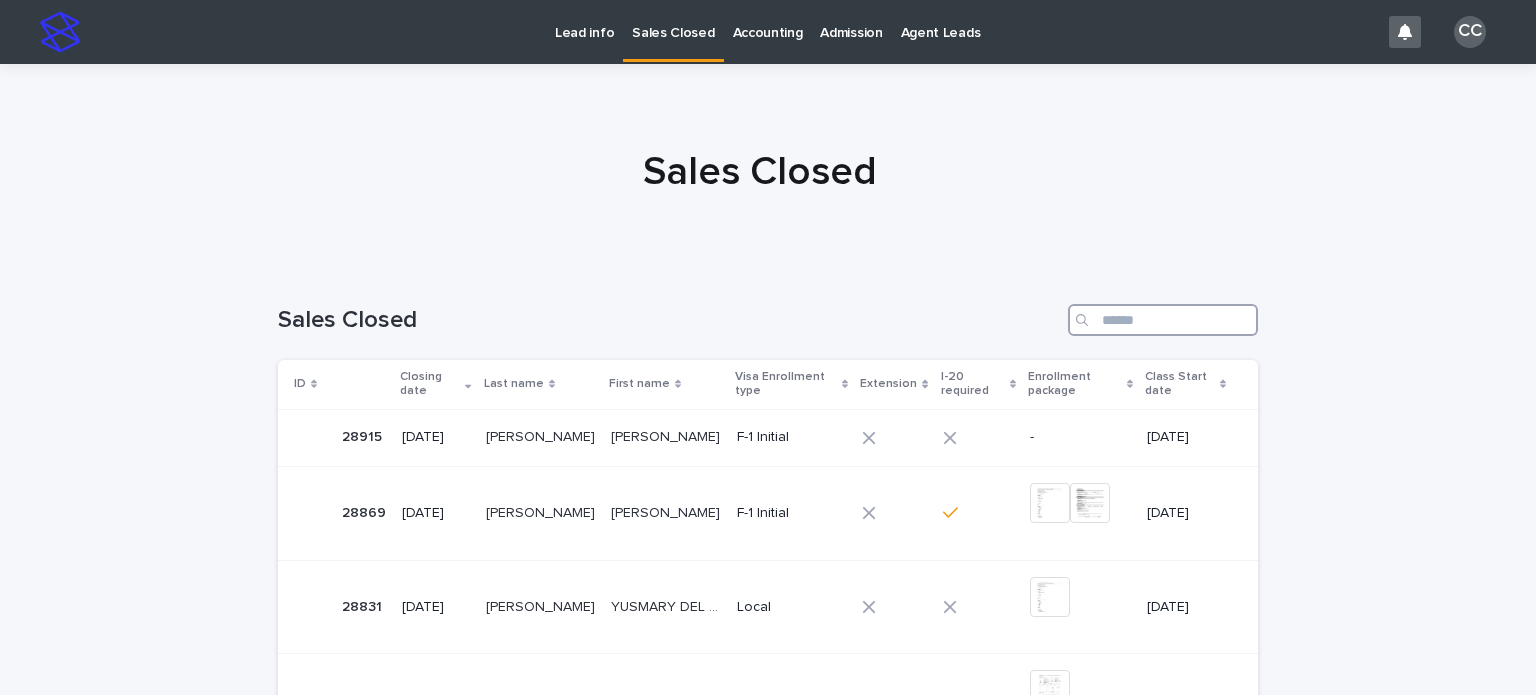 click at bounding box center [1163, 320] 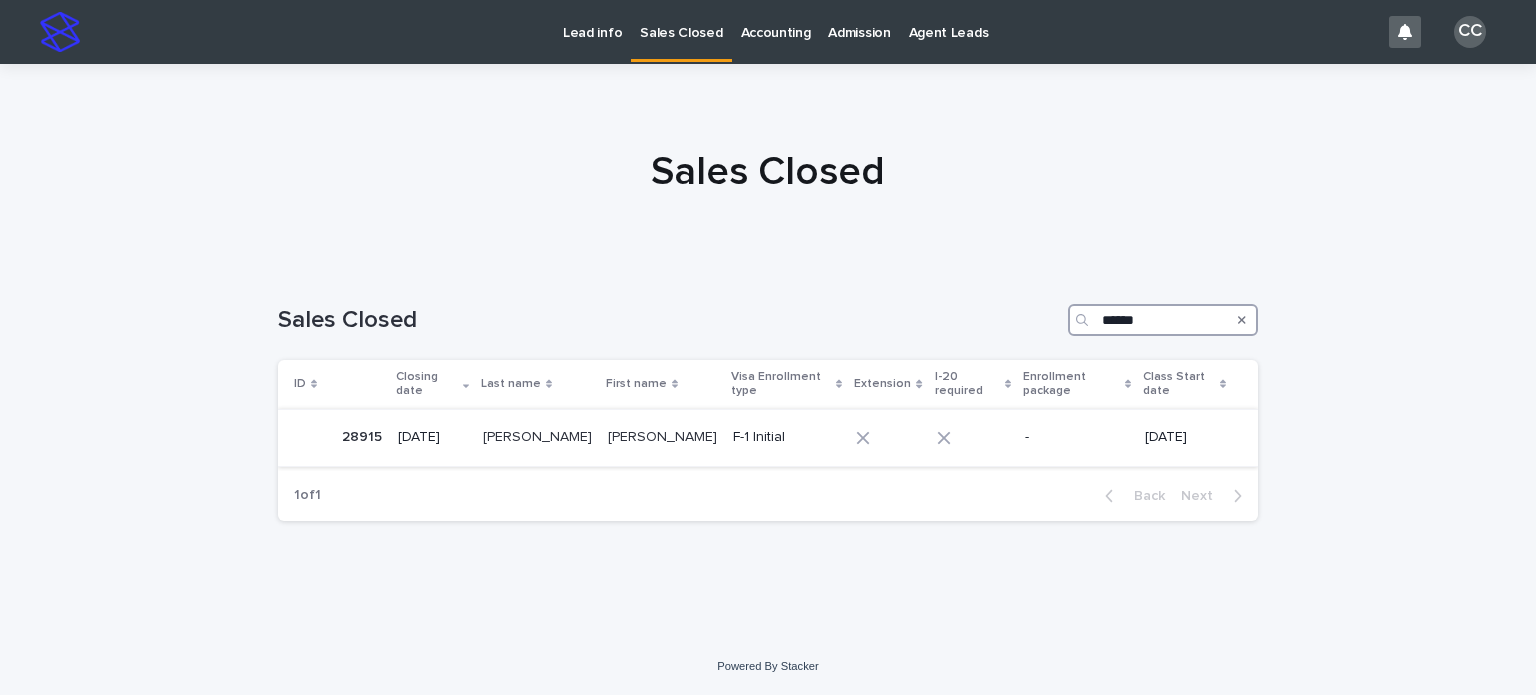 type on "******" 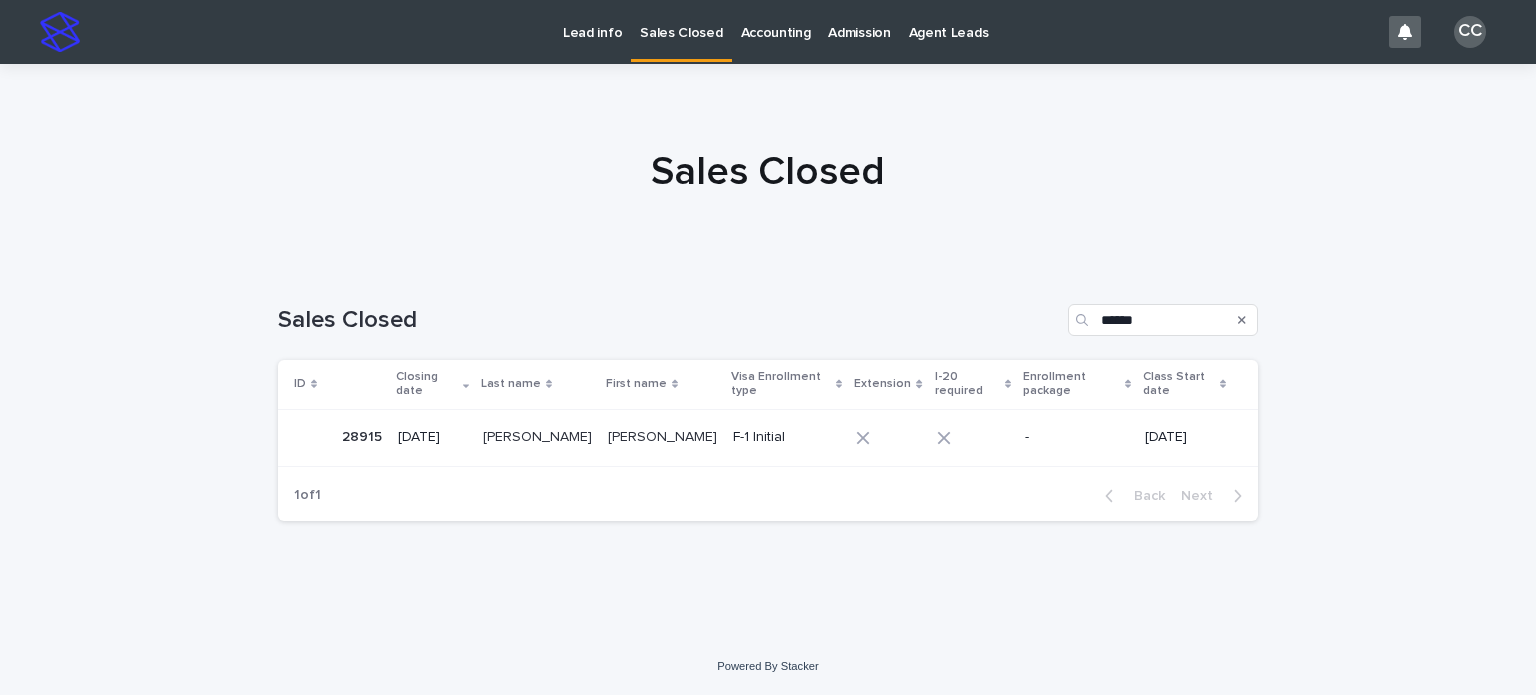 click on "SAMUEL FELIPE" at bounding box center [664, 435] 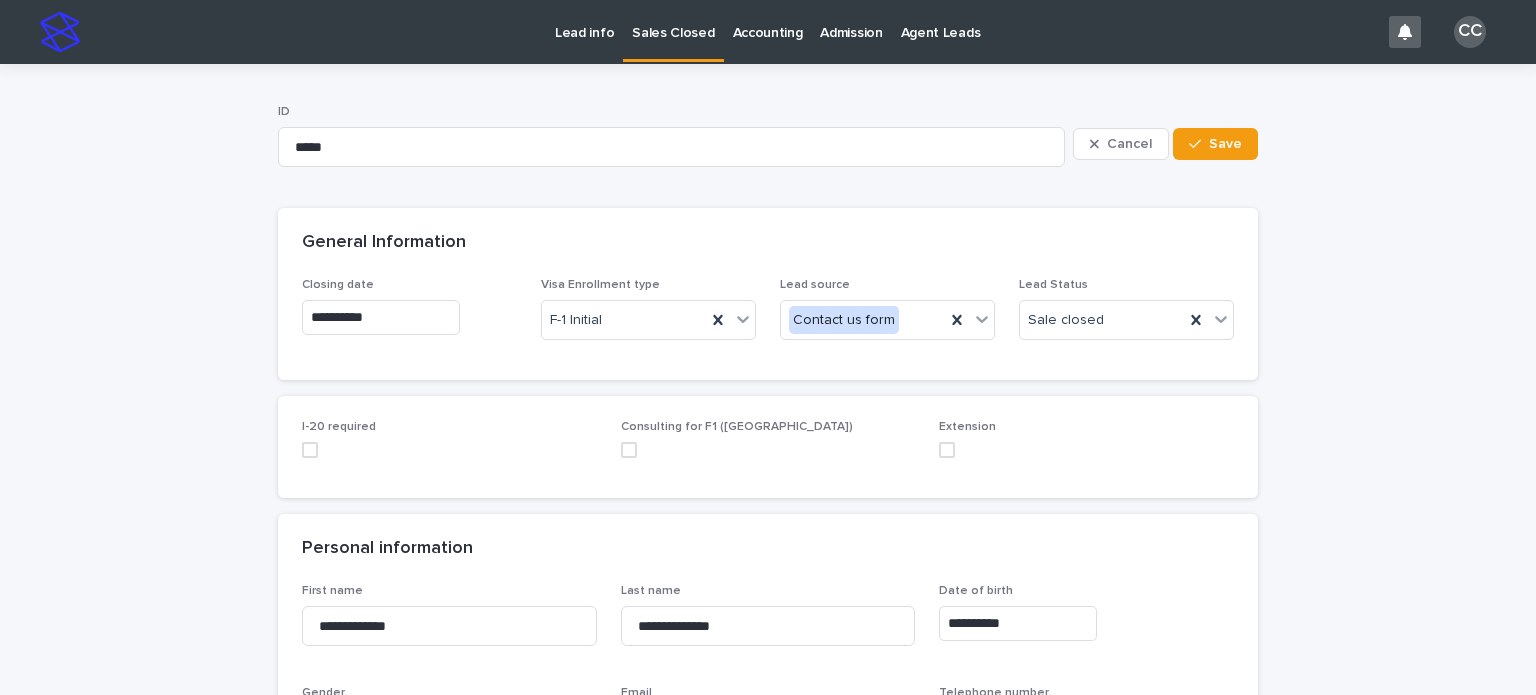click at bounding box center [310, 450] 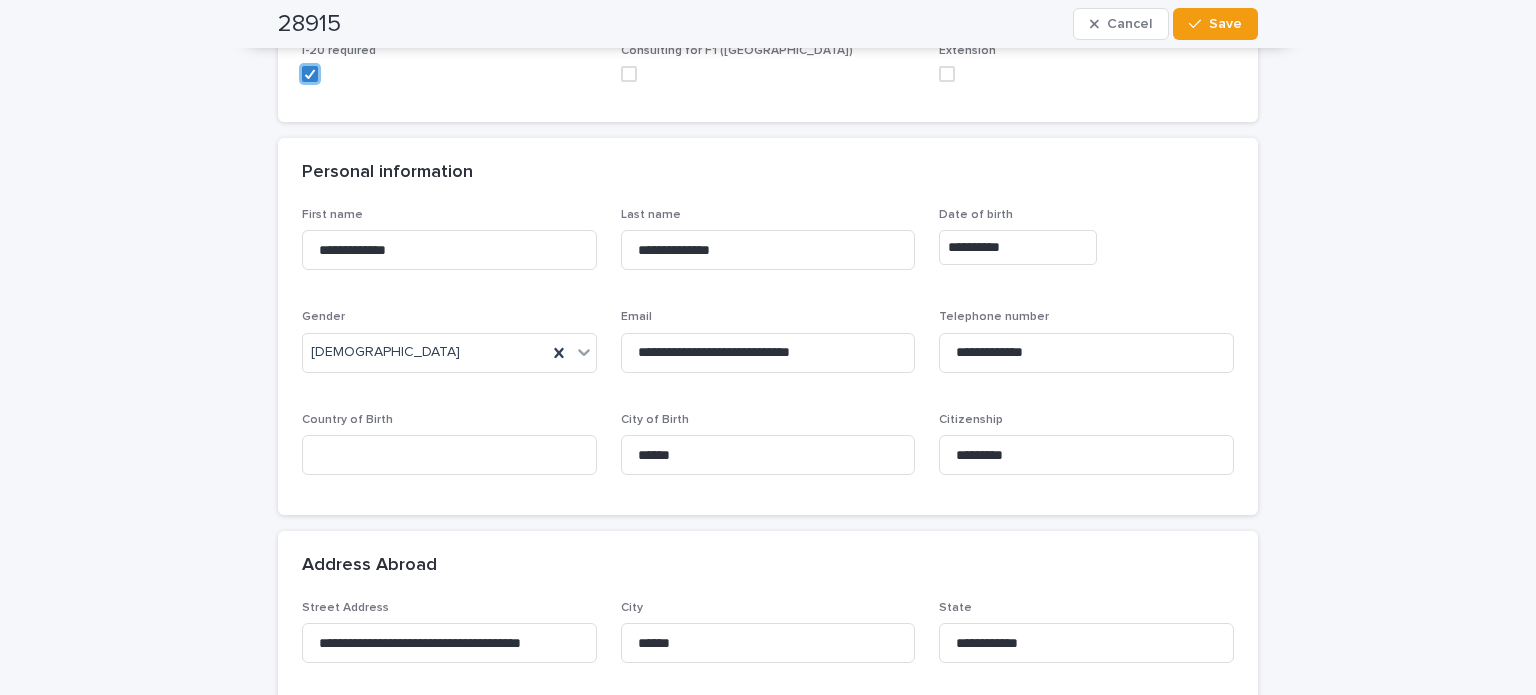 scroll, scrollTop: 400, scrollLeft: 0, axis: vertical 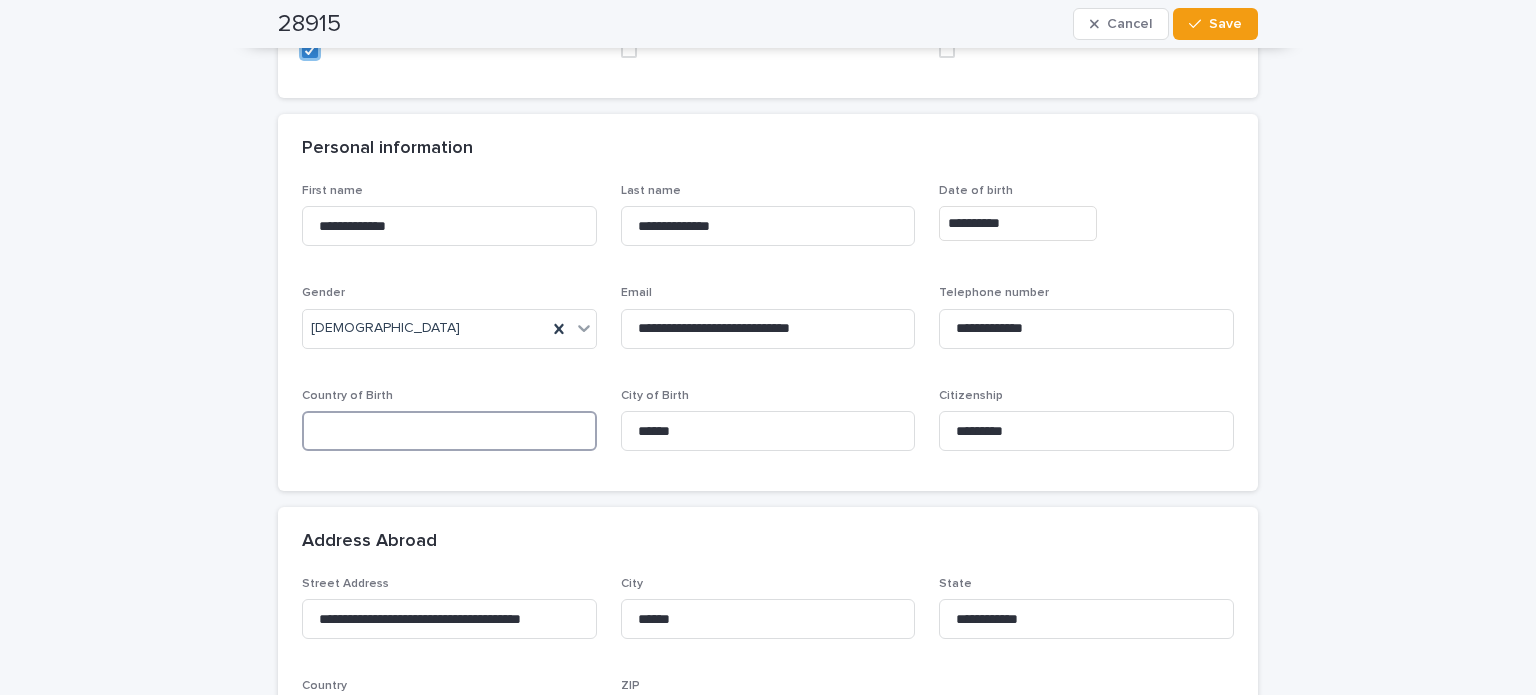 click at bounding box center (449, 431) 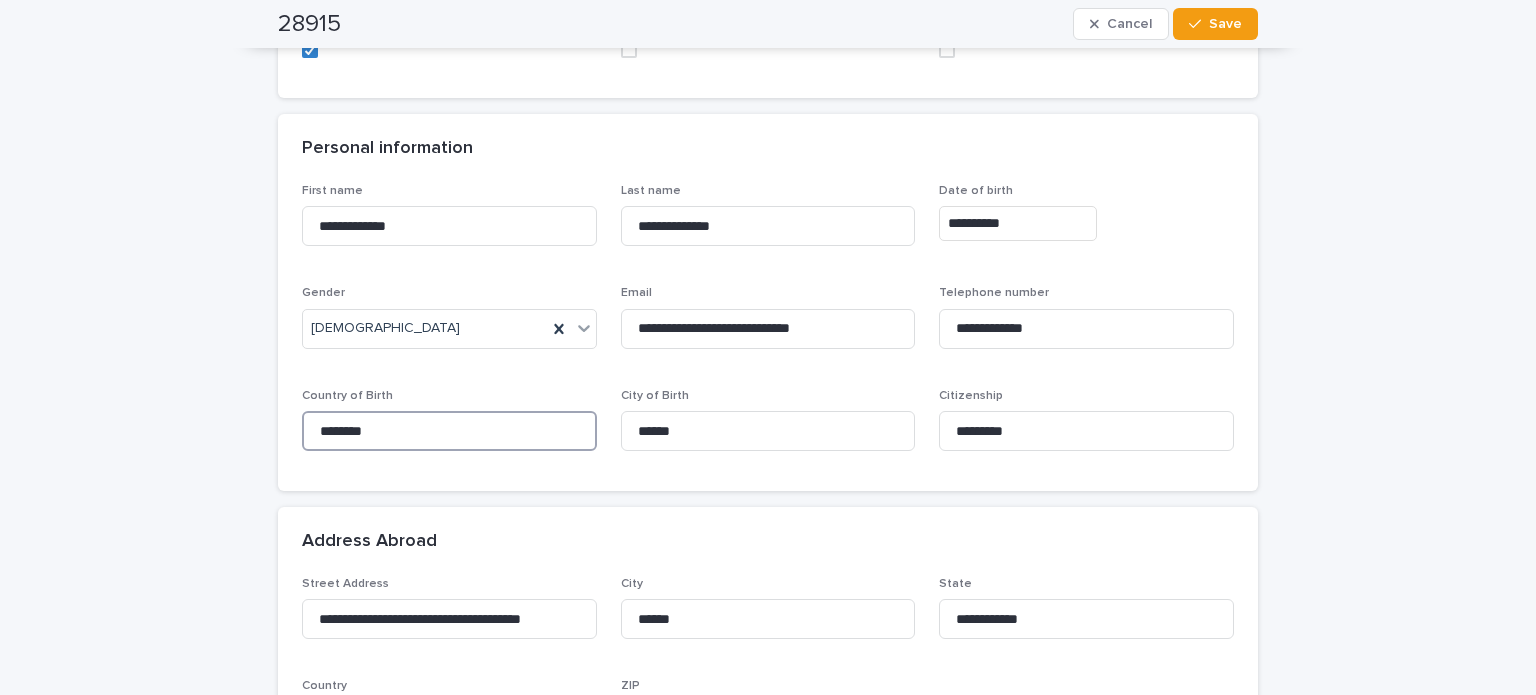 type on "********" 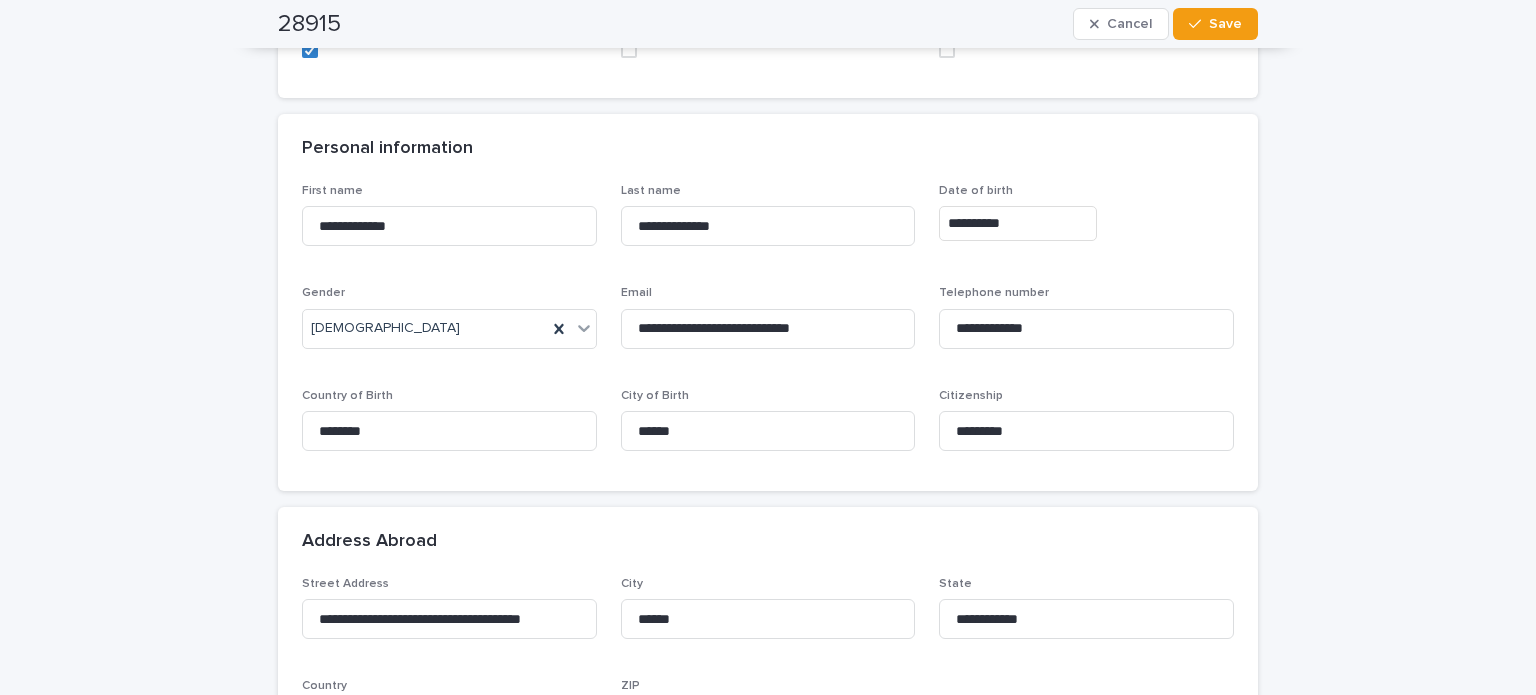 click on "**********" at bounding box center (768, 325) 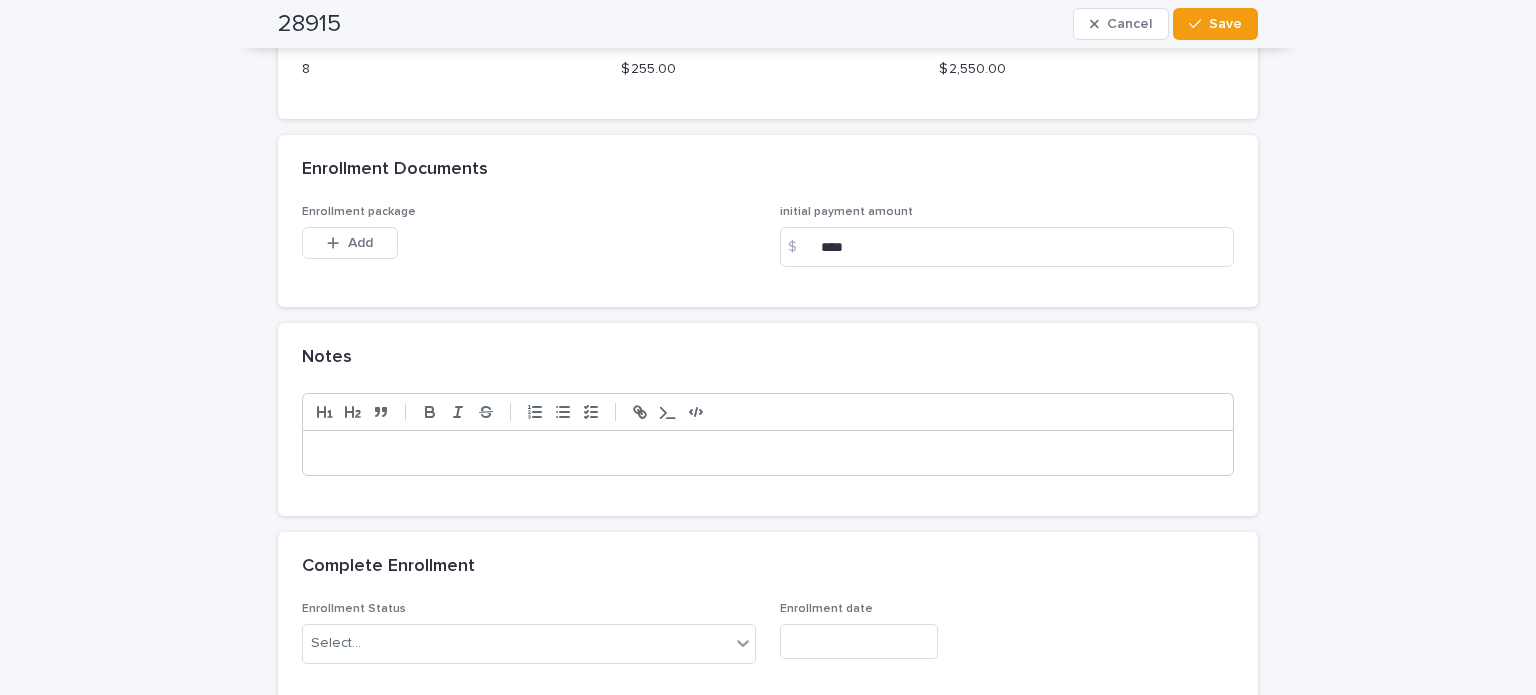 scroll, scrollTop: 1800, scrollLeft: 0, axis: vertical 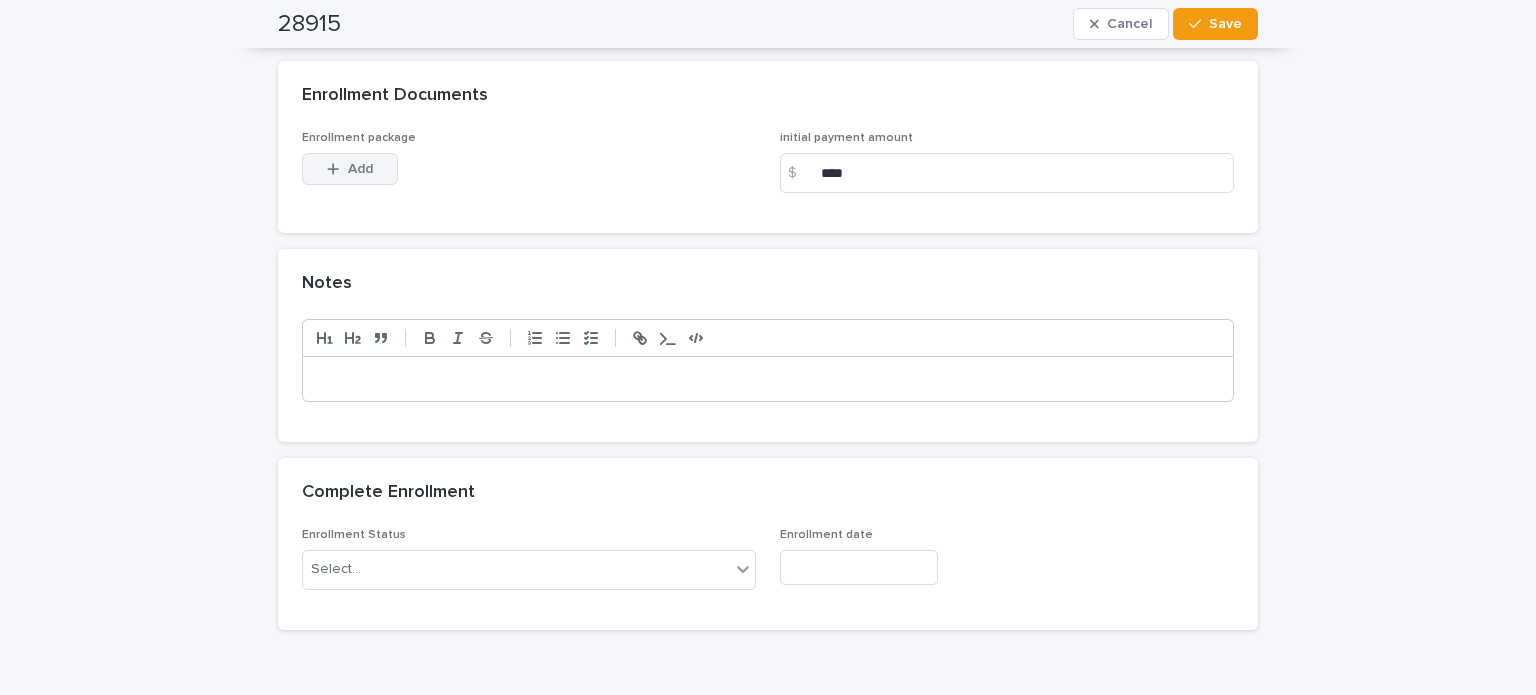 click on "Add" at bounding box center (360, 169) 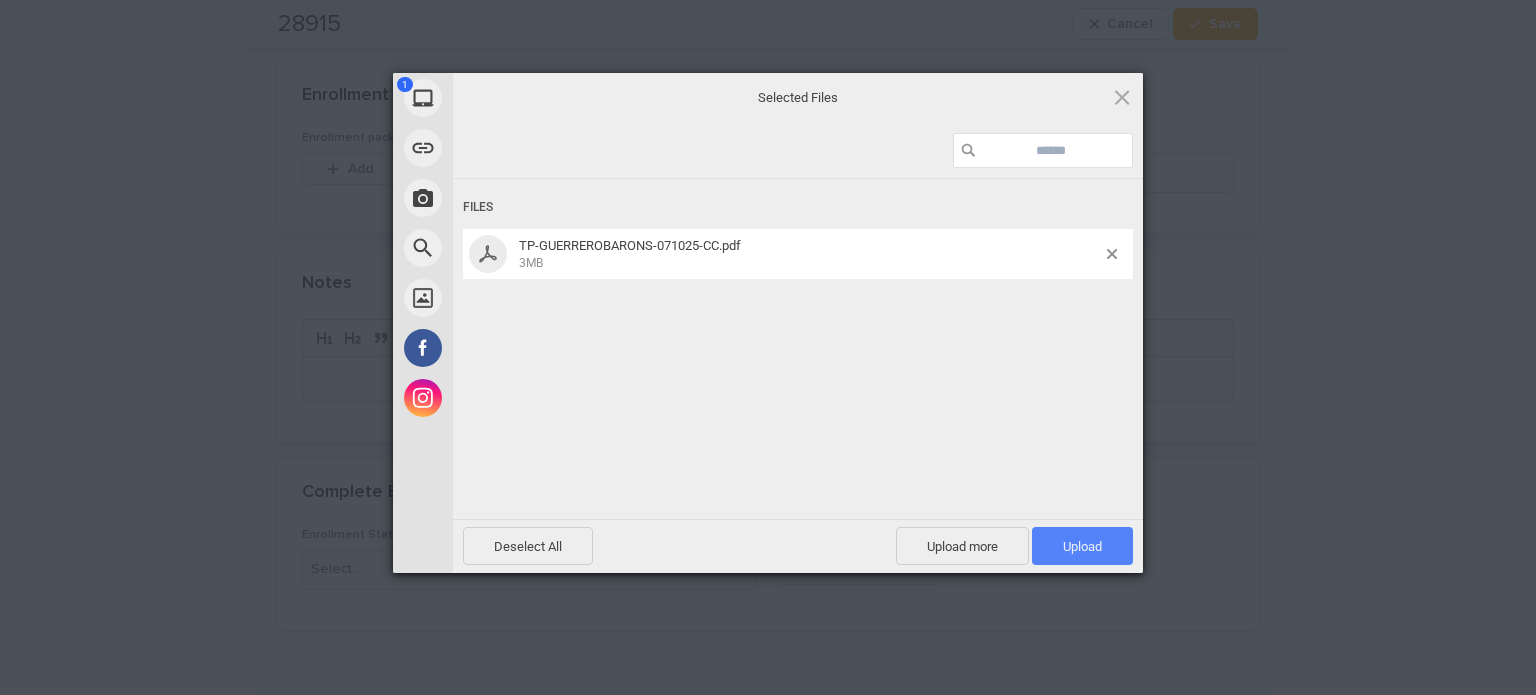 click on "Upload
1" at bounding box center [1082, 546] 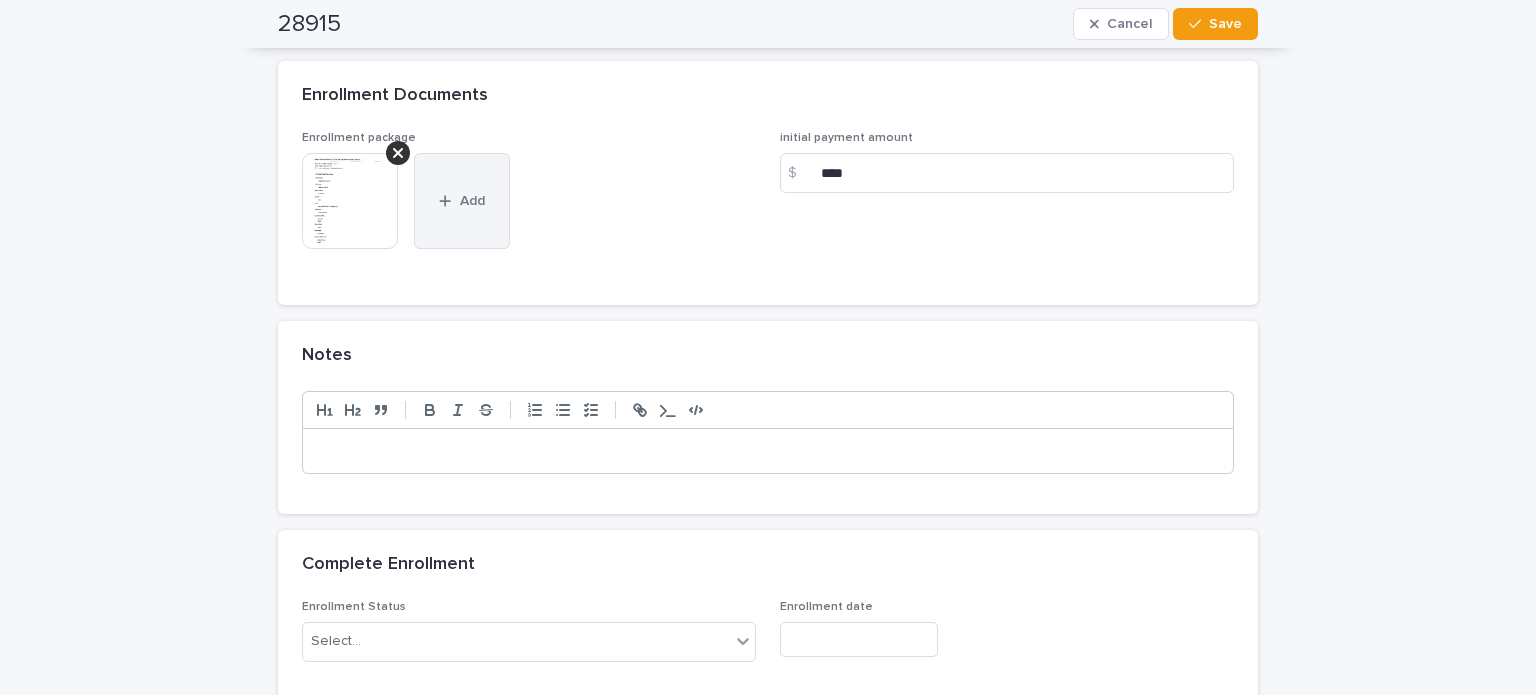 click on "Add" at bounding box center [462, 201] 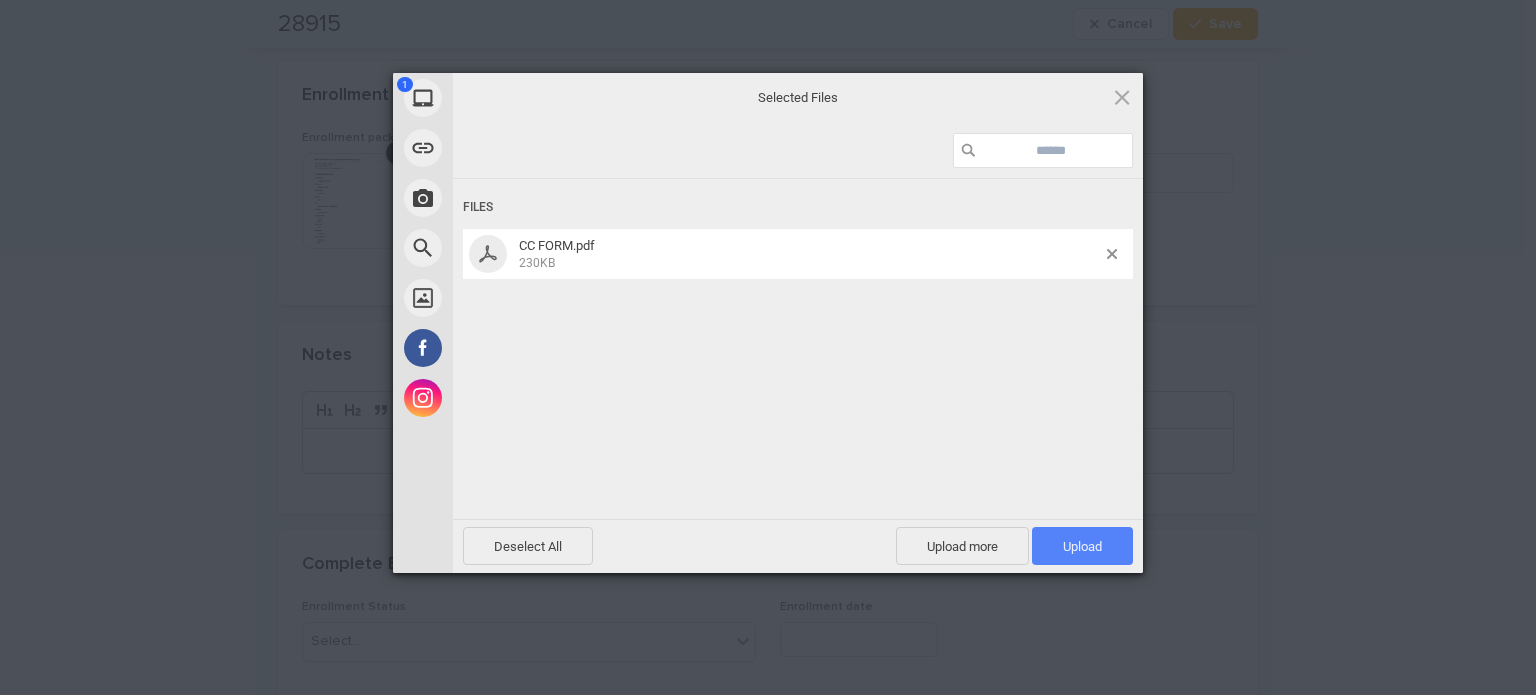 click on "Upload
1" at bounding box center (1082, 546) 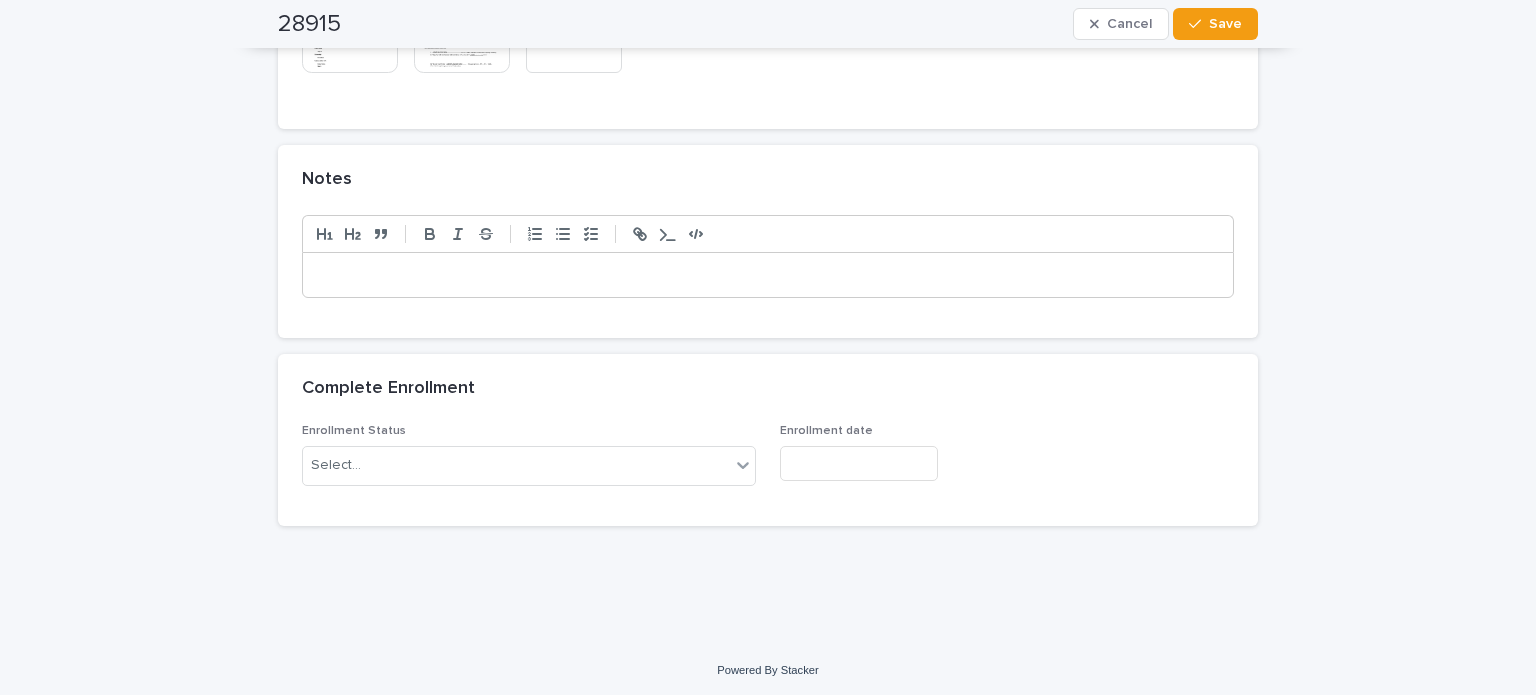 scroll, scrollTop: 1977, scrollLeft: 0, axis: vertical 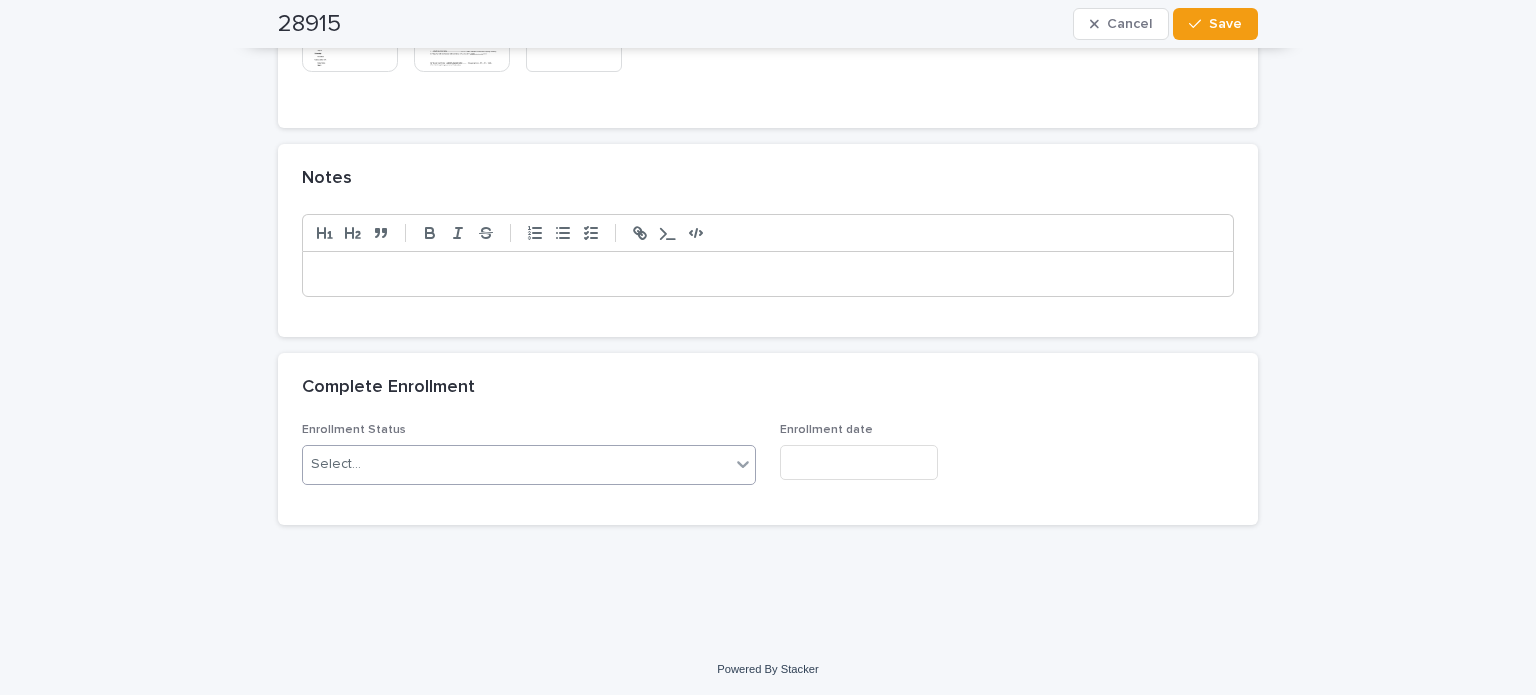 click on "Select..." at bounding box center (516, 464) 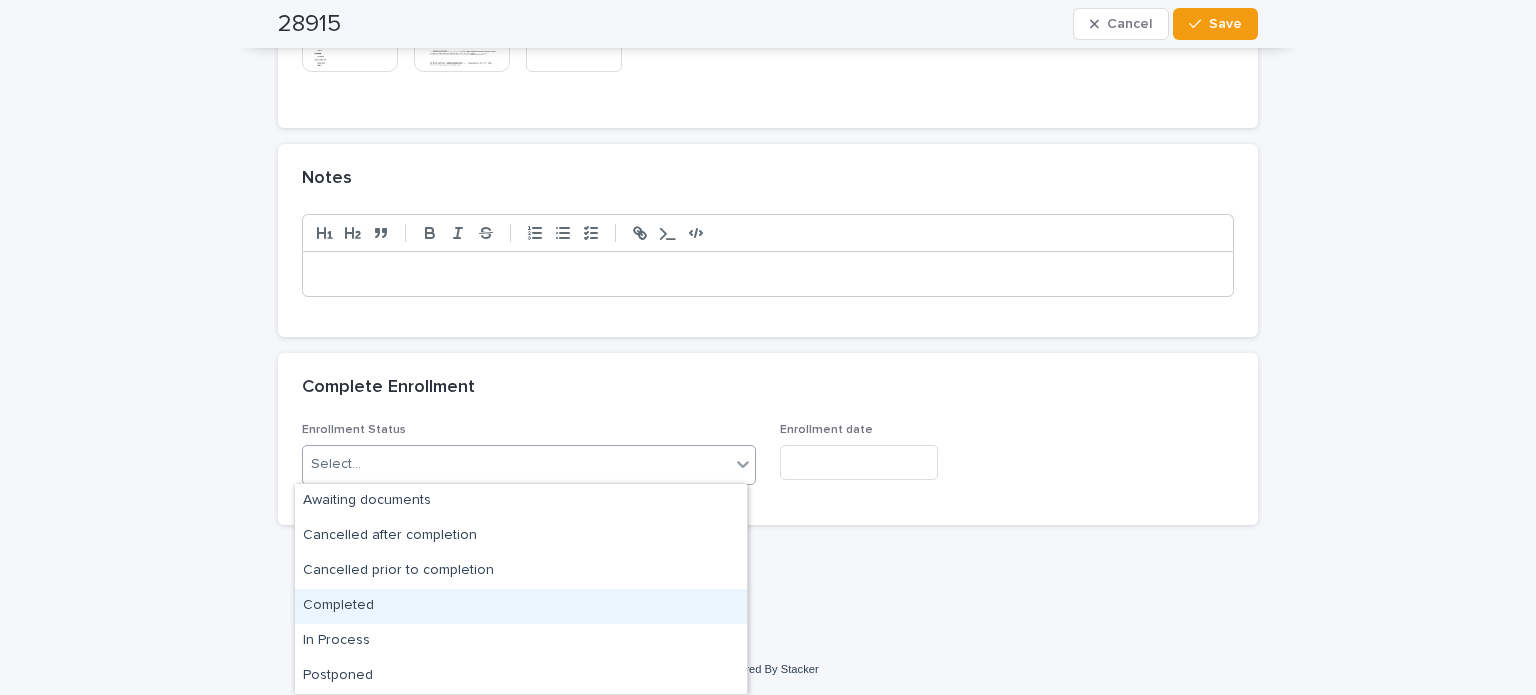 click on "Completed" at bounding box center [521, 606] 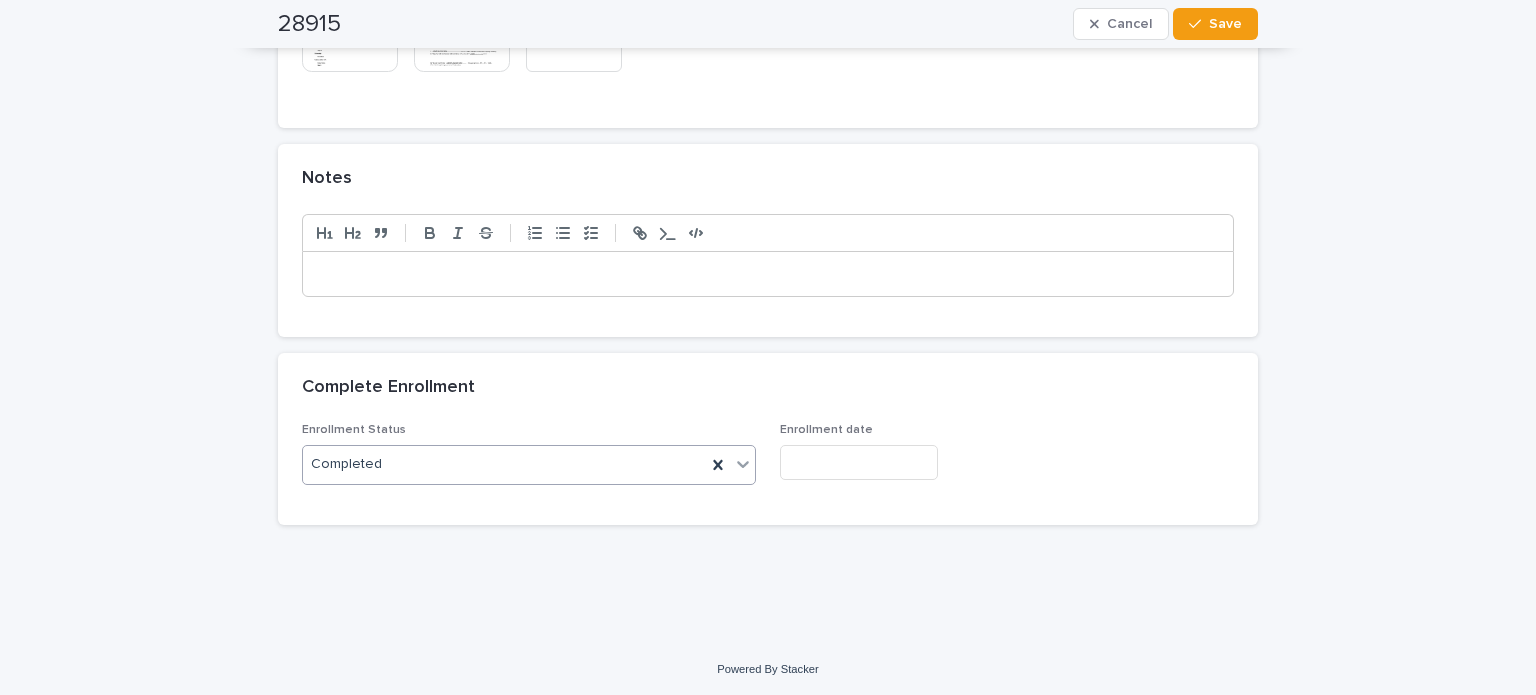 click at bounding box center (859, 462) 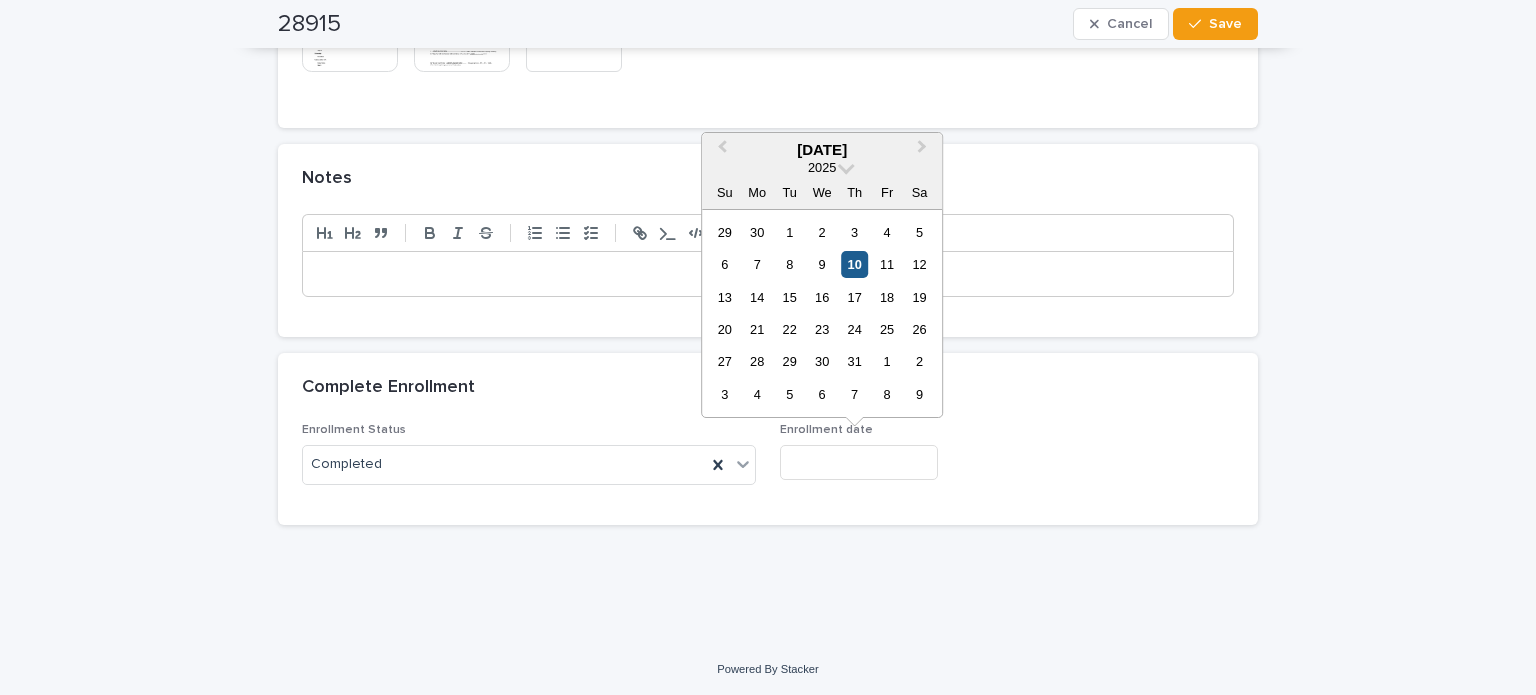 click on "10" at bounding box center (854, 264) 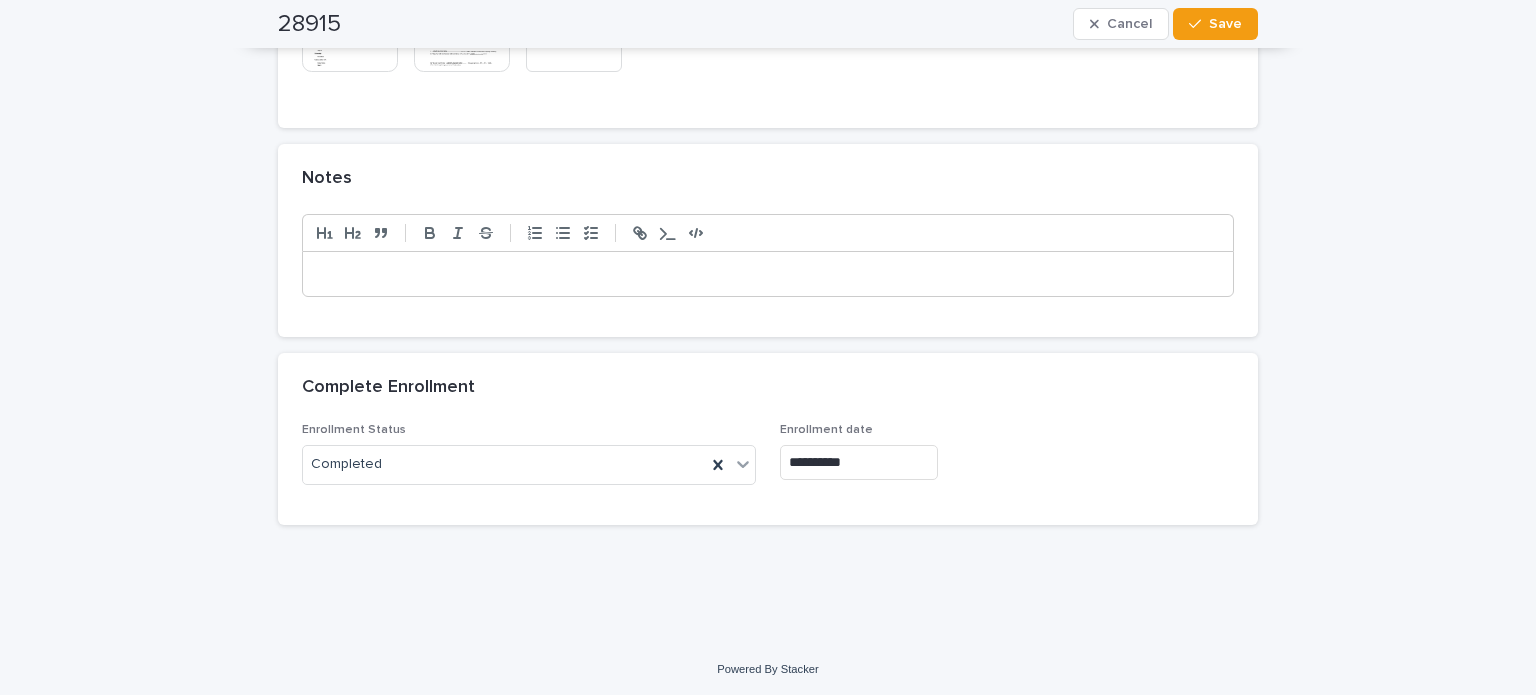 click at bounding box center [768, 274] 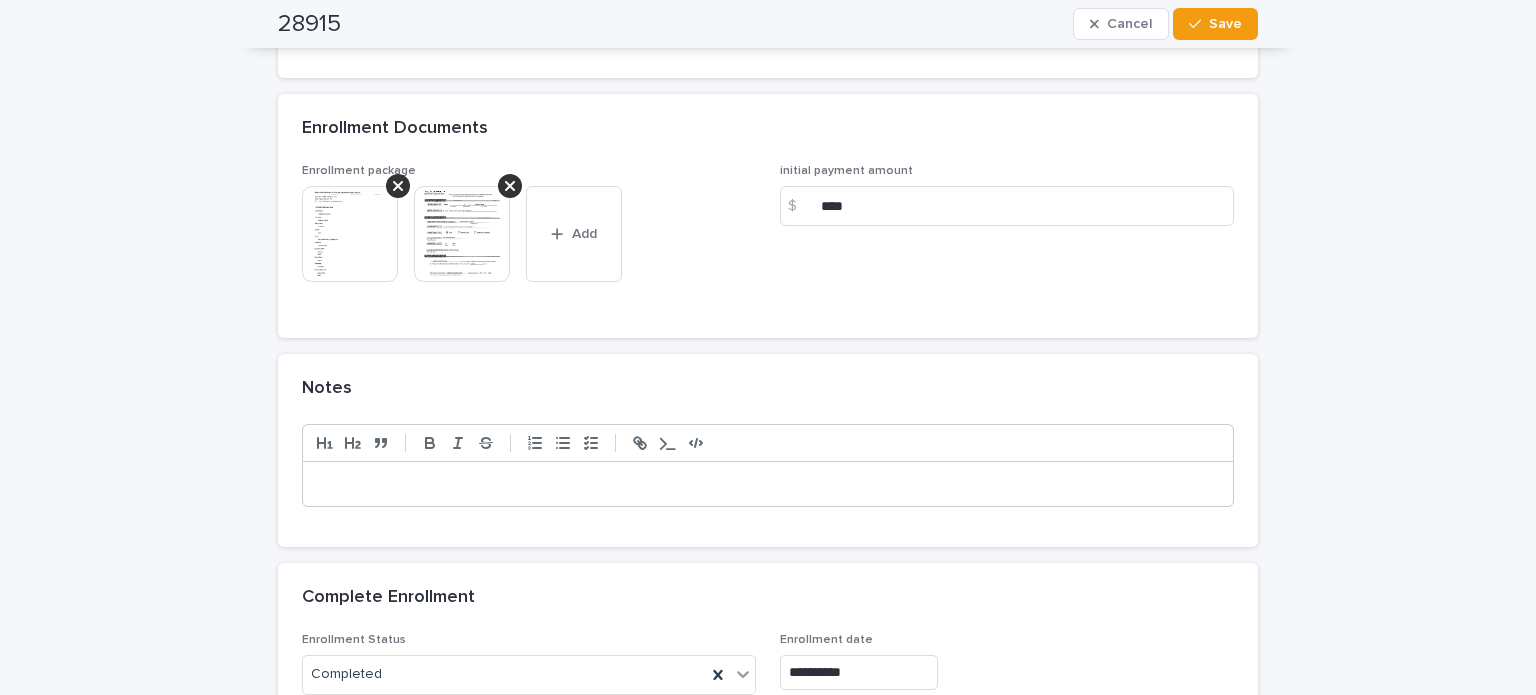 scroll, scrollTop: 1777, scrollLeft: 0, axis: vertical 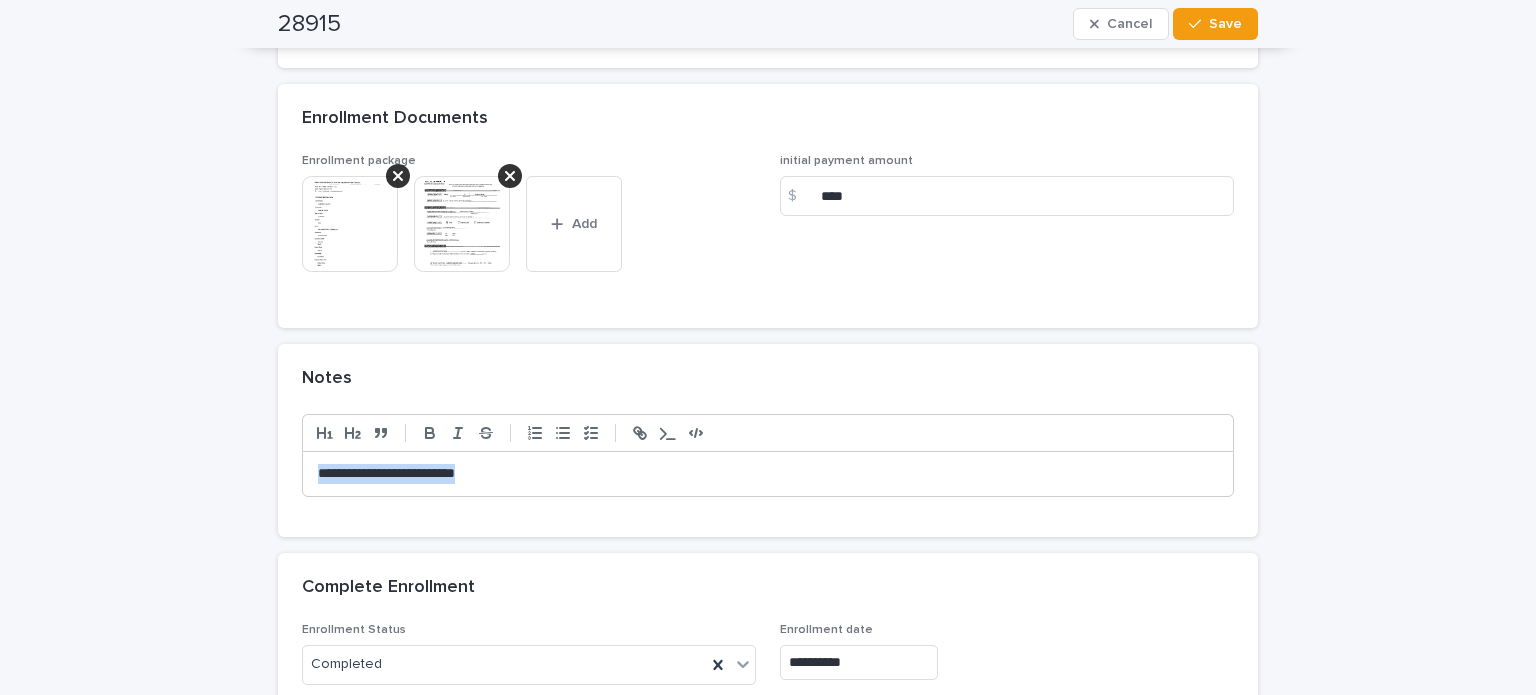 drag, startPoint x: 556, startPoint y: 478, endPoint x: 275, endPoint y: 458, distance: 281.71085 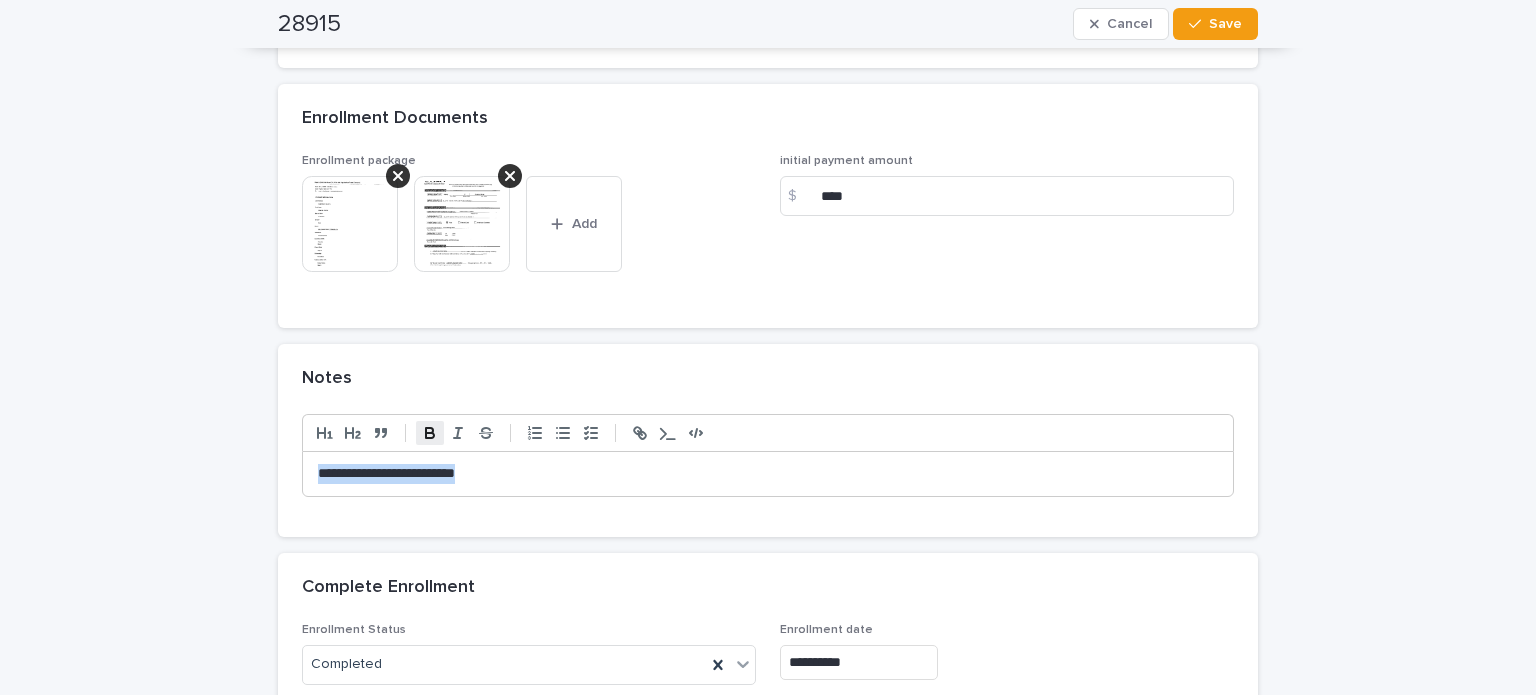 click 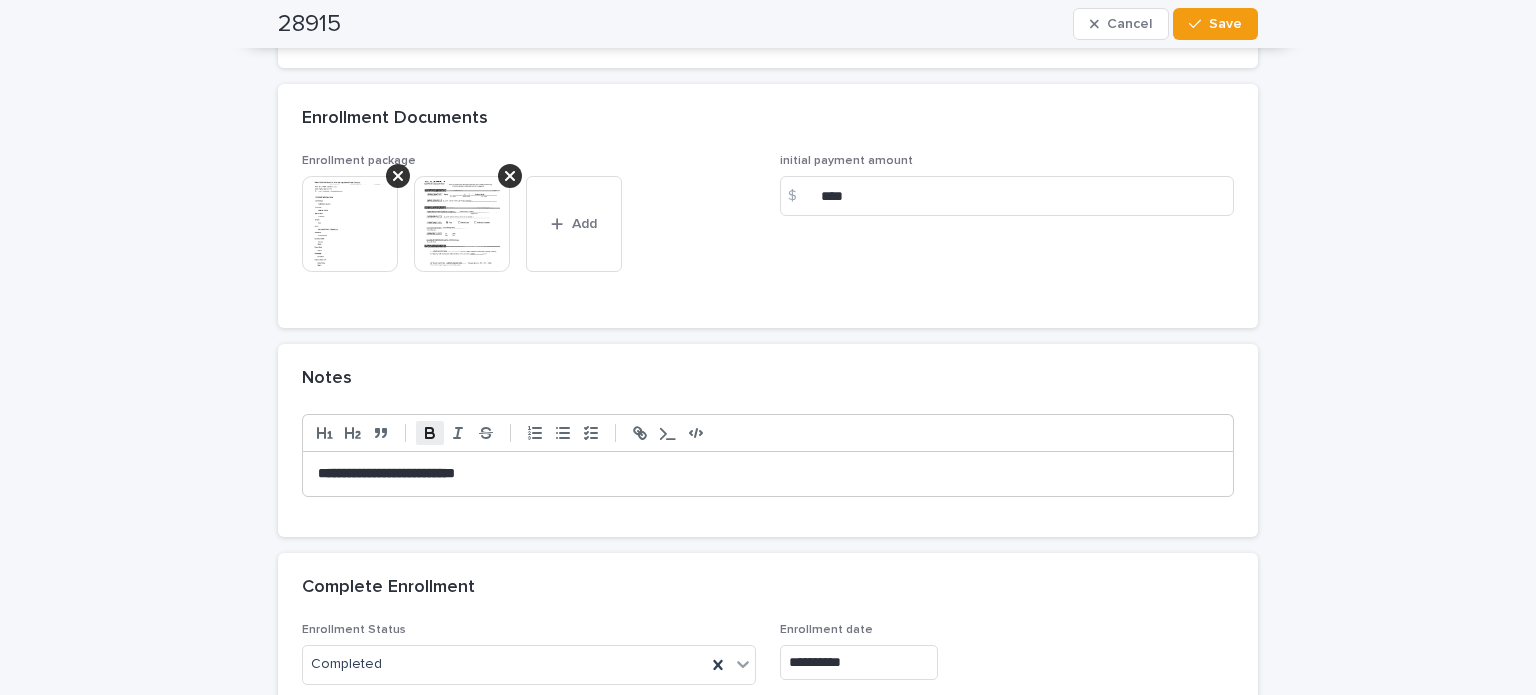 click on "**********" at bounding box center [768, 474] 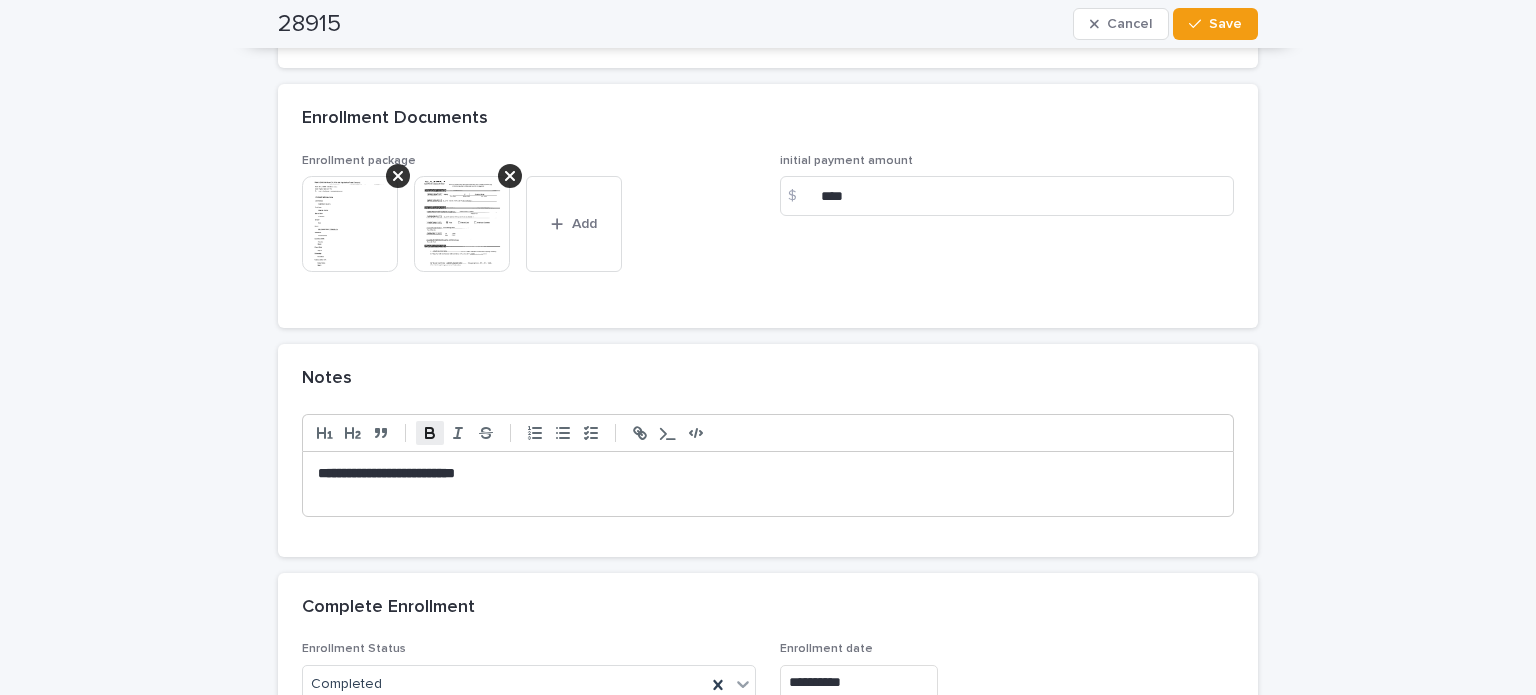 type 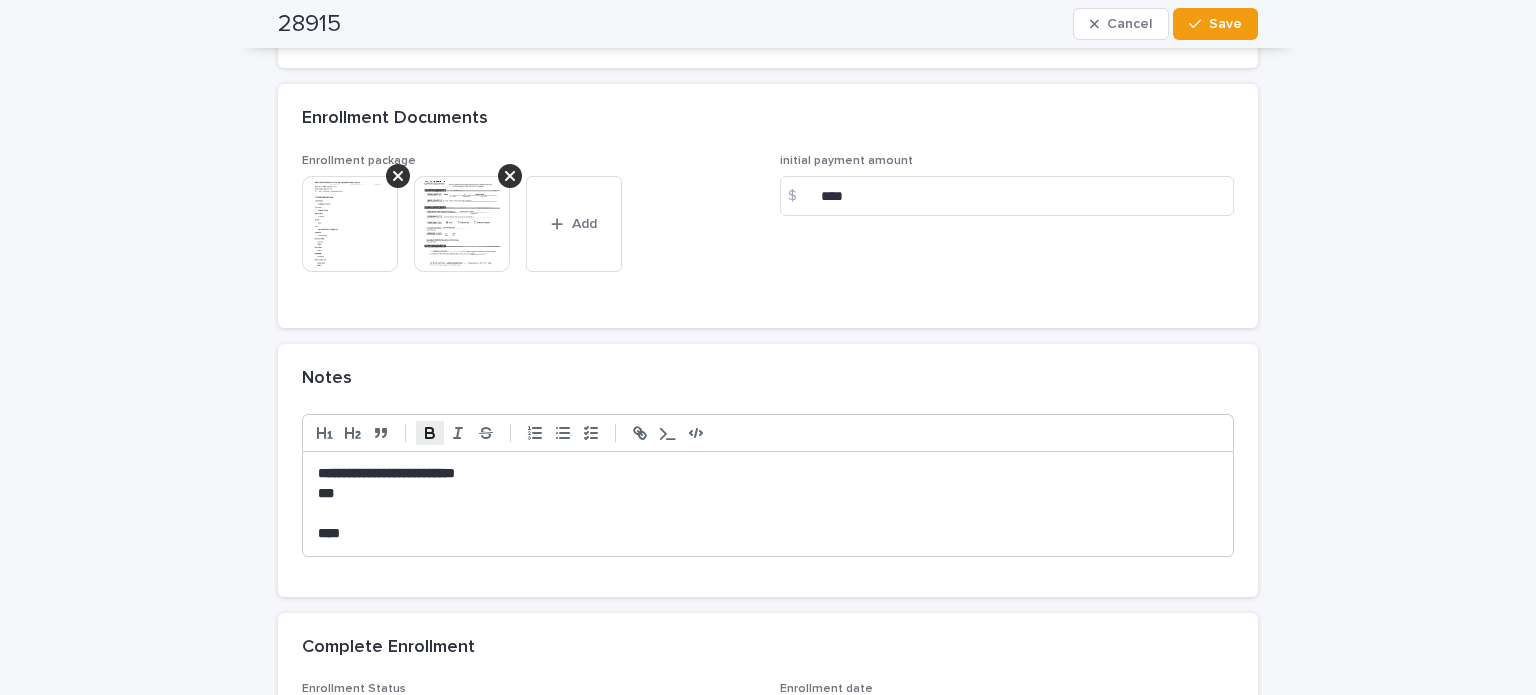 click on "****" at bounding box center (329, 533) 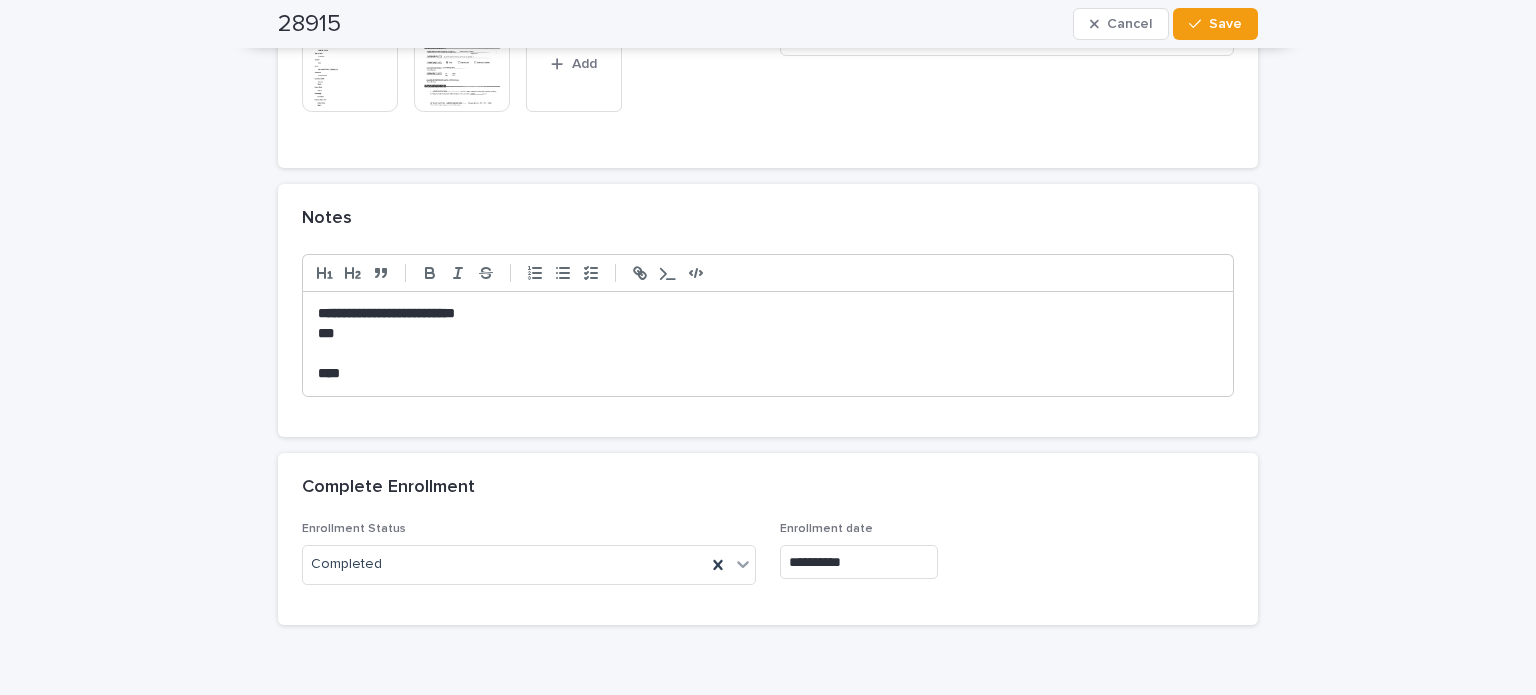 scroll, scrollTop: 1837, scrollLeft: 0, axis: vertical 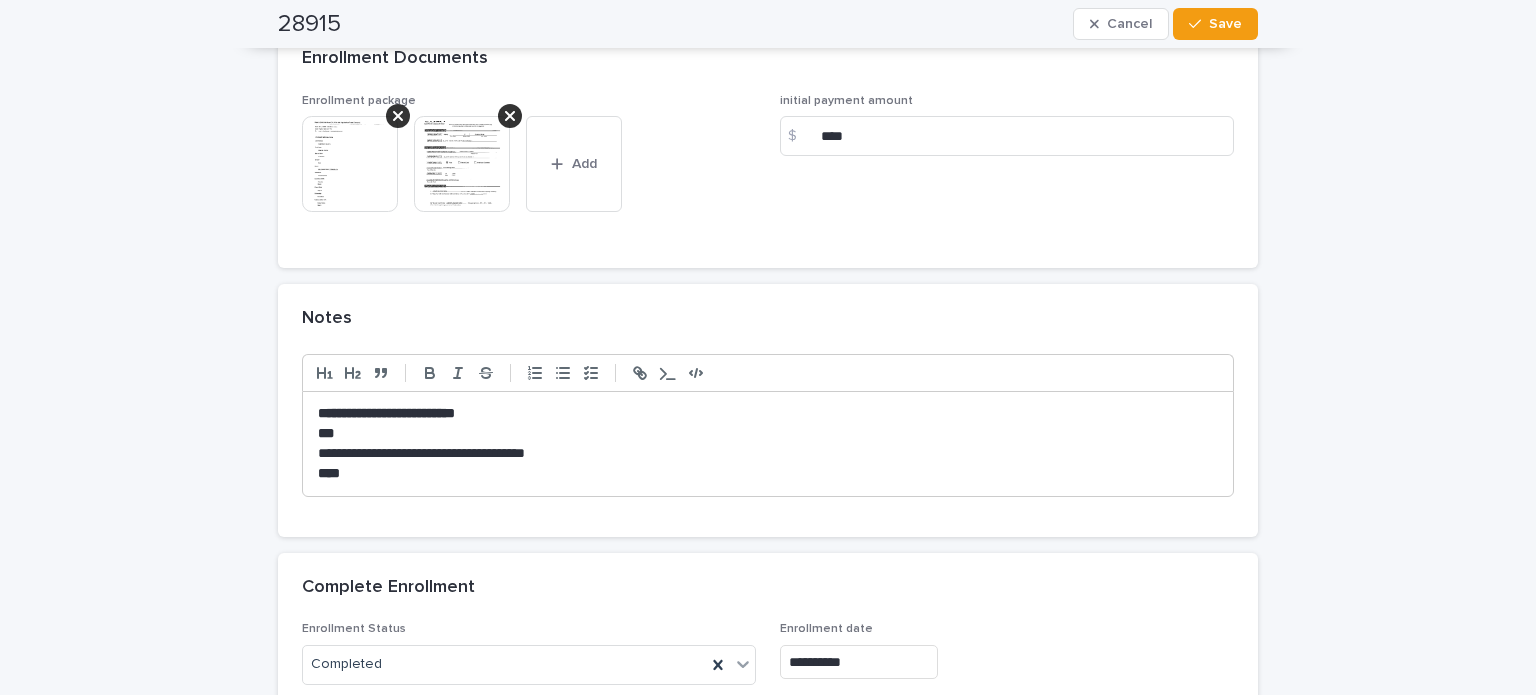 click on "**********" at bounding box center [768, 454] 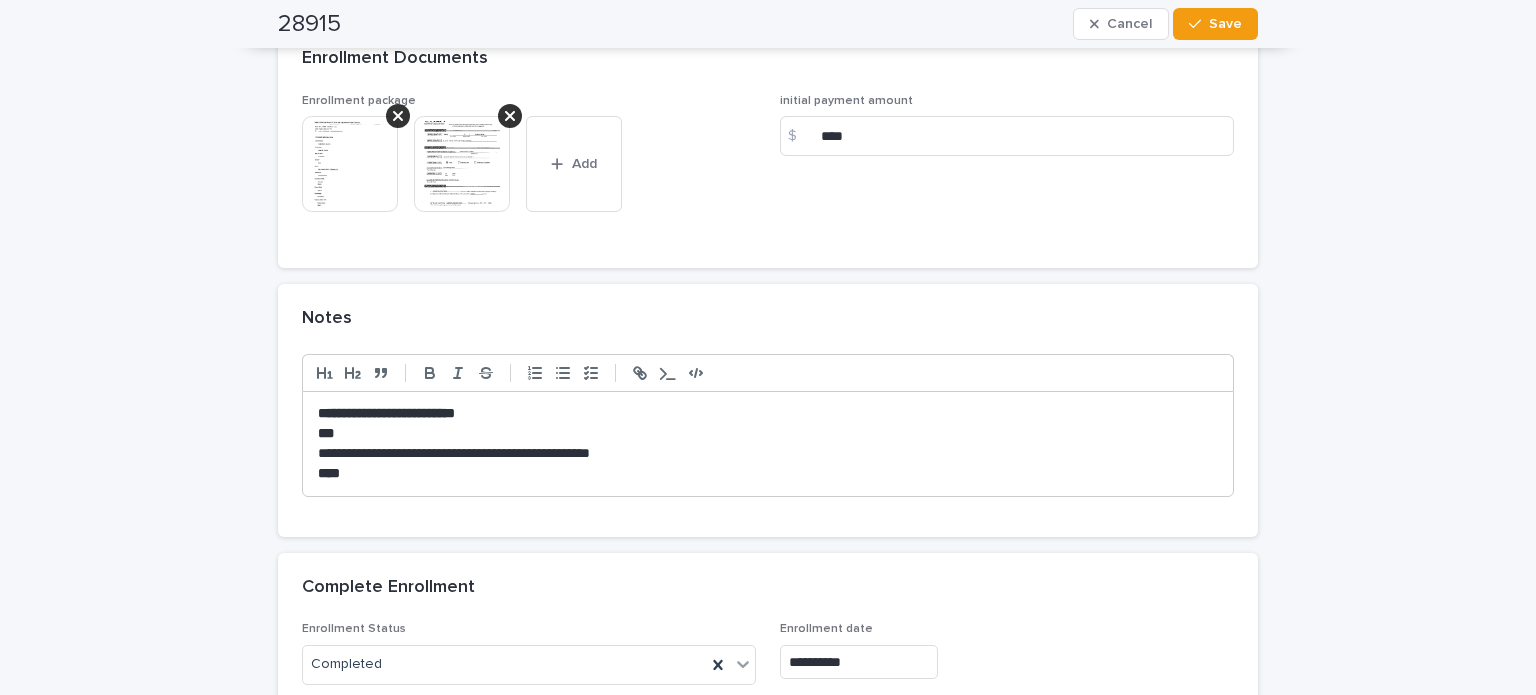 click on "**********" at bounding box center (768, 454) 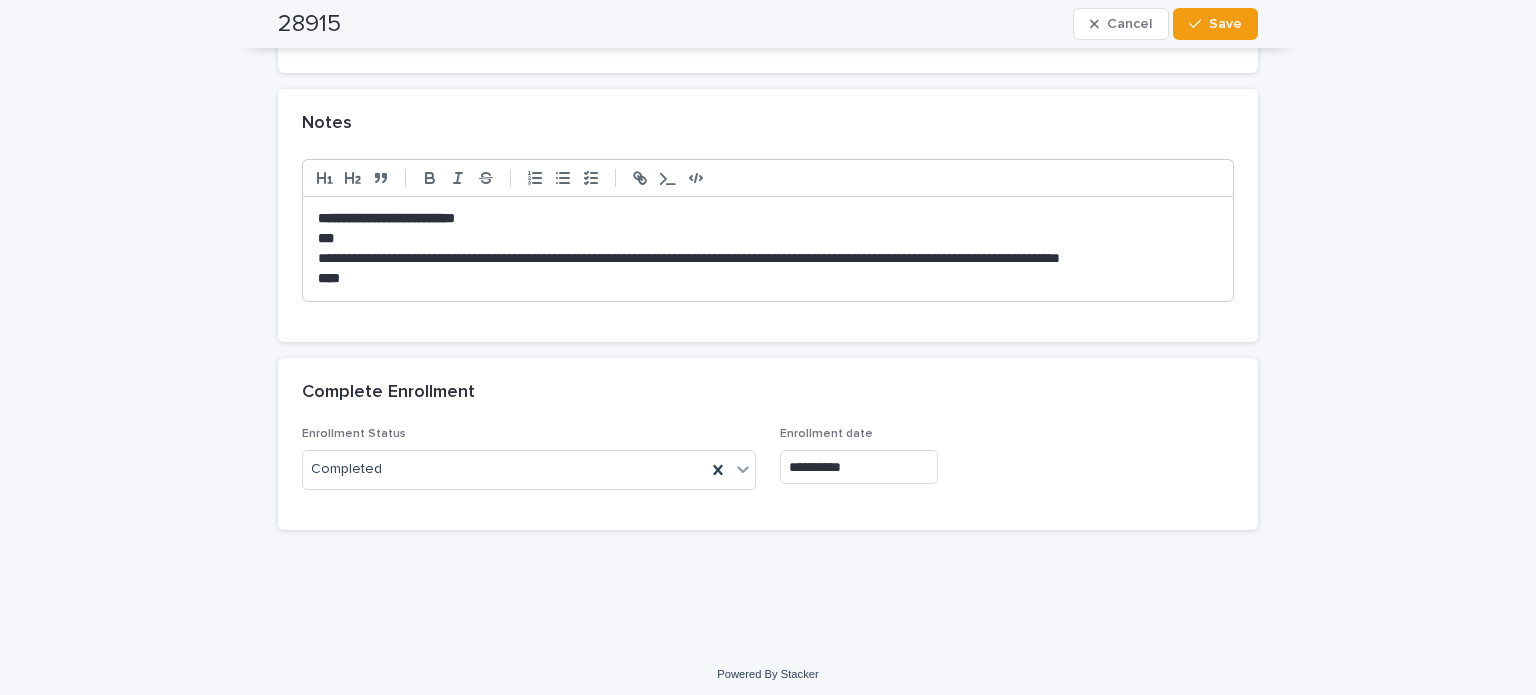 scroll, scrollTop: 2037, scrollLeft: 0, axis: vertical 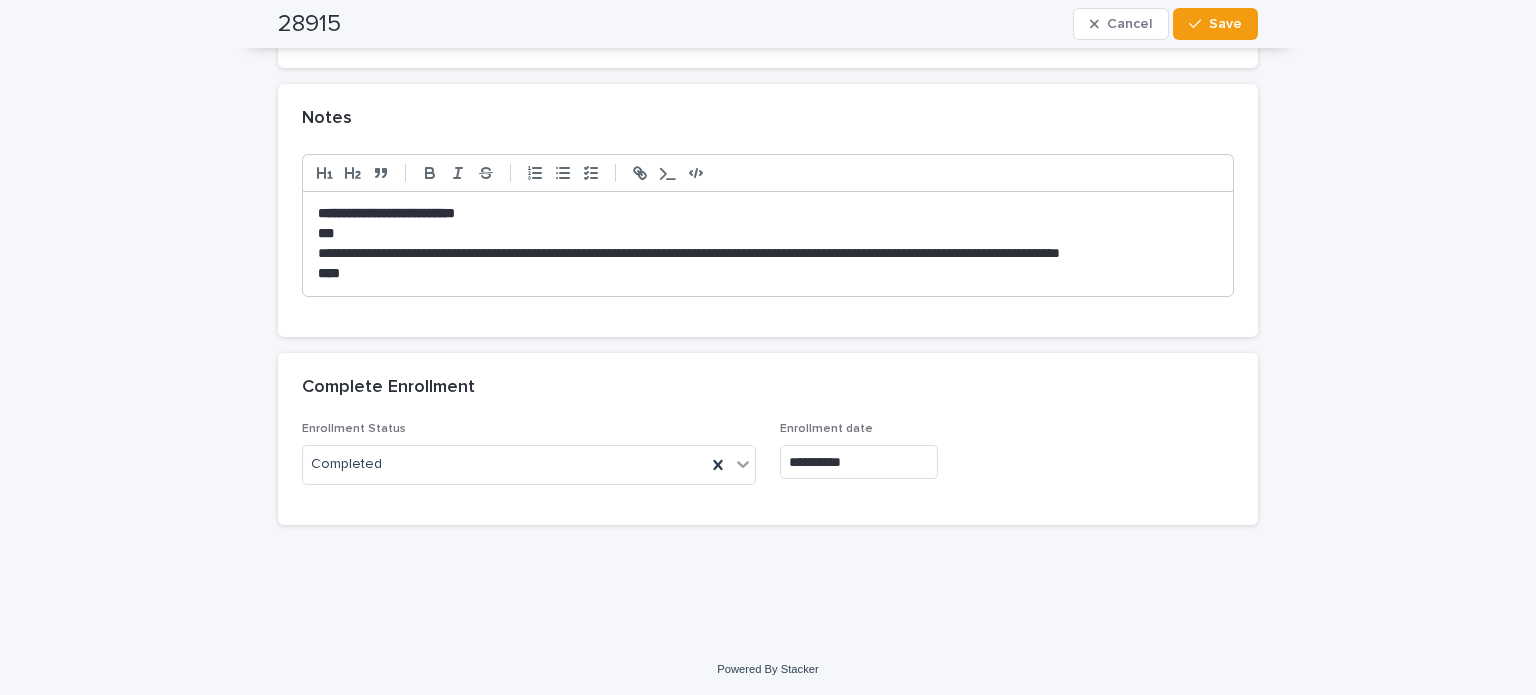 click on "**********" at bounding box center [768, 244] 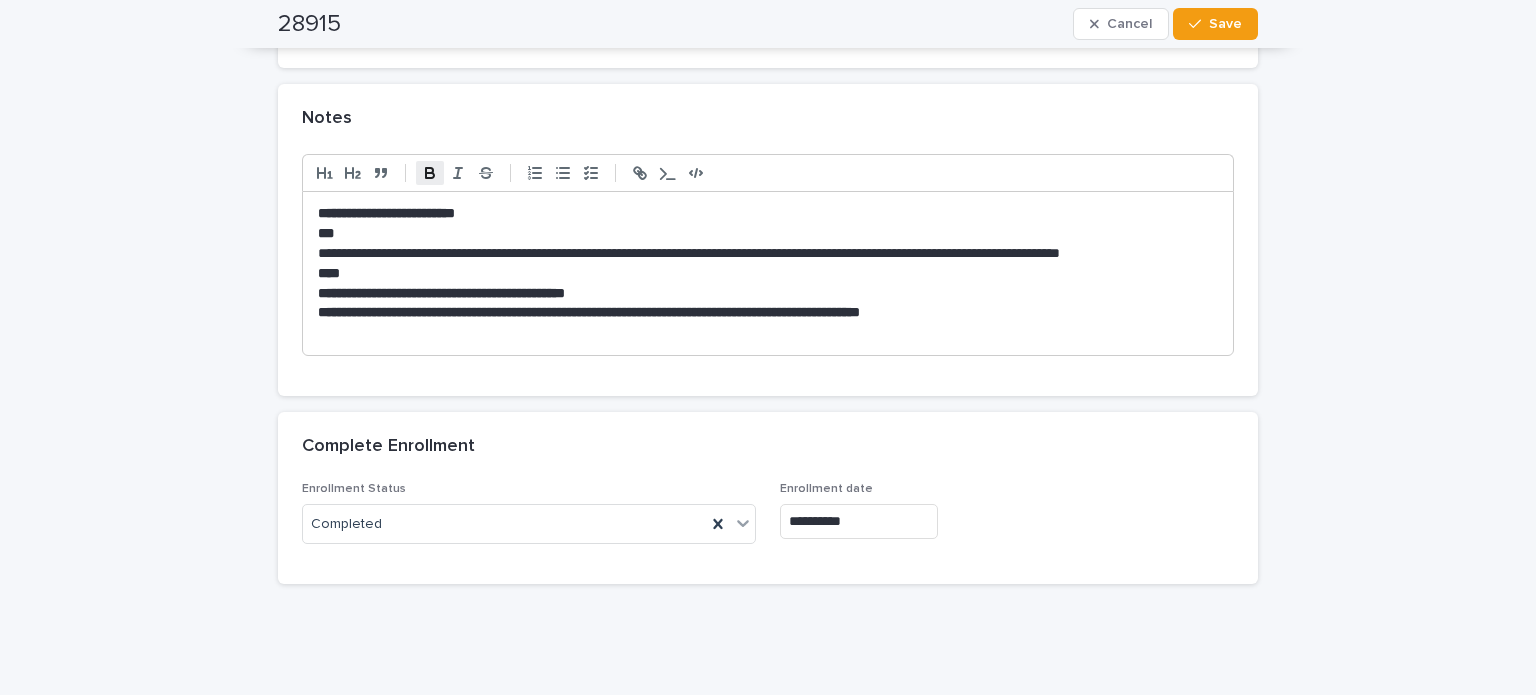 click on "**********" at bounding box center [589, 312] 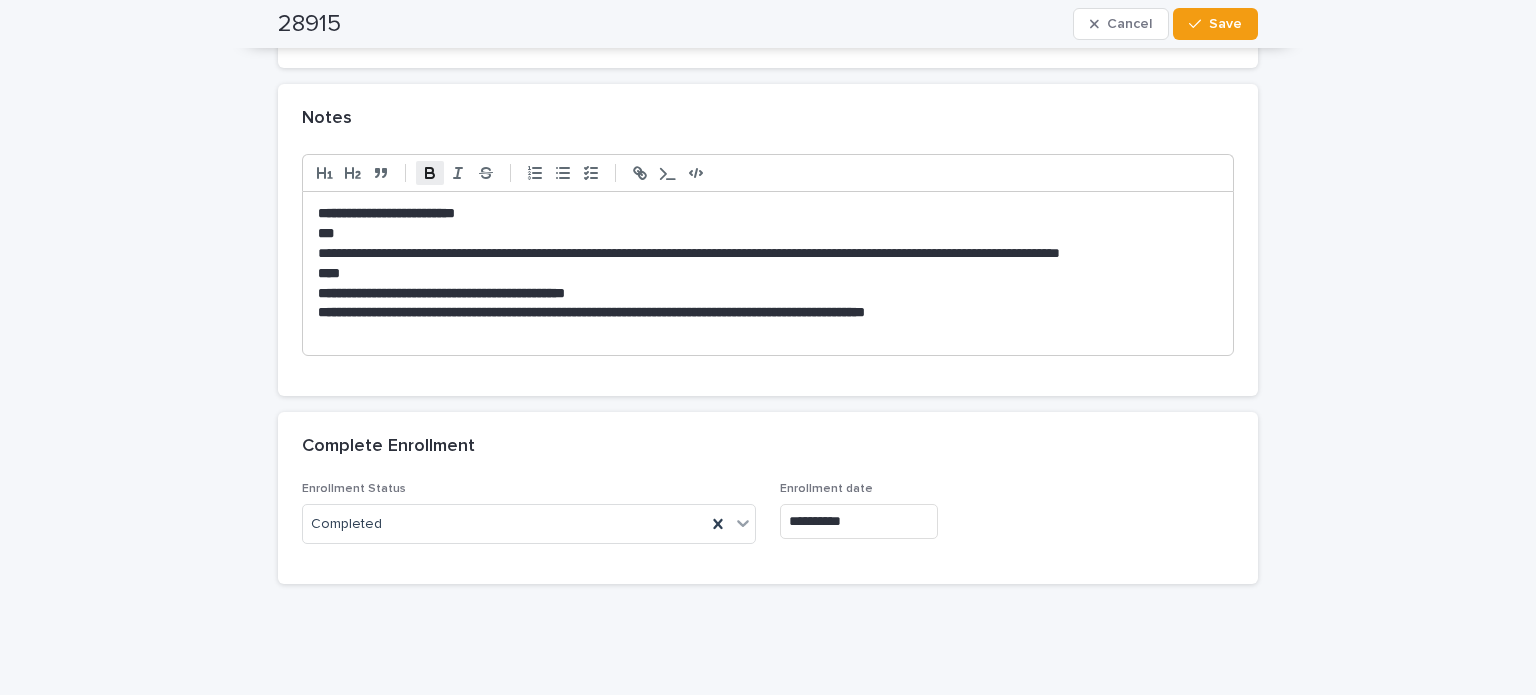 click on "**********" at bounding box center [768, 313] 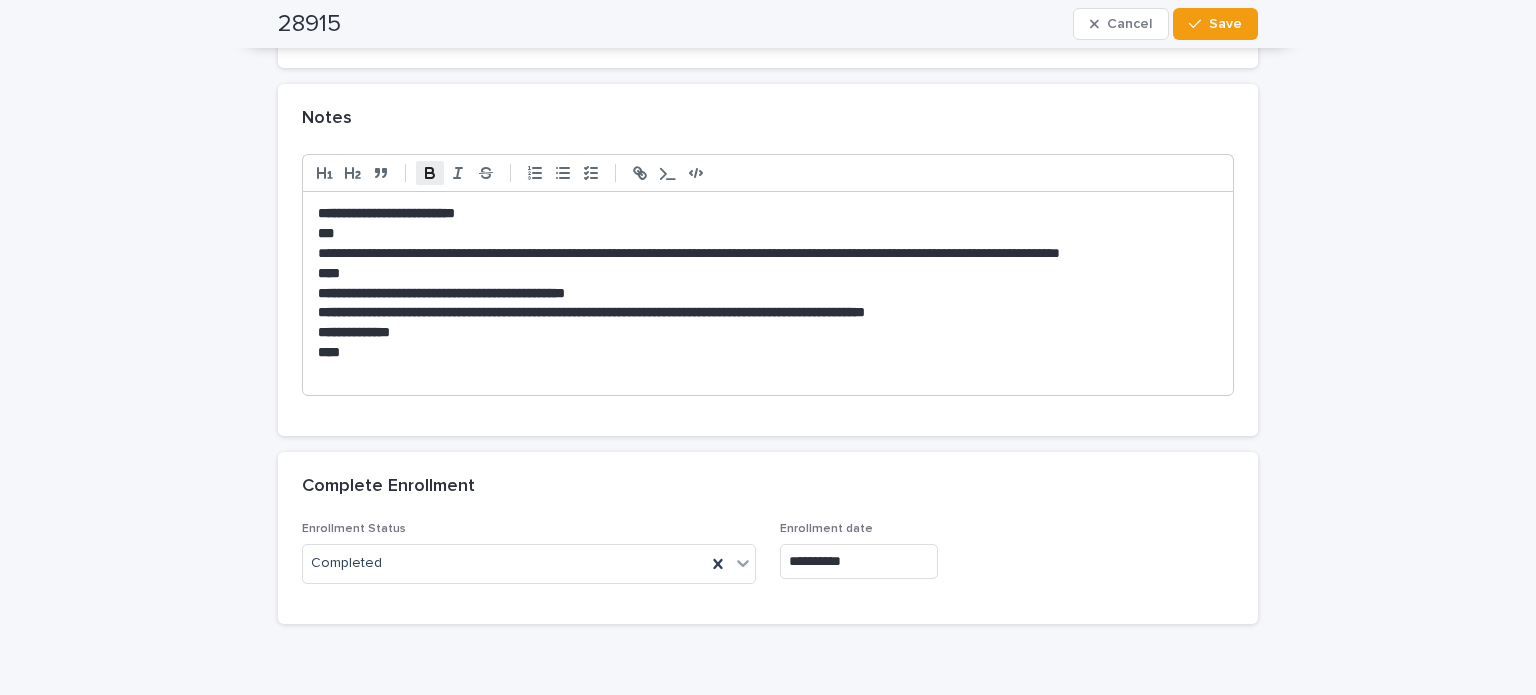 click on "***" at bounding box center [329, 352] 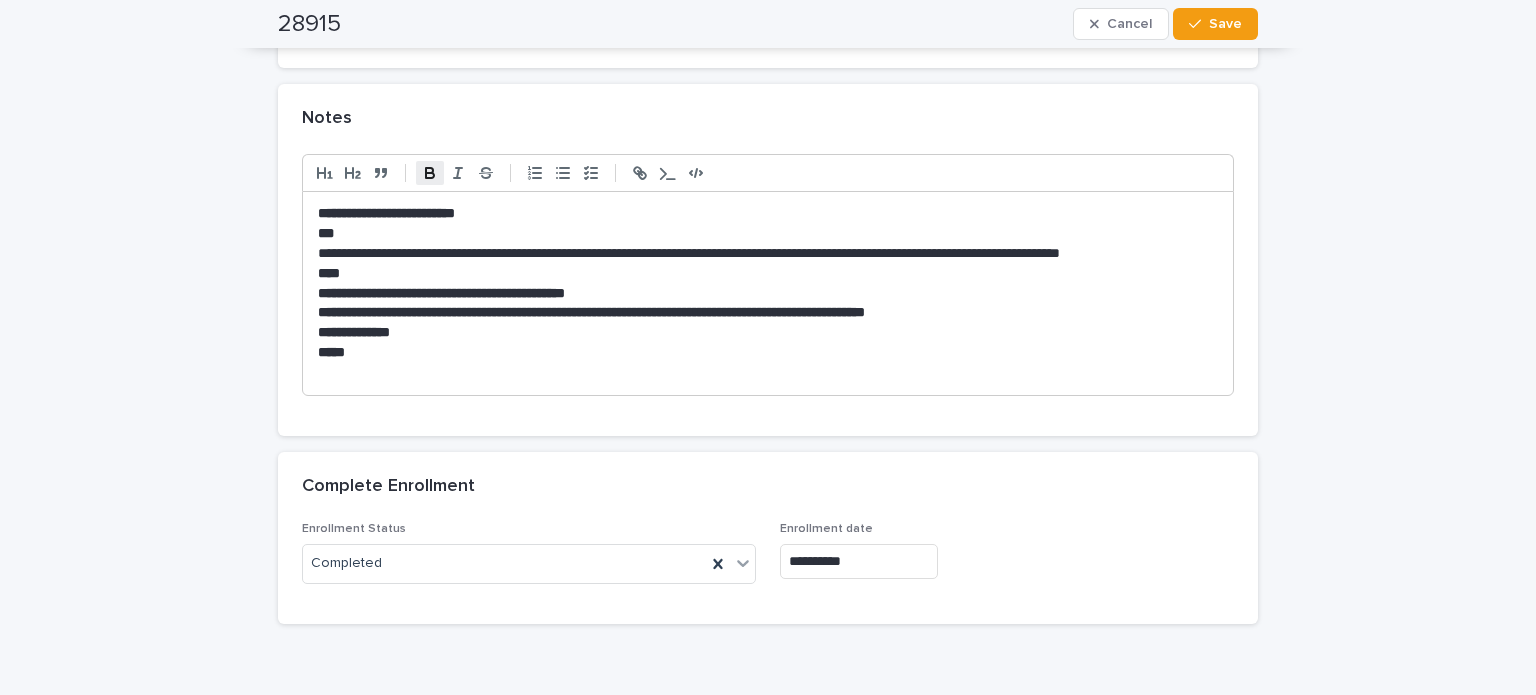 click on "****" at bounding box center [768, 353] 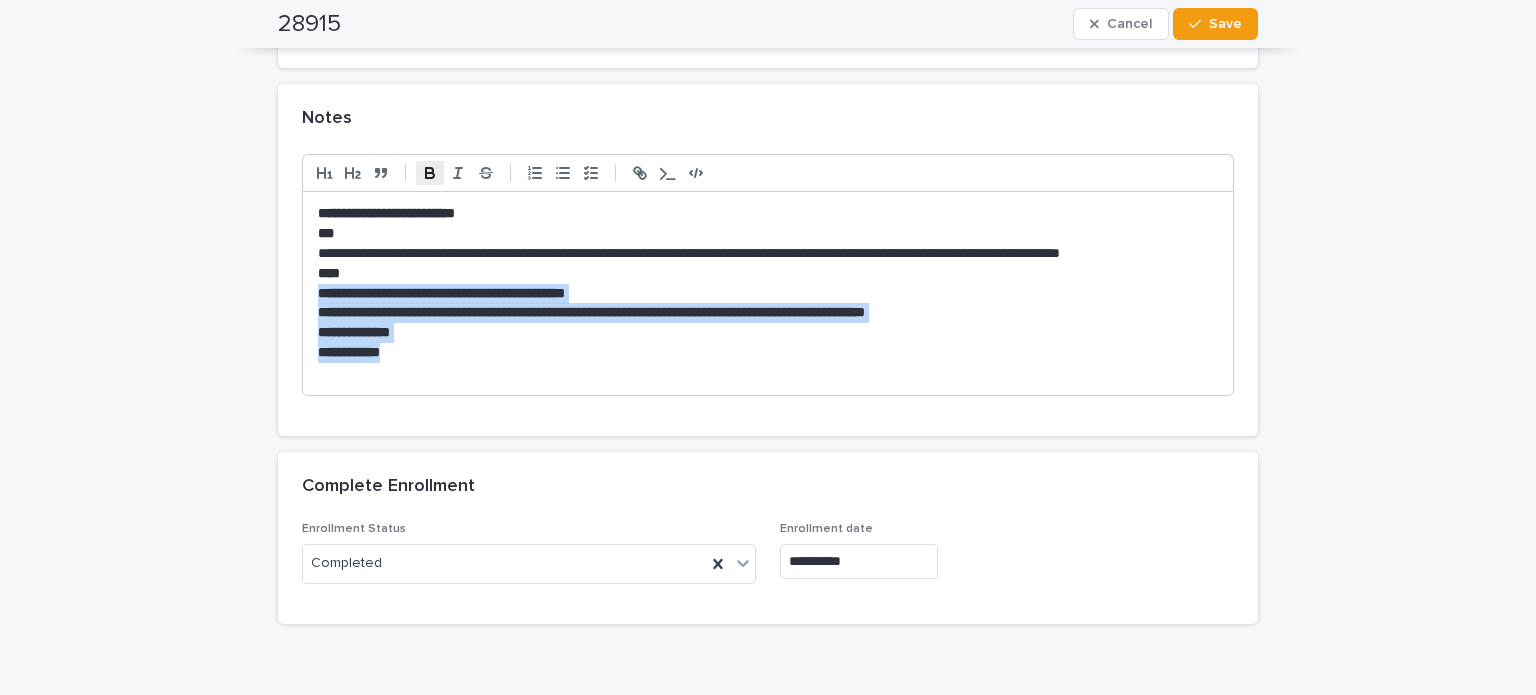drag, startPoint x: 408, startPoint y: 351, endPoint x: 304, endPoint y: 293, distance: 119.0798 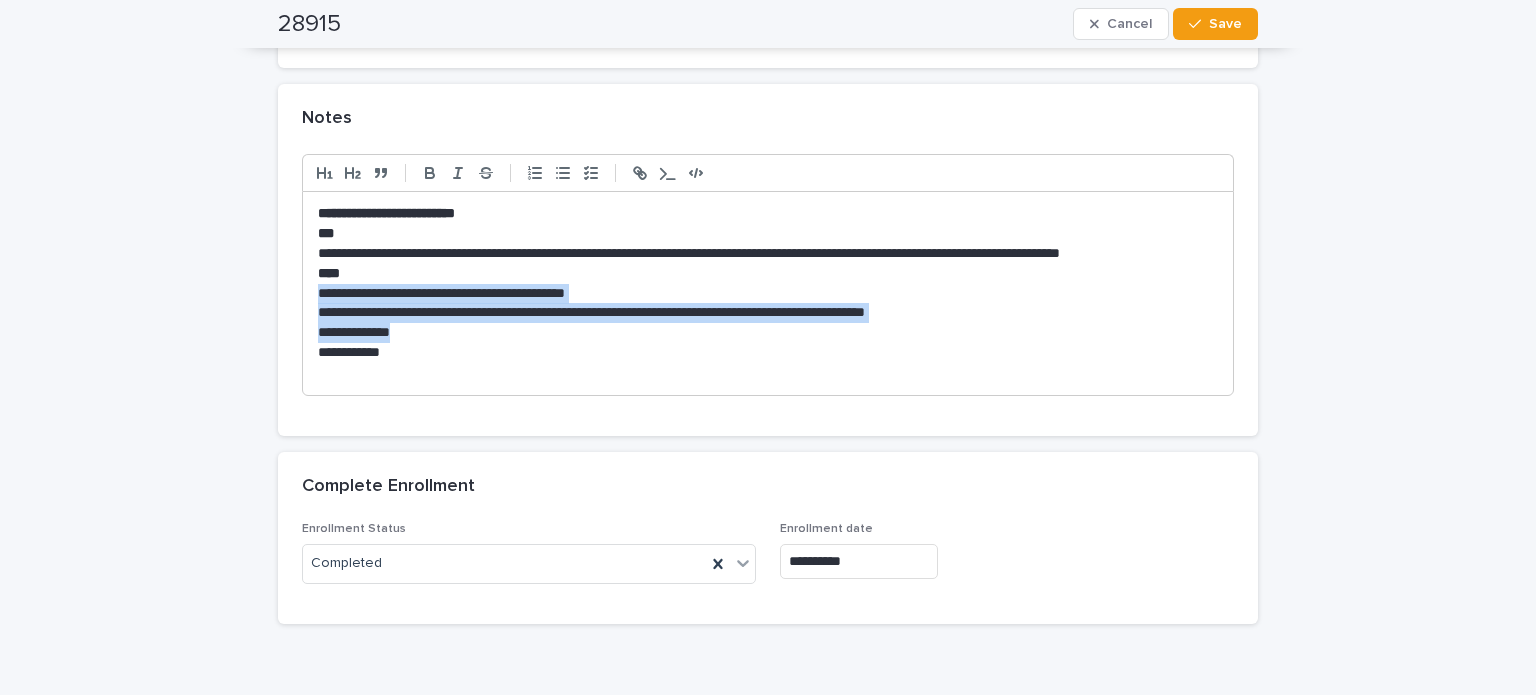click on "**********" at bounding box center (768, 313) 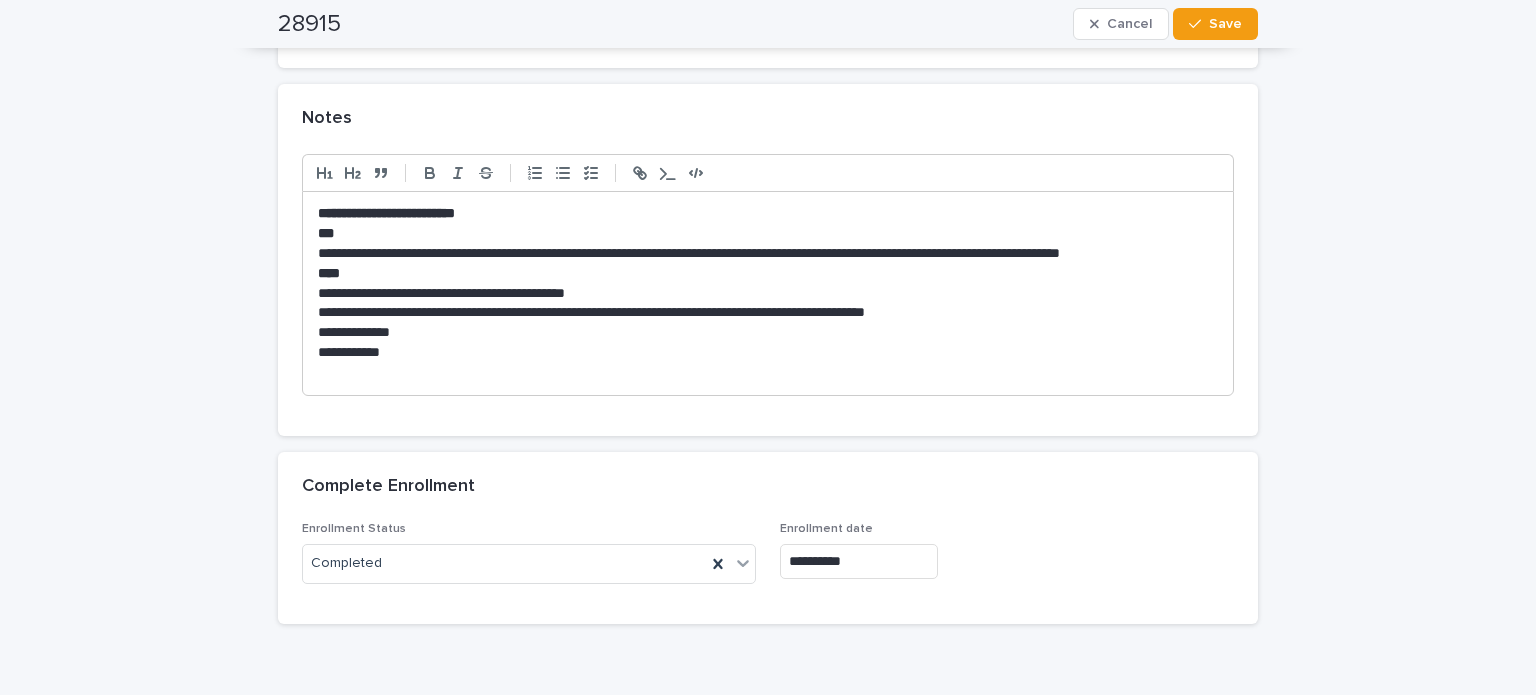 click on "**********" at bounding box center (768, 294) 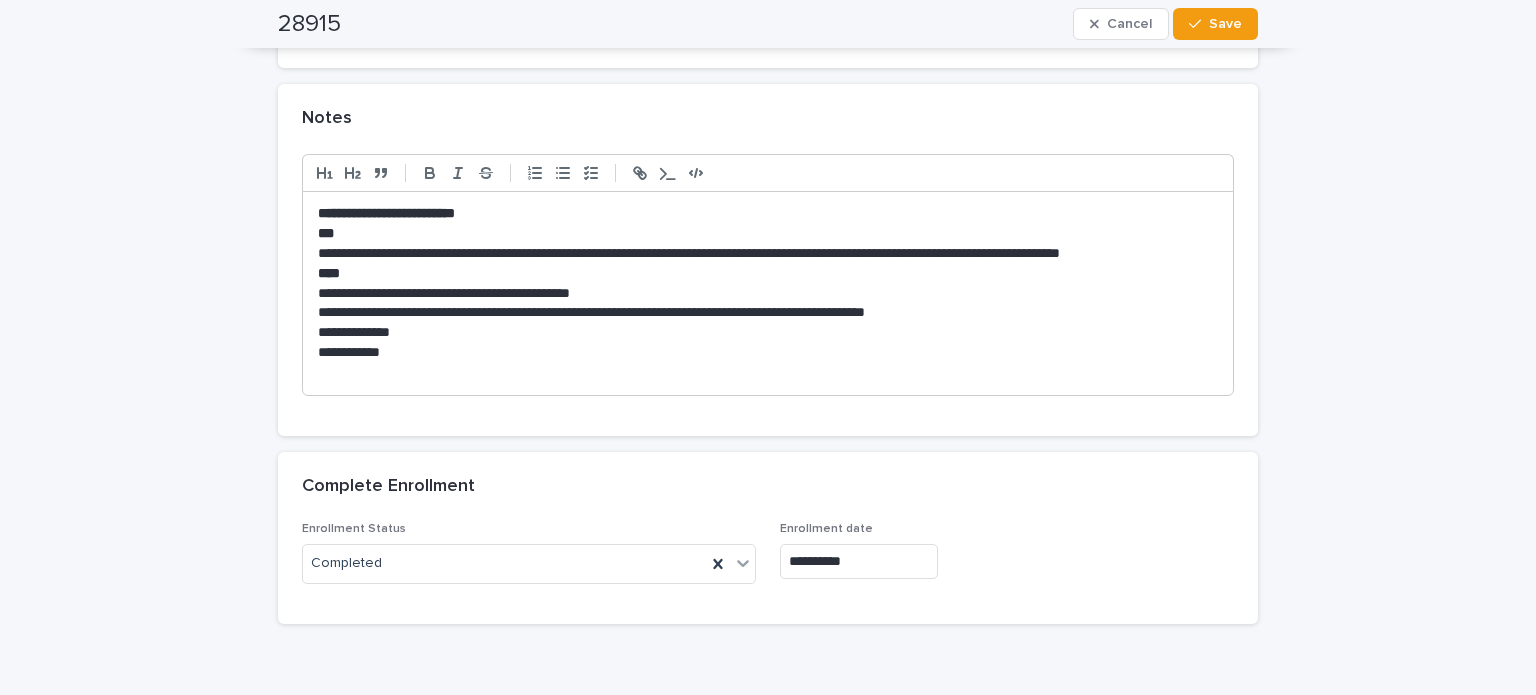 click on "**********" at bounding box center [768, 313] 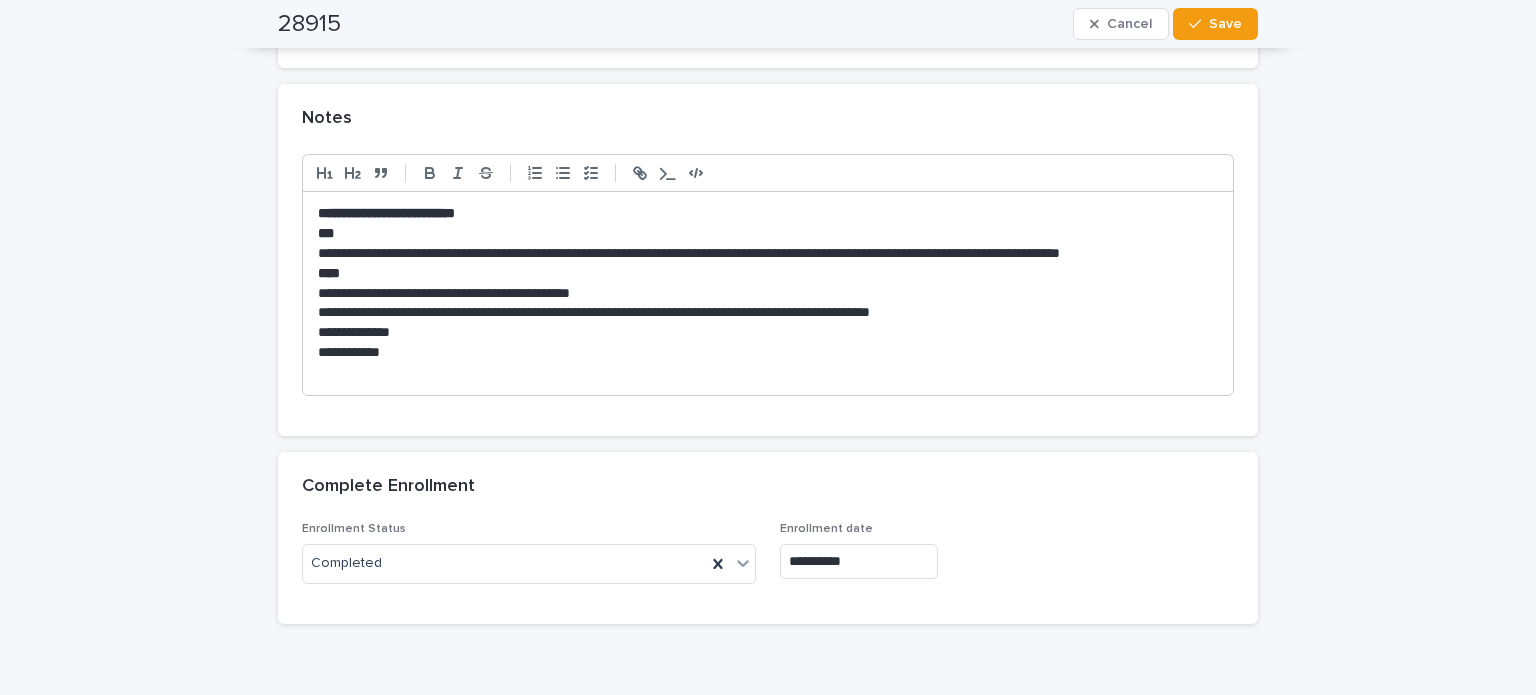 click on "**********" at bounding box center (768, 333) 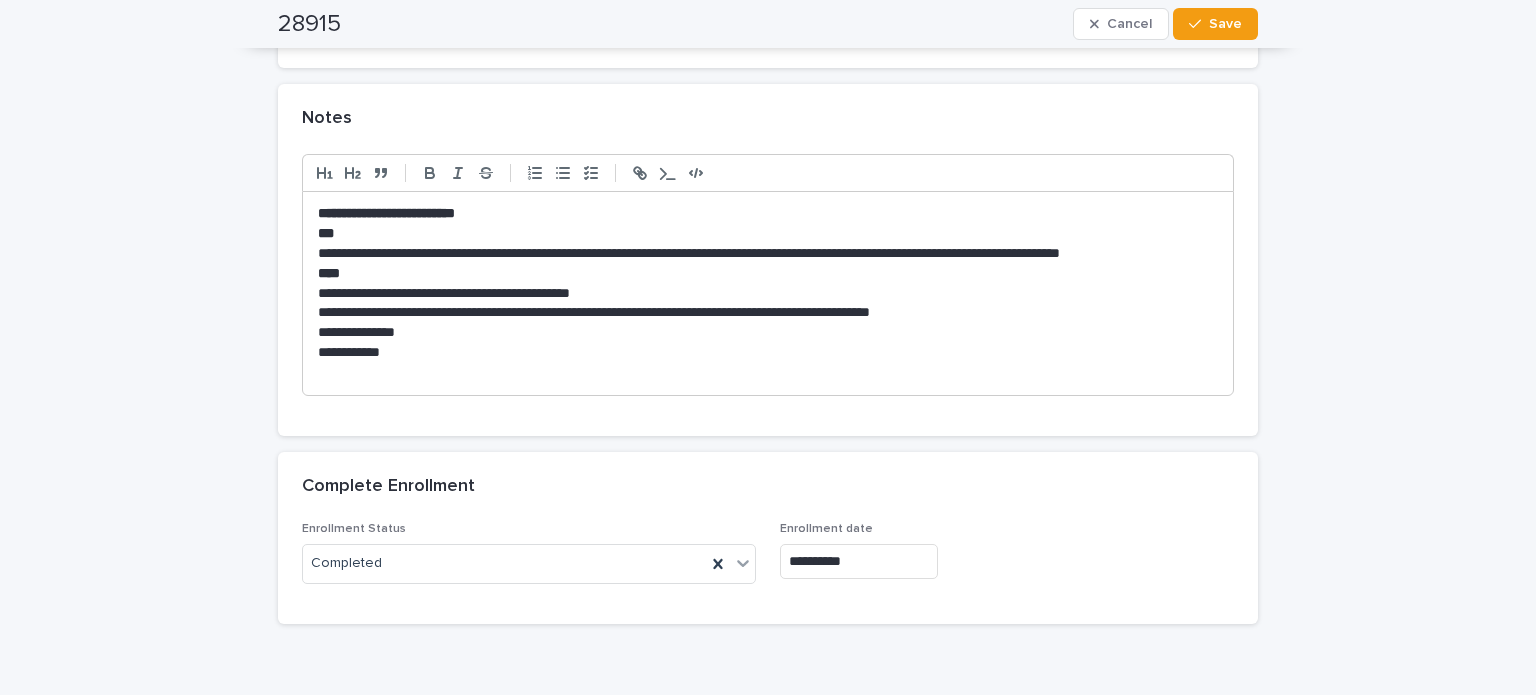 click on "**********" at bounding box center (768, 353) 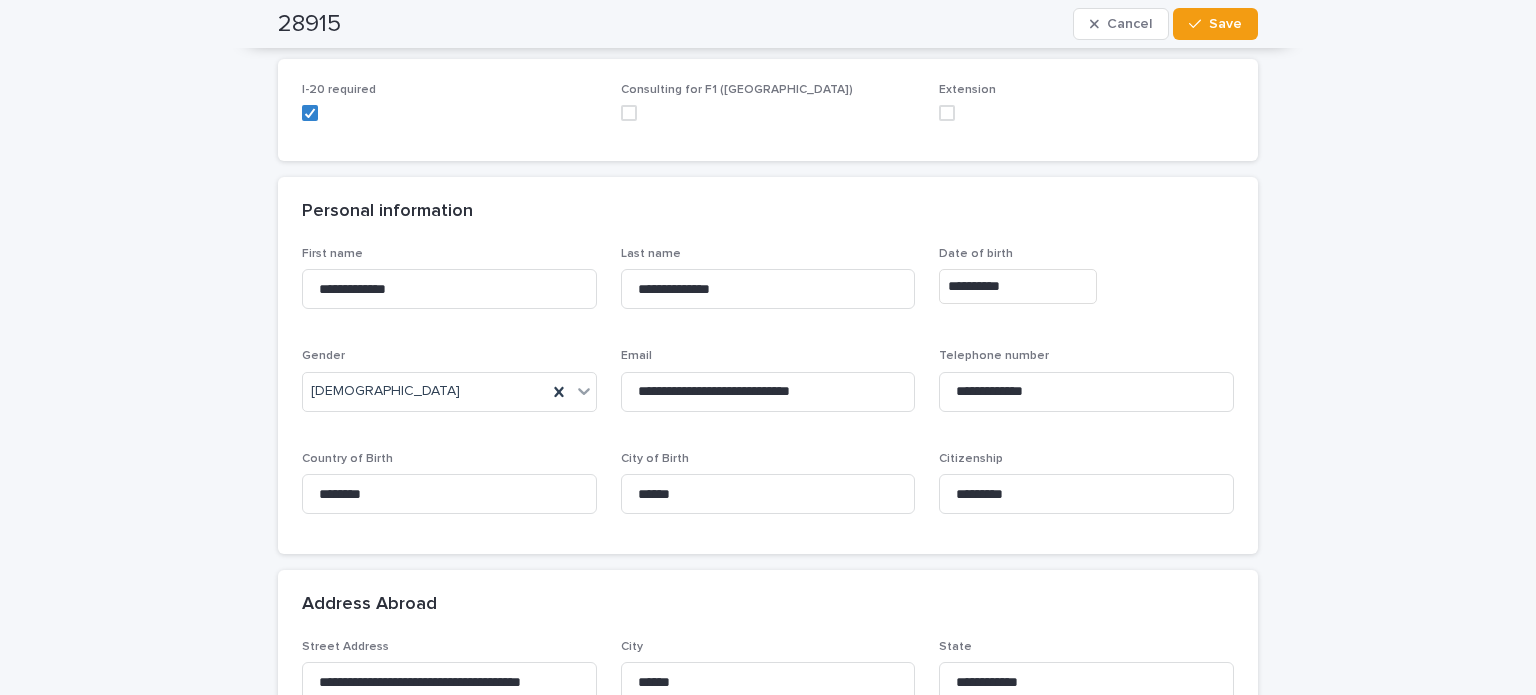scroll, scrollTop: 0, scrollLeft: 0, axis: both 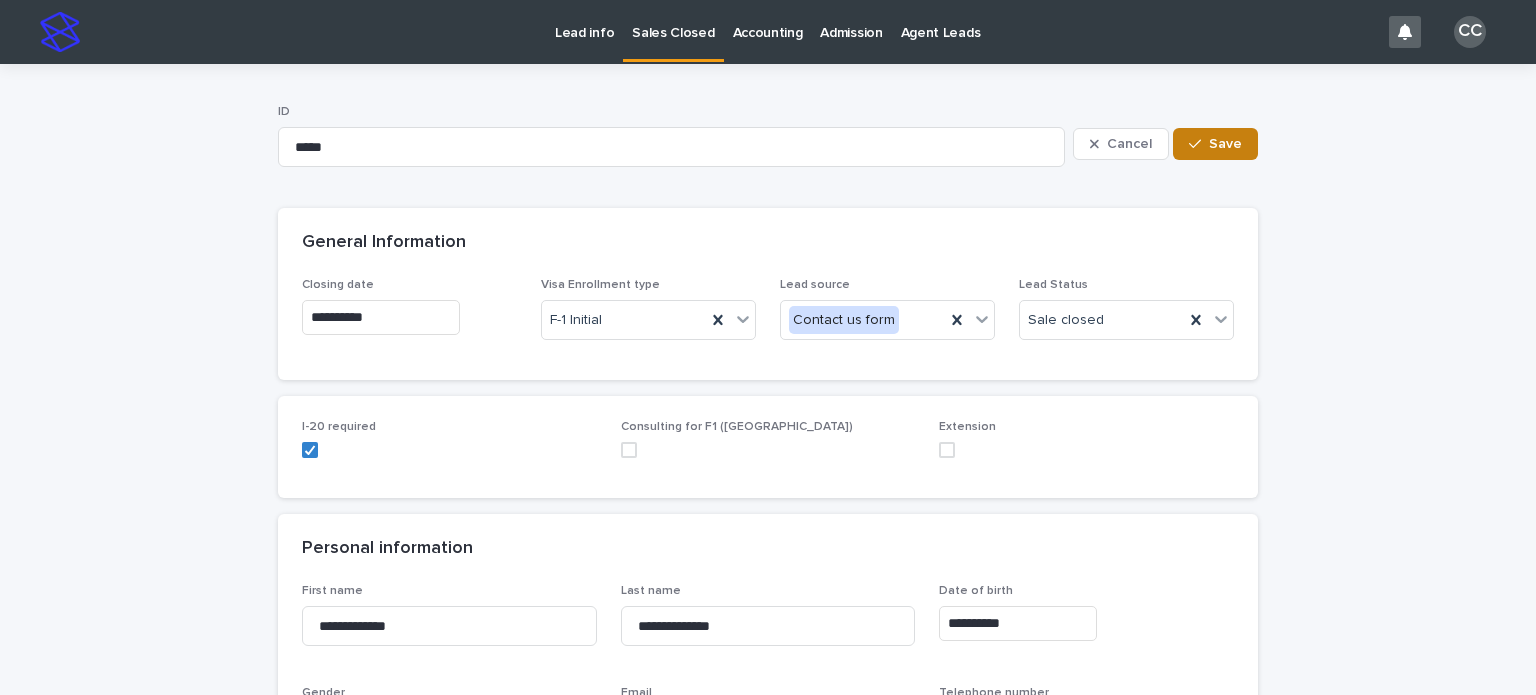 click on "Save" at bounding box center [1225, 144] 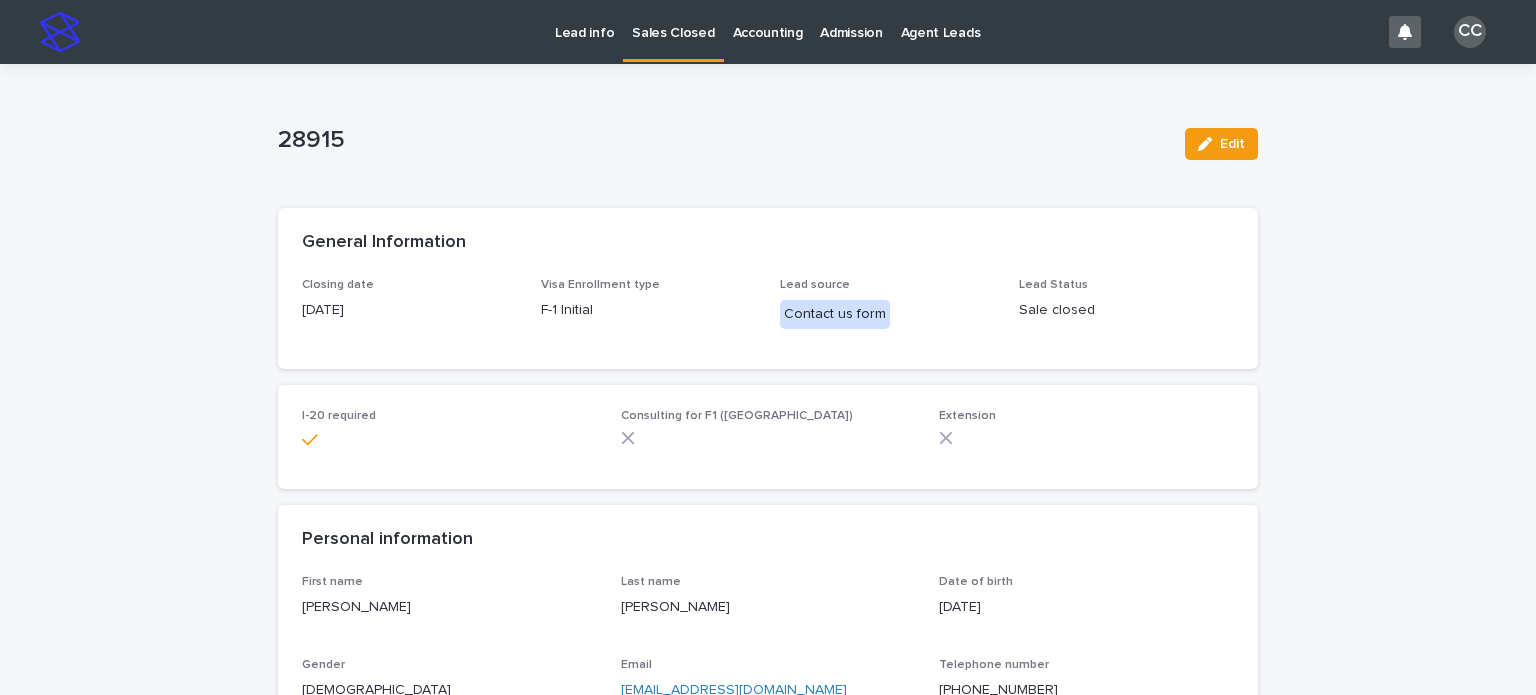 click on "Sales Closed" at bounding box center (673, 21) 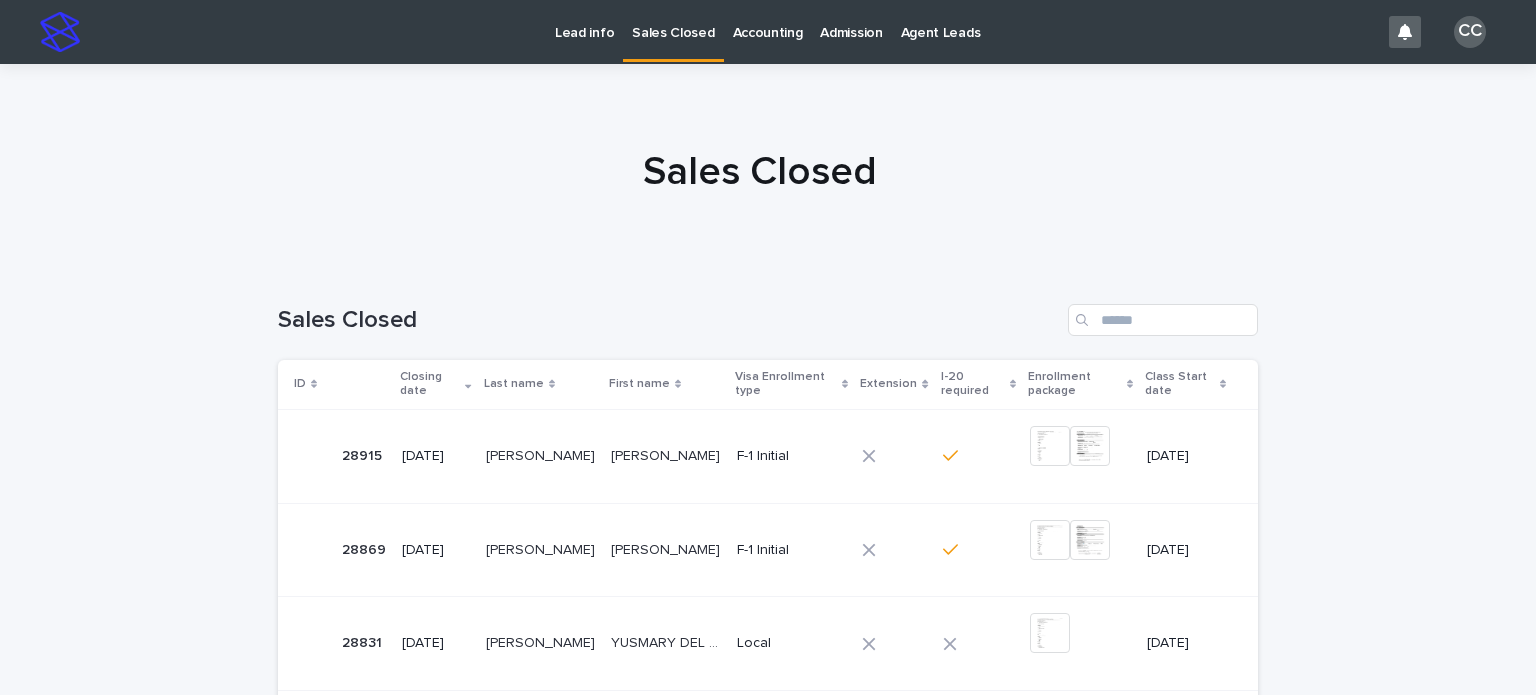 click on "Lead info" at bounding box center [584, 21] 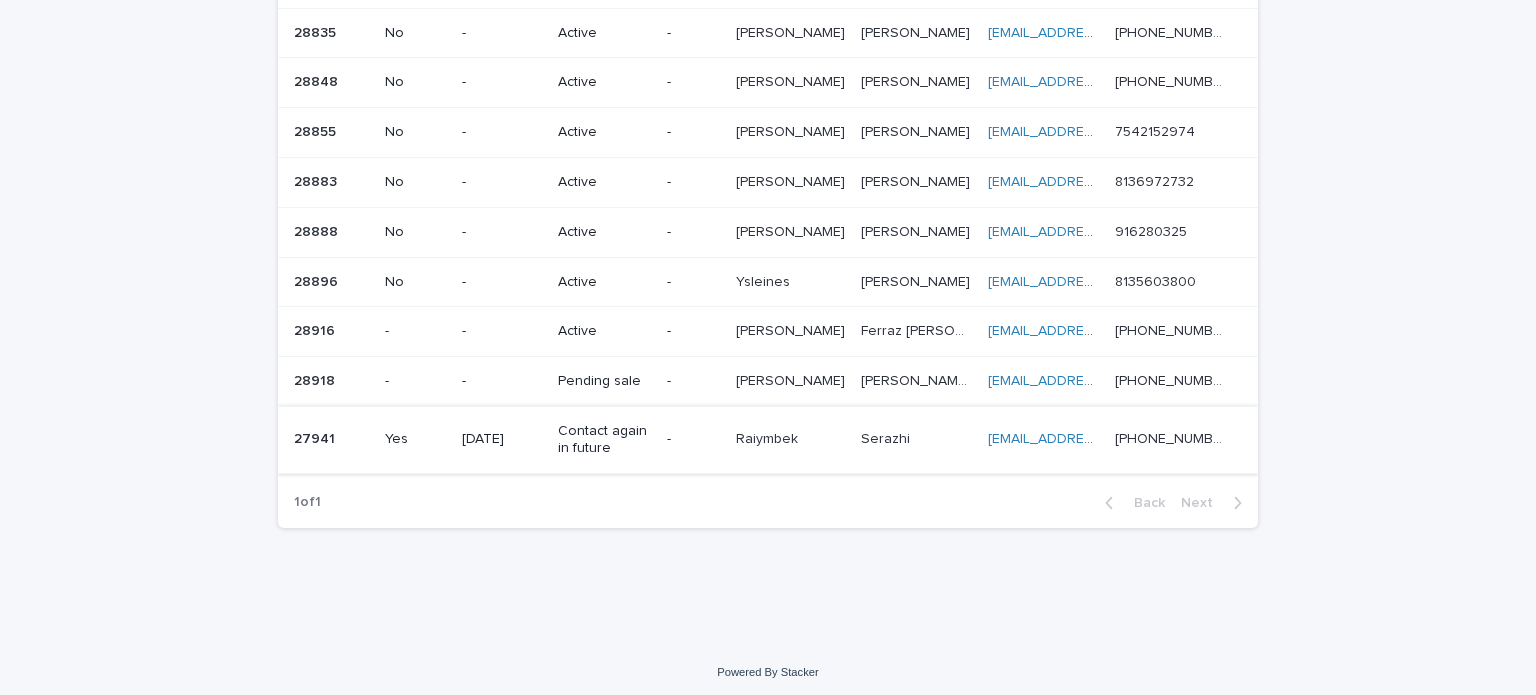 scroll, scrollTop: 254, scrollLeft: 0, axis: vertical 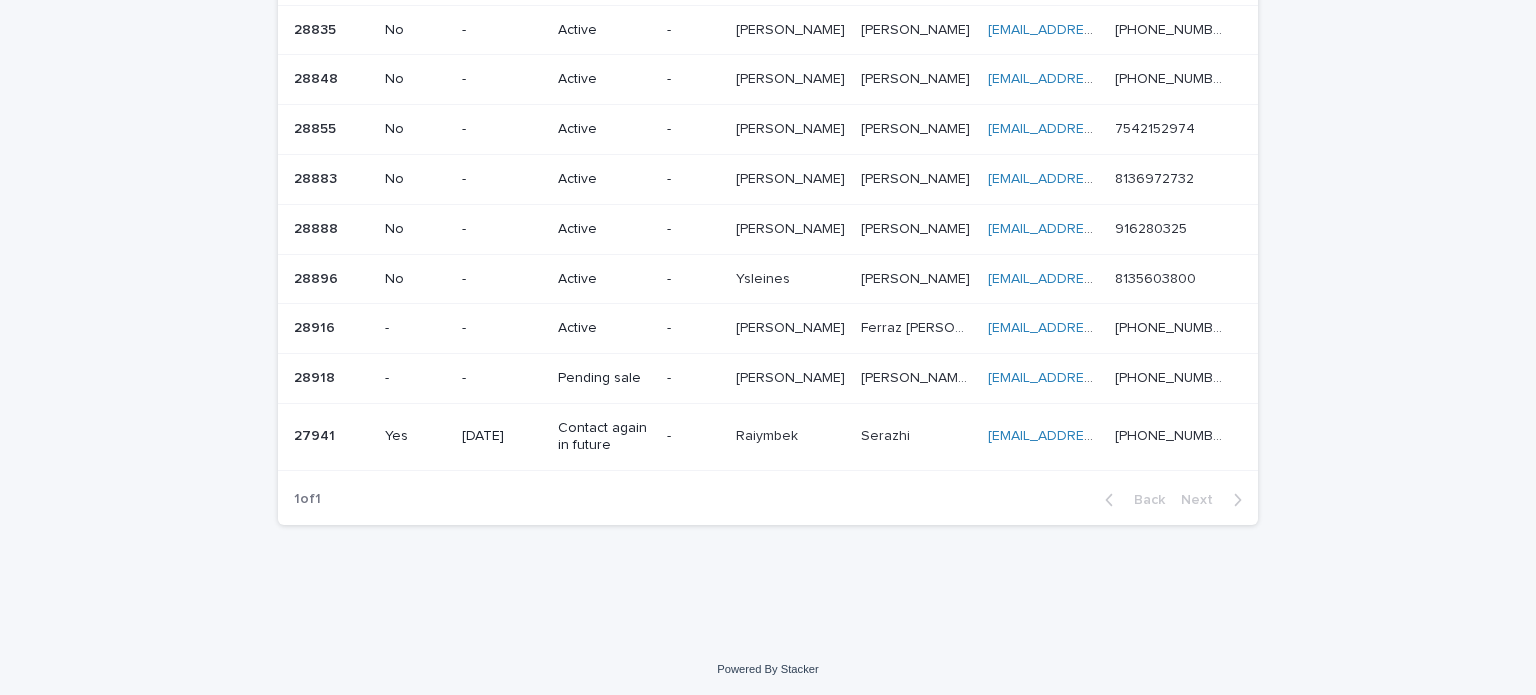 click on "Pending sale" at bounding box center (604, 378) 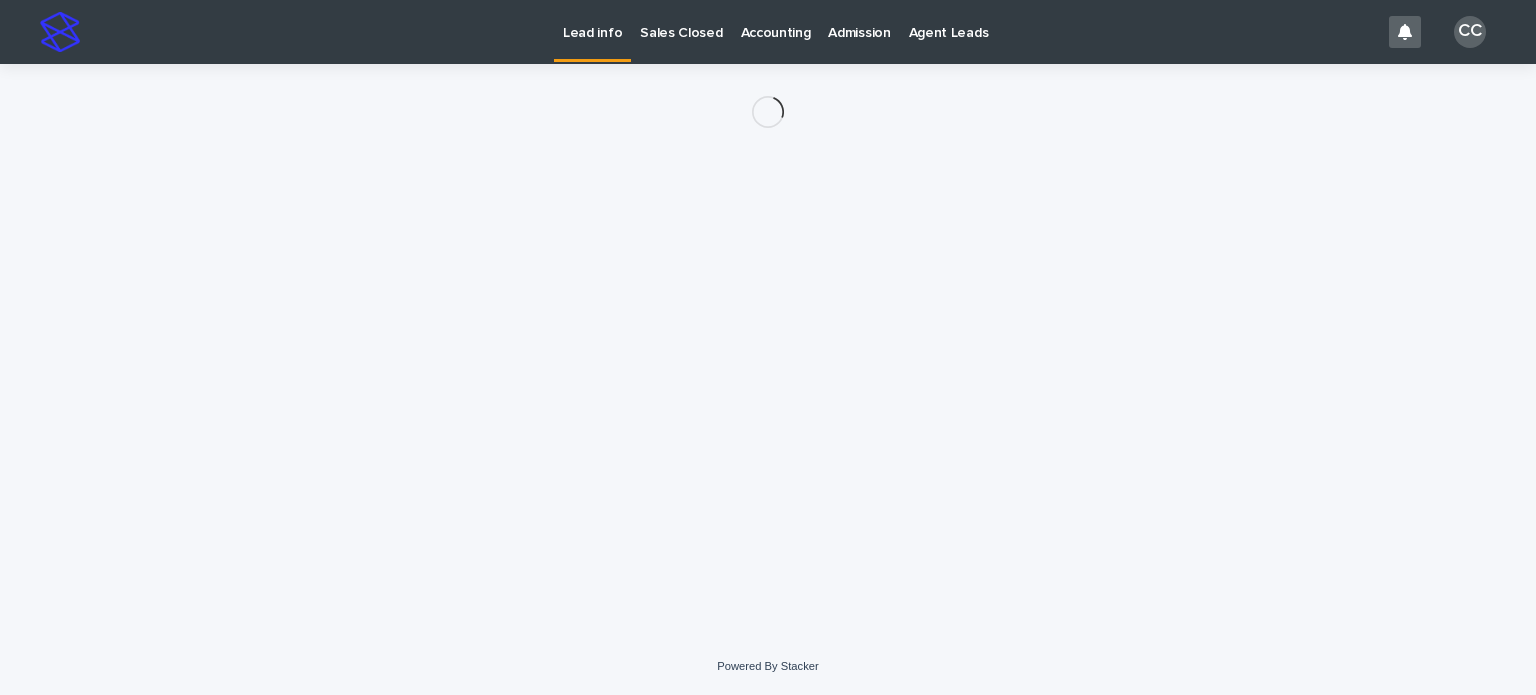 scroll, scrollTop: 0, scrollLeft: 0, axis: both 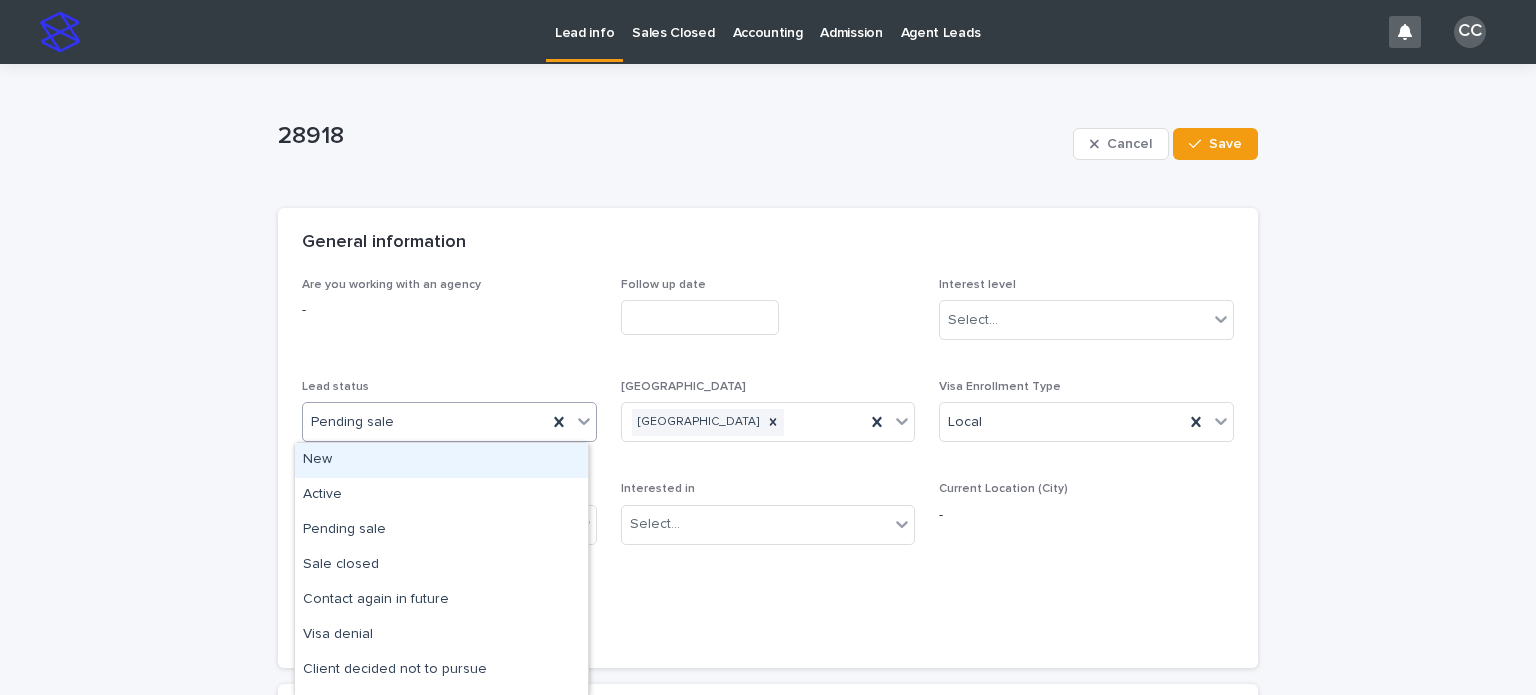 click on "Pending sale" at bounding box center (425, 422) 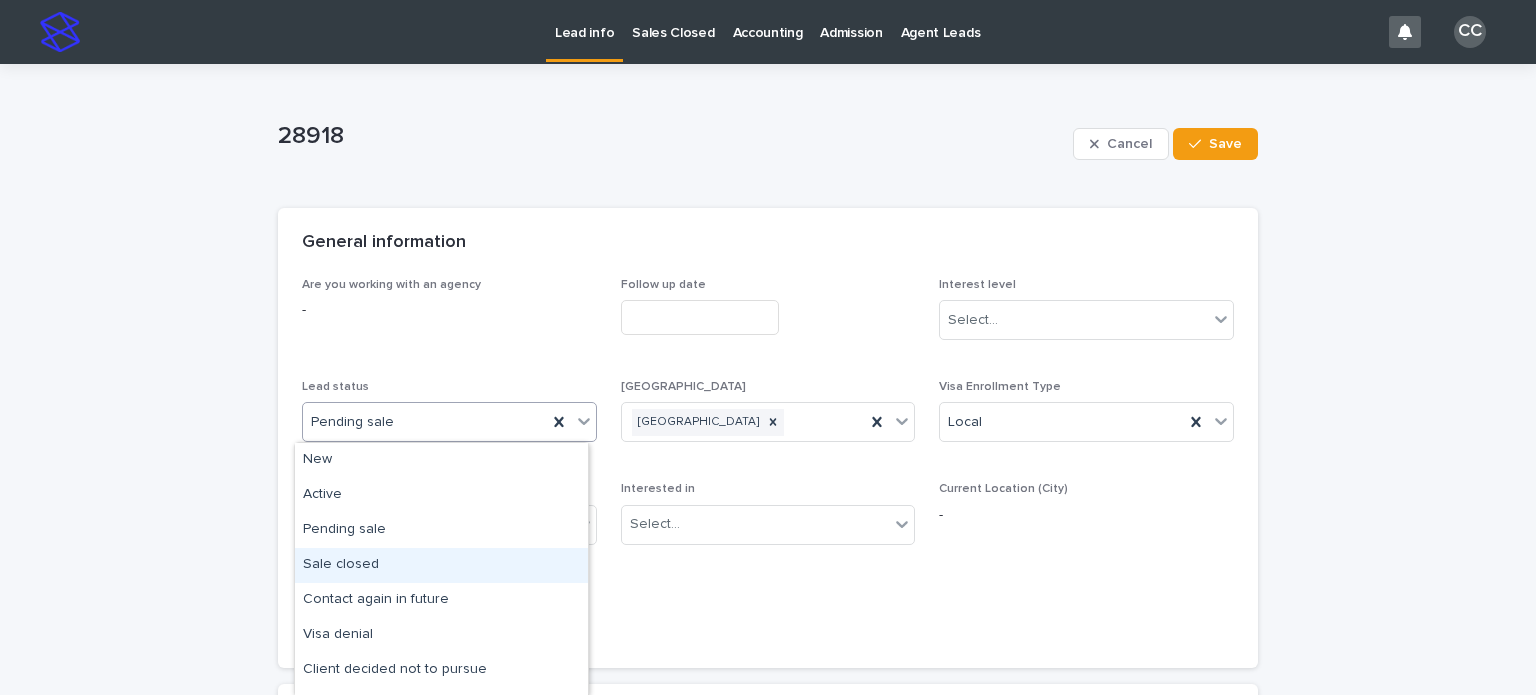click on "Sale closed" at bounding box center (441, 565) 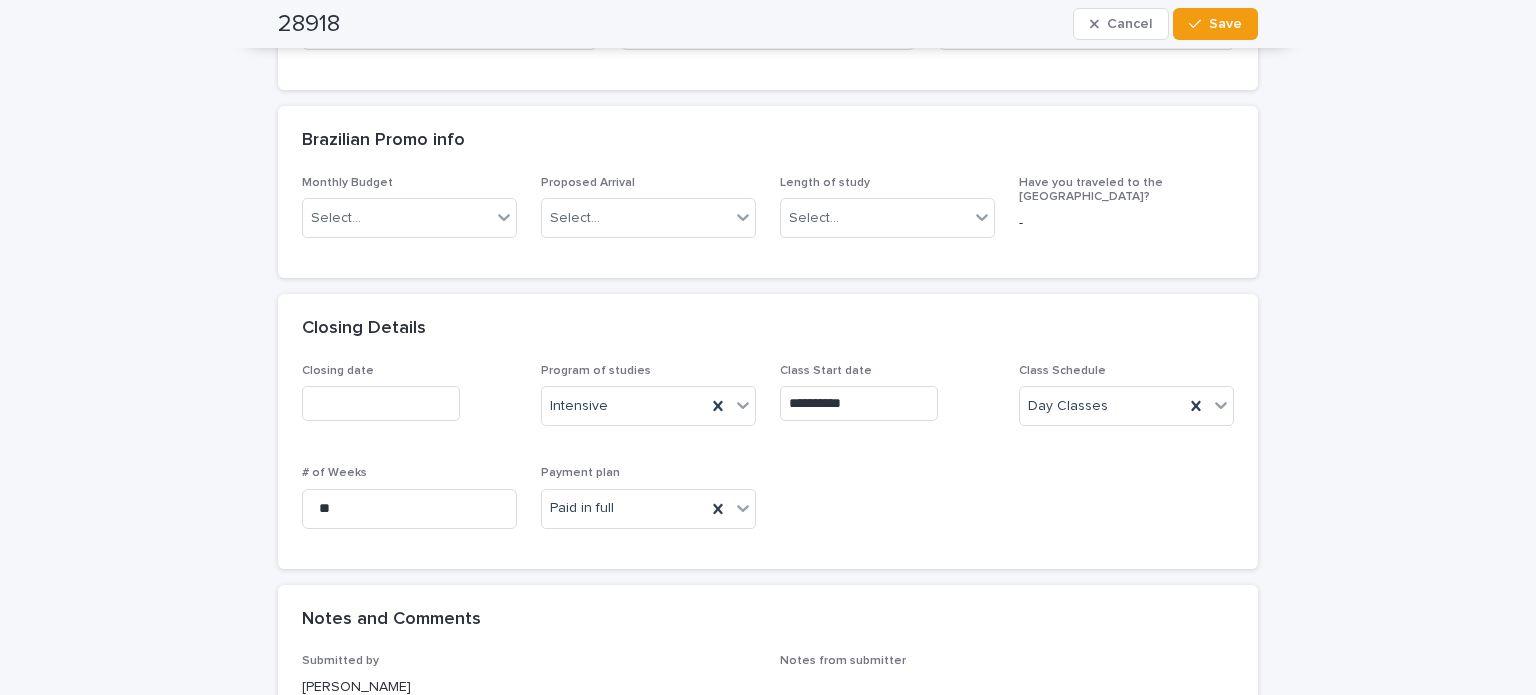 scroll, scrollTop: 900, scrollLeft: 0, axis: vertical 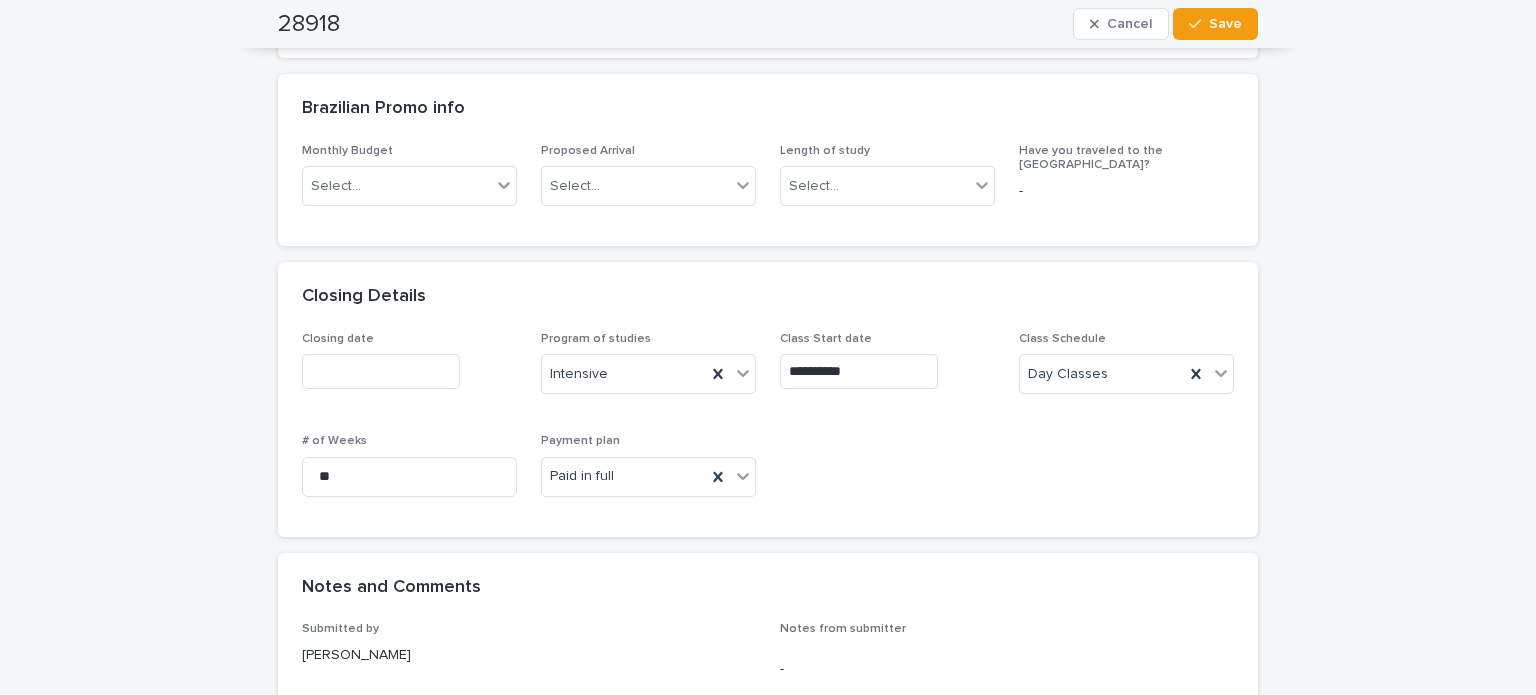 click at bounding box center (381, 371) 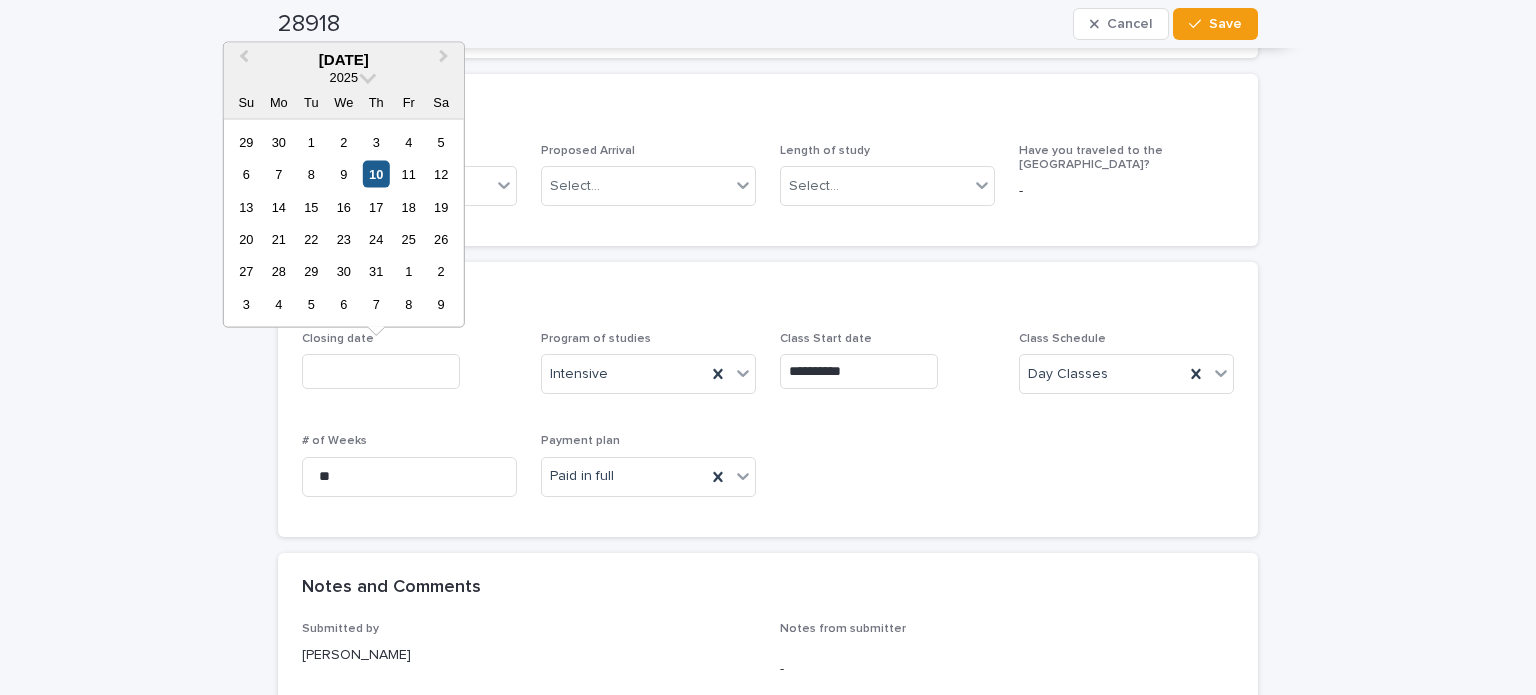 click on "10" at bounding box center (376, 174) 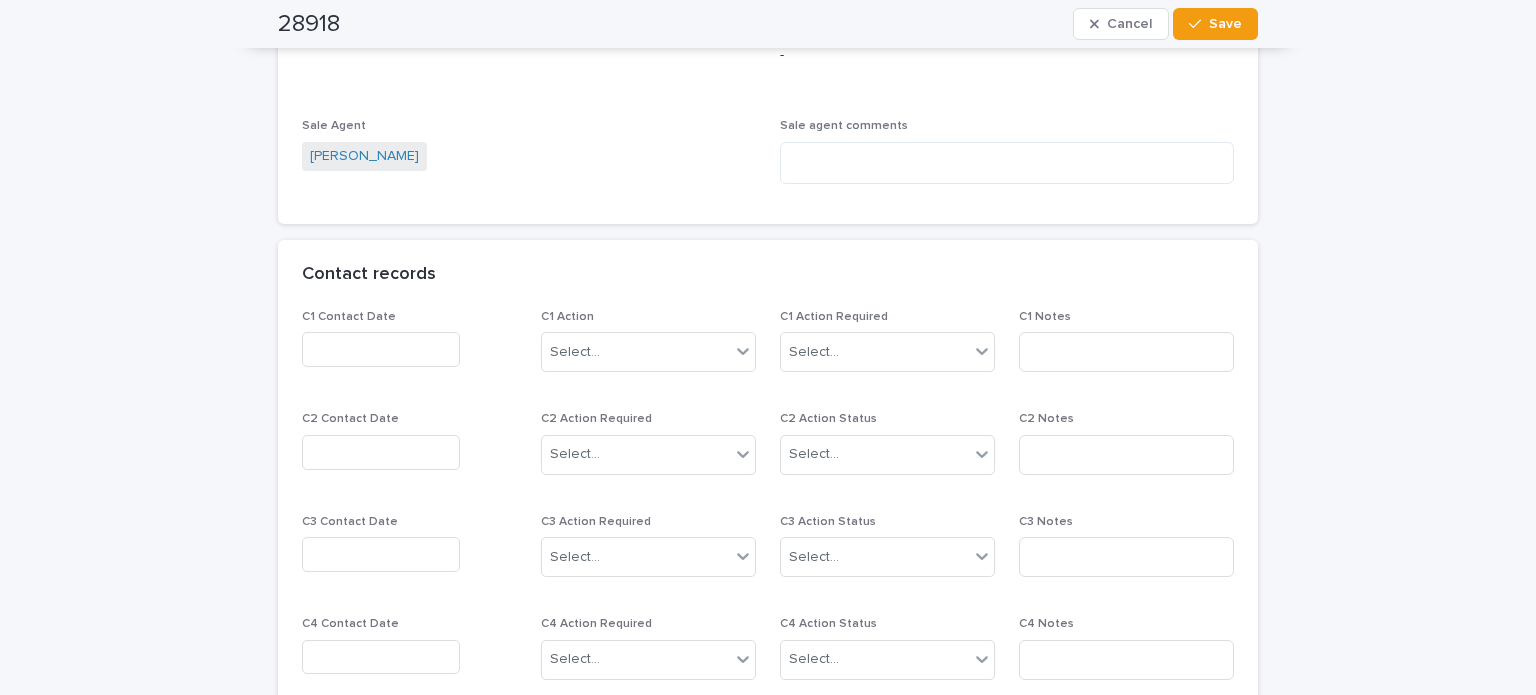 scroll, scrollTop: 1600, scrollLeft: 0, axis: vertical 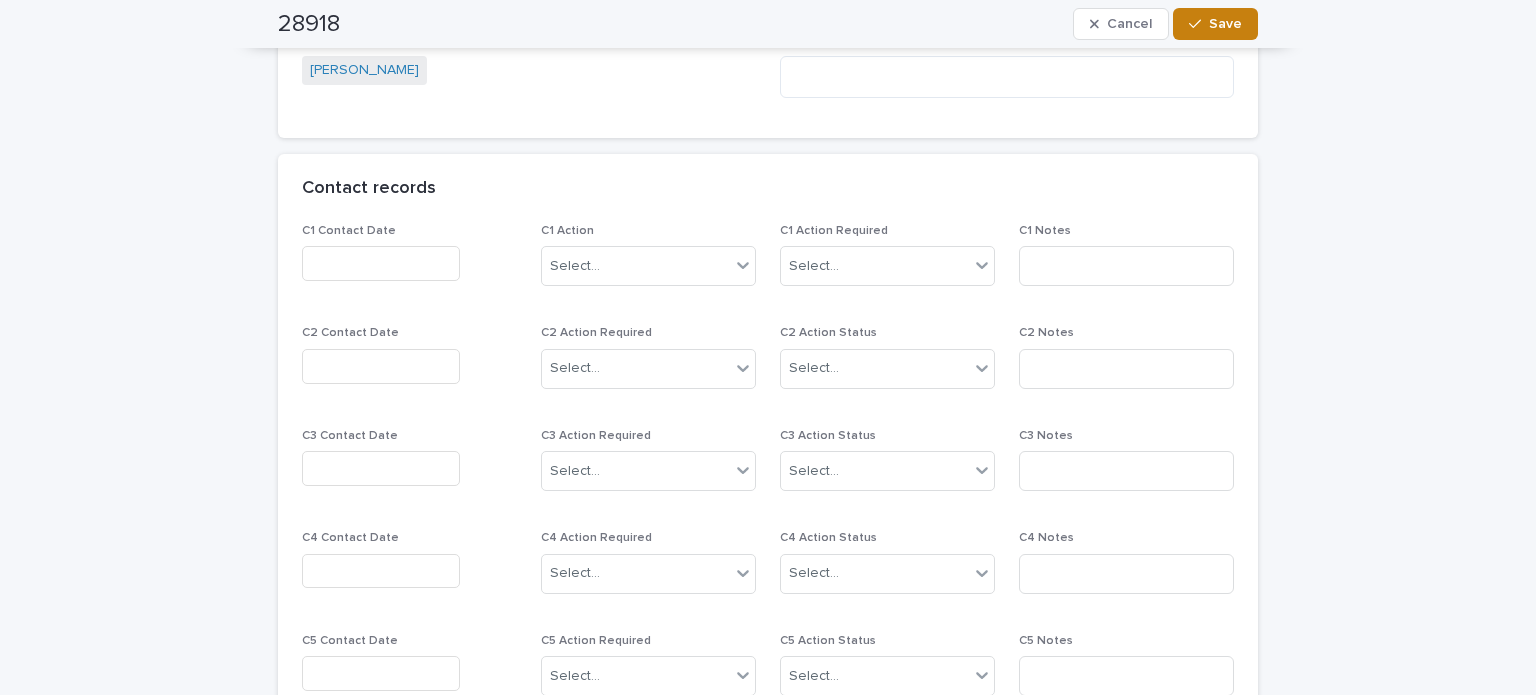 click on "Save" at bounding box center (1225, 24) 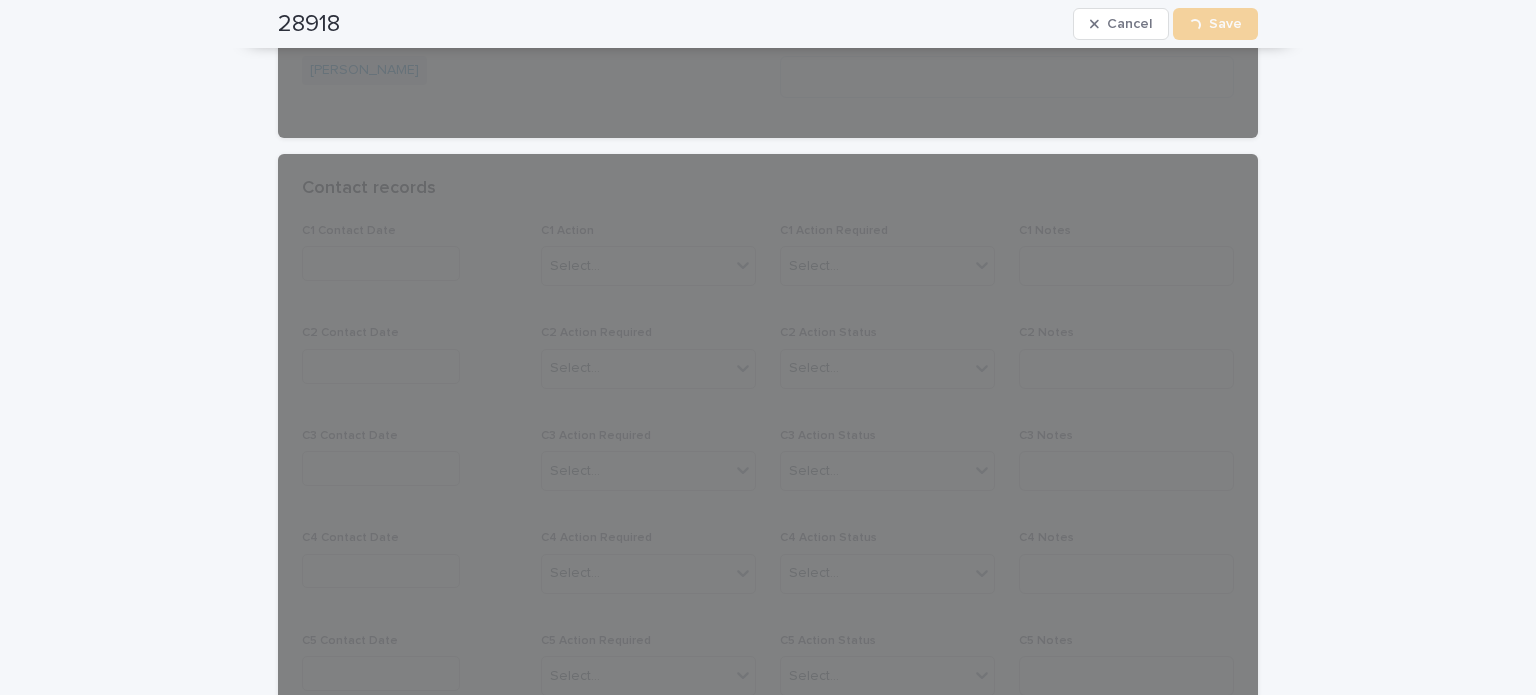 scroll, scrollTop: 0, scrollLeft: 0, axis: both 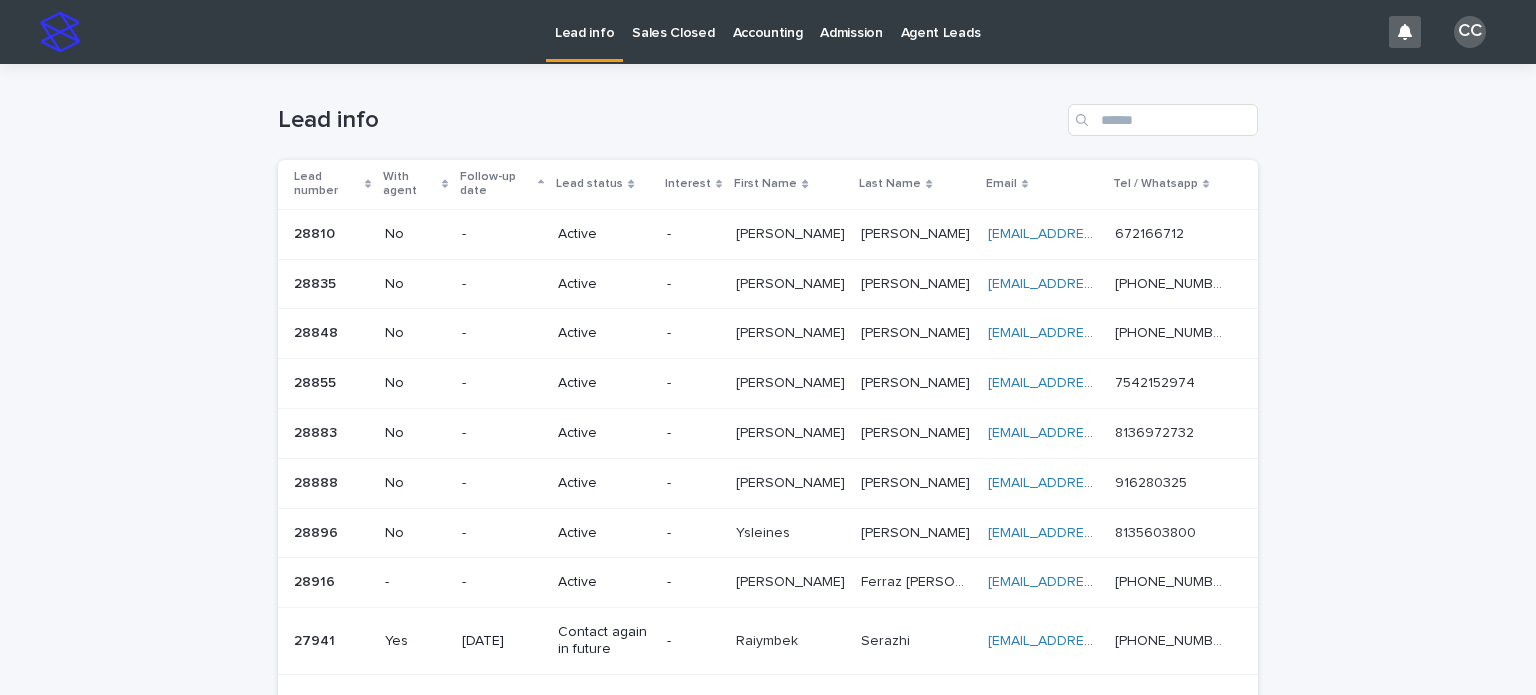 click on "Sales Closed" at bounding box center (673, 21) 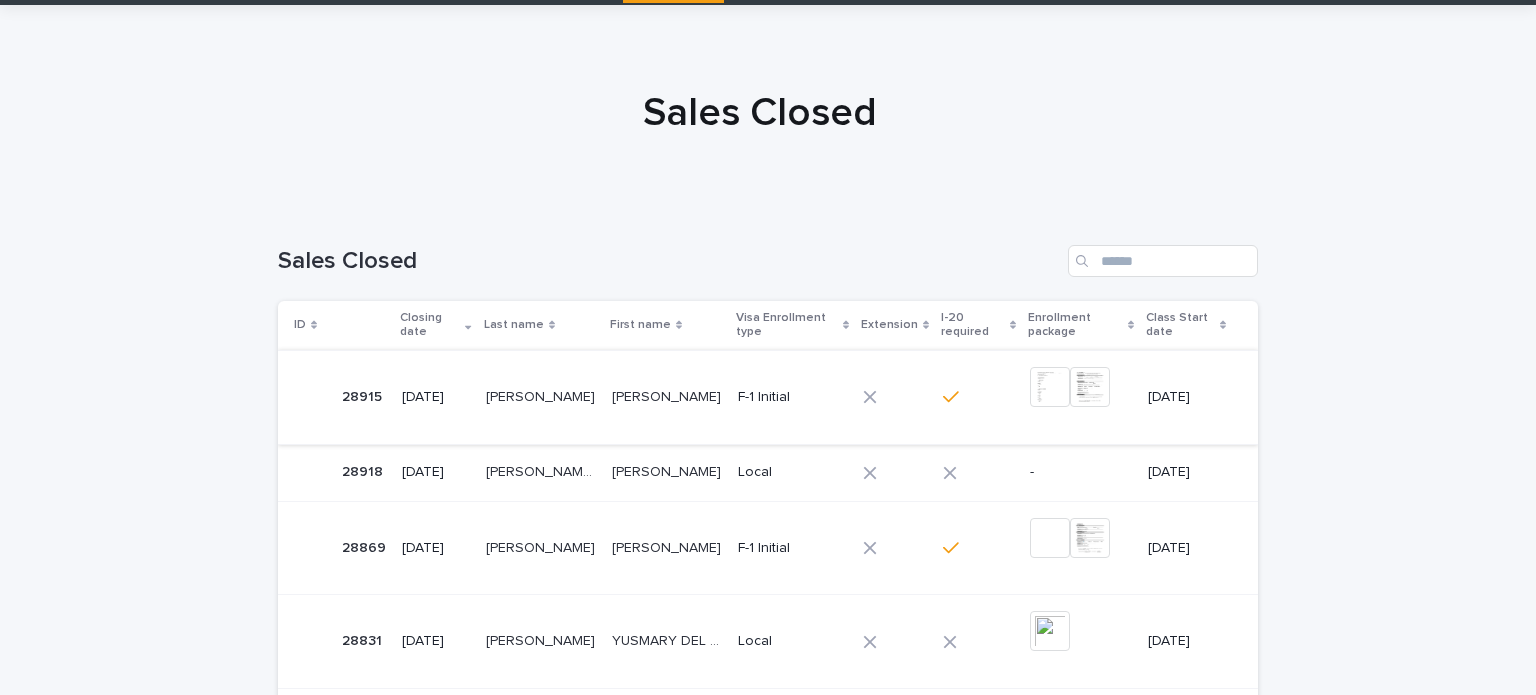 scroll, scrollTop: 200, scrollLeft: 0, axis: vertical 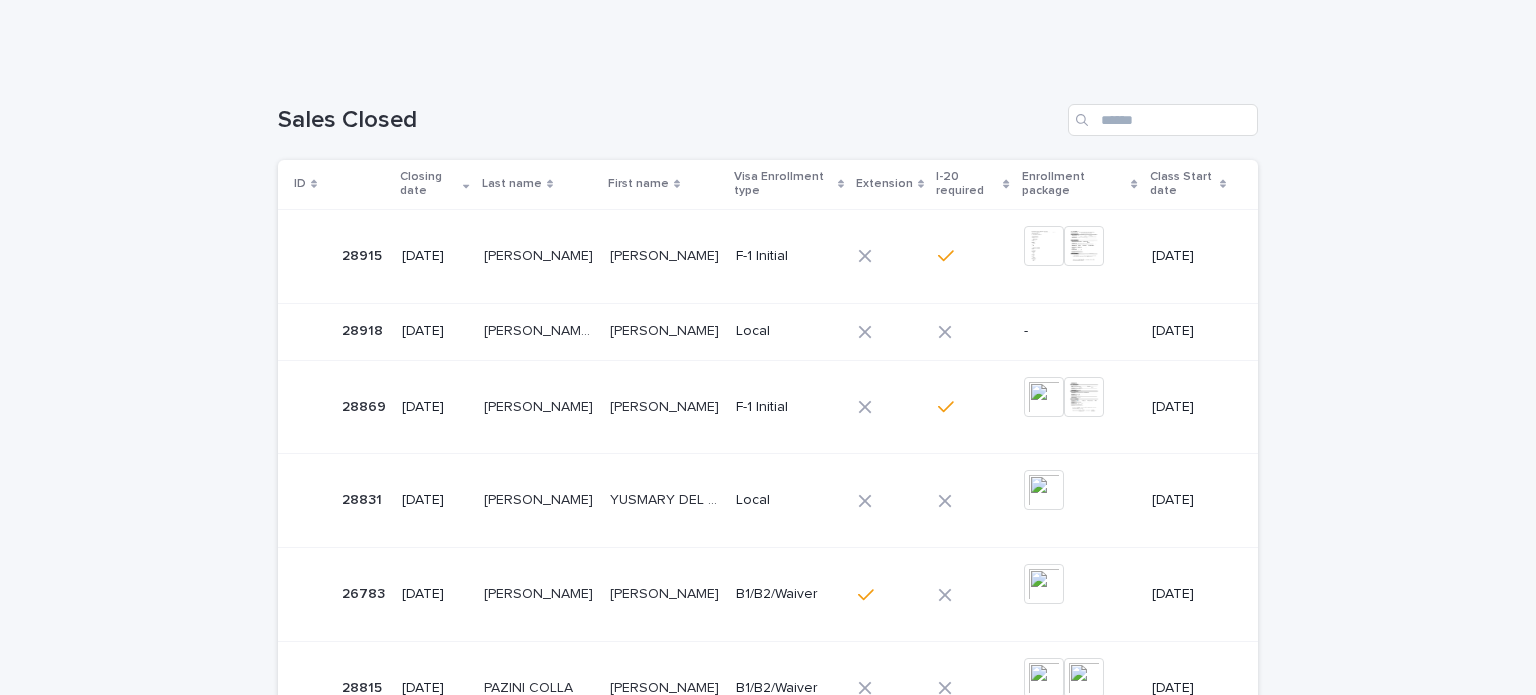 click on "GABRIELA" at bounding box center [666, 329] 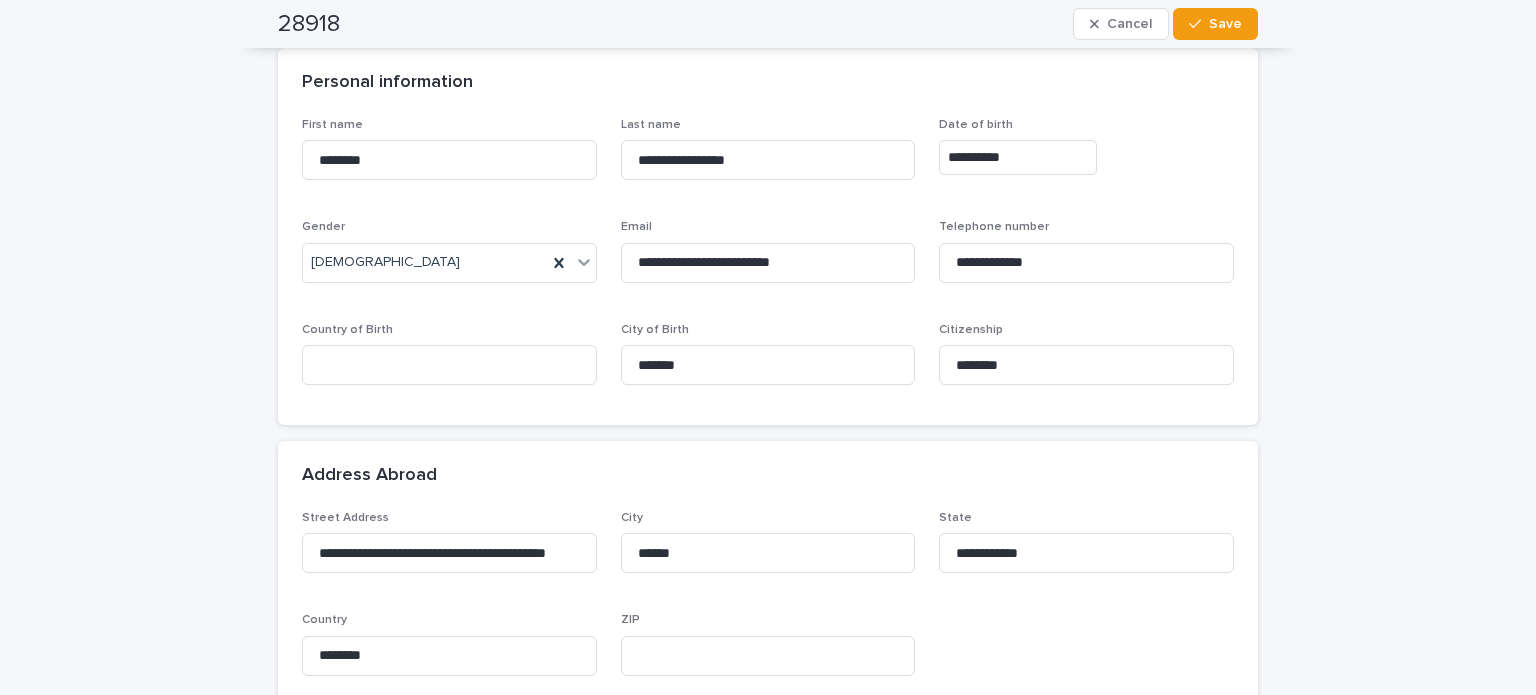 scroll, scrollTop: 500, scrollLeft: 0, axis: vertical 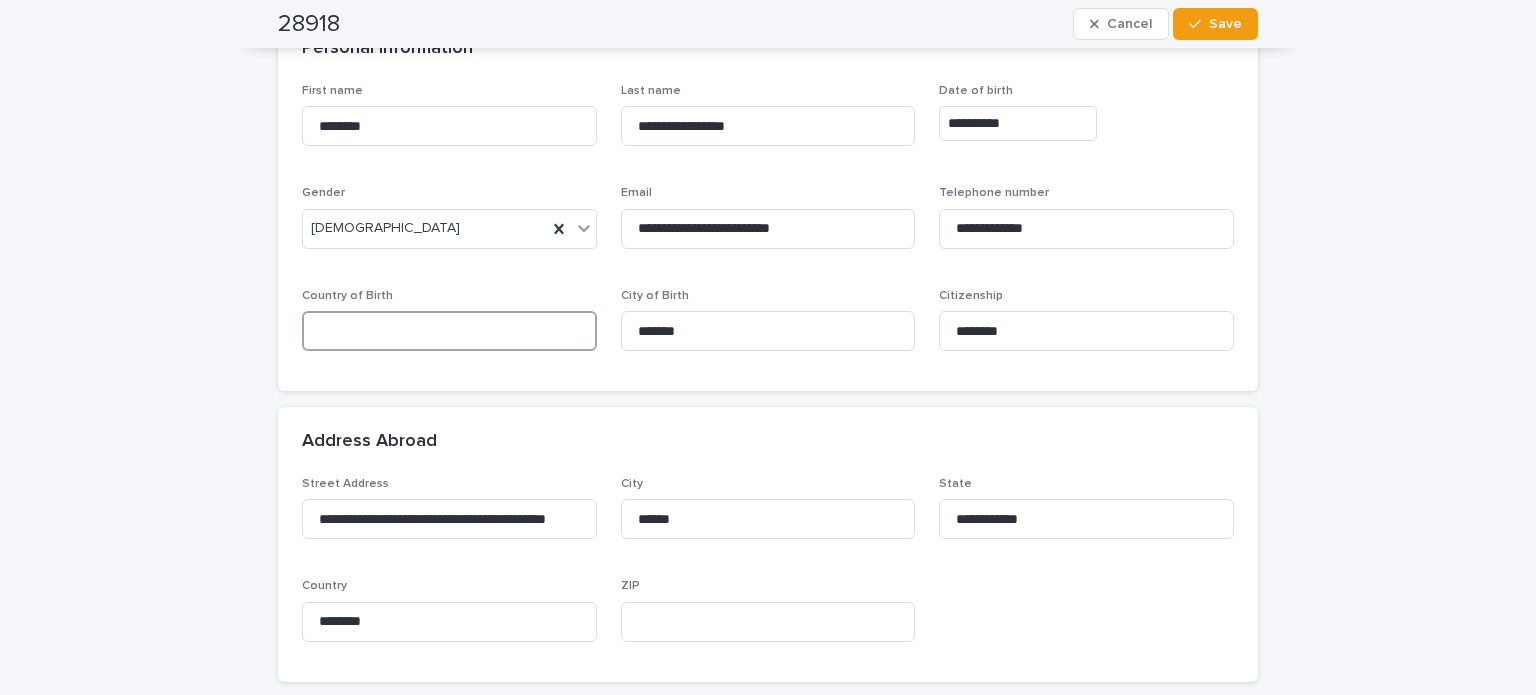 click at bounding box center [449, 331] 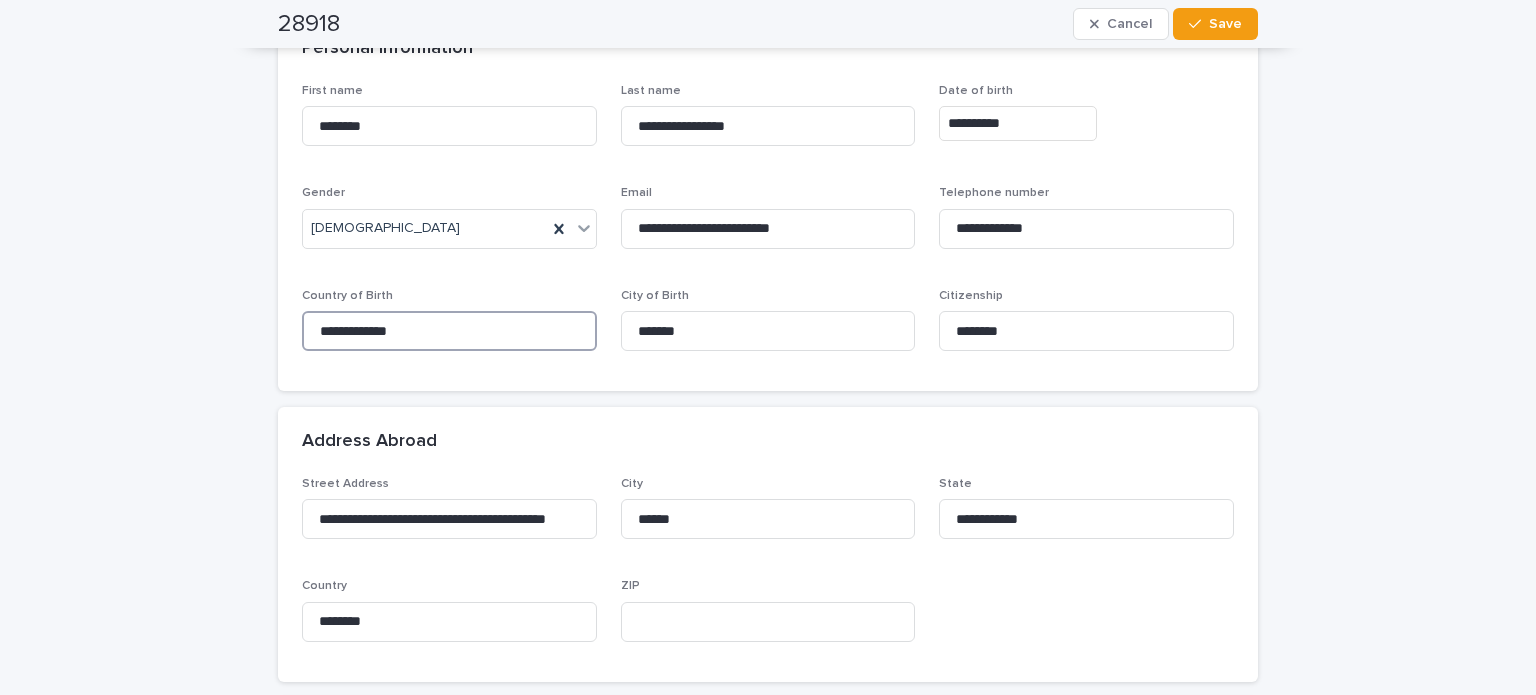 type on "**********" 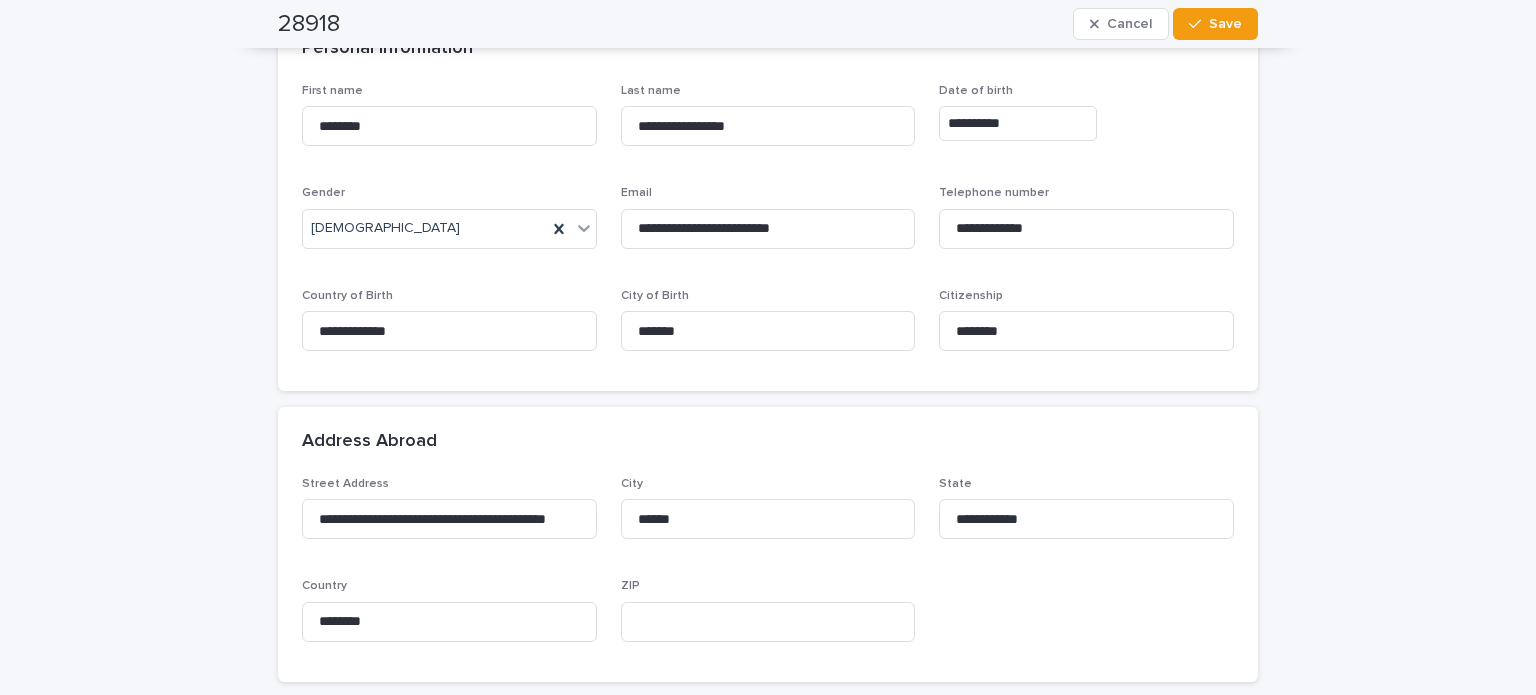 click on "**********" at bounding box center (768, 225) 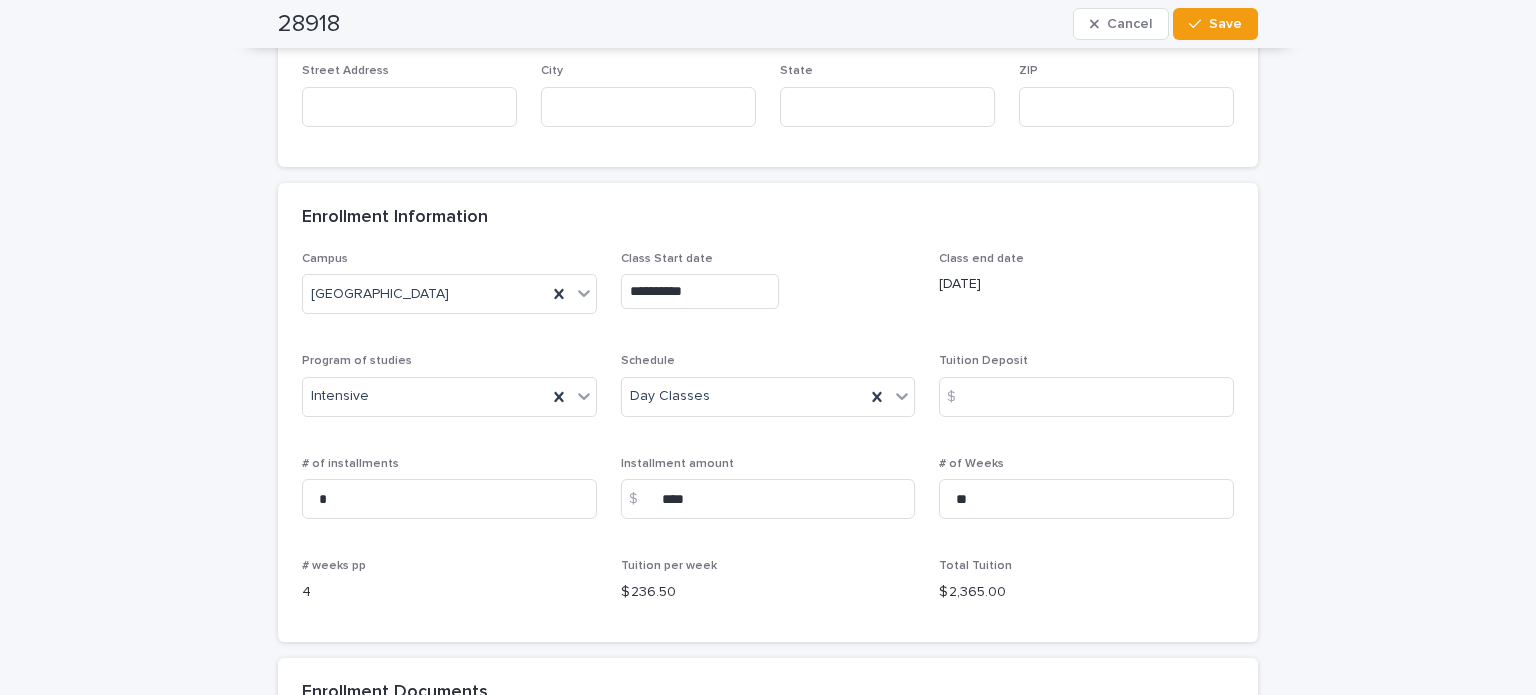 scroll, scrollTop: 1300, scrollLeft: 0, axis: vertical 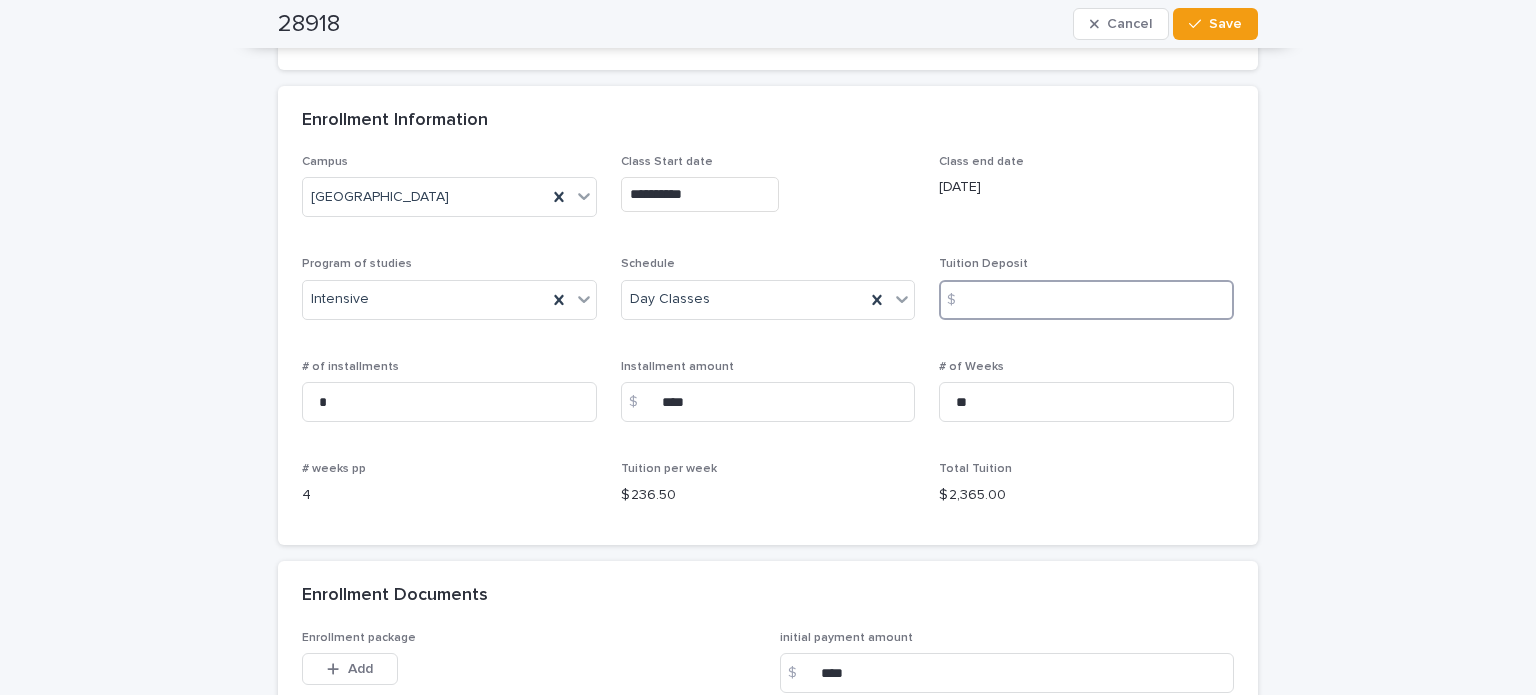click at bounding box center [1086, 300] 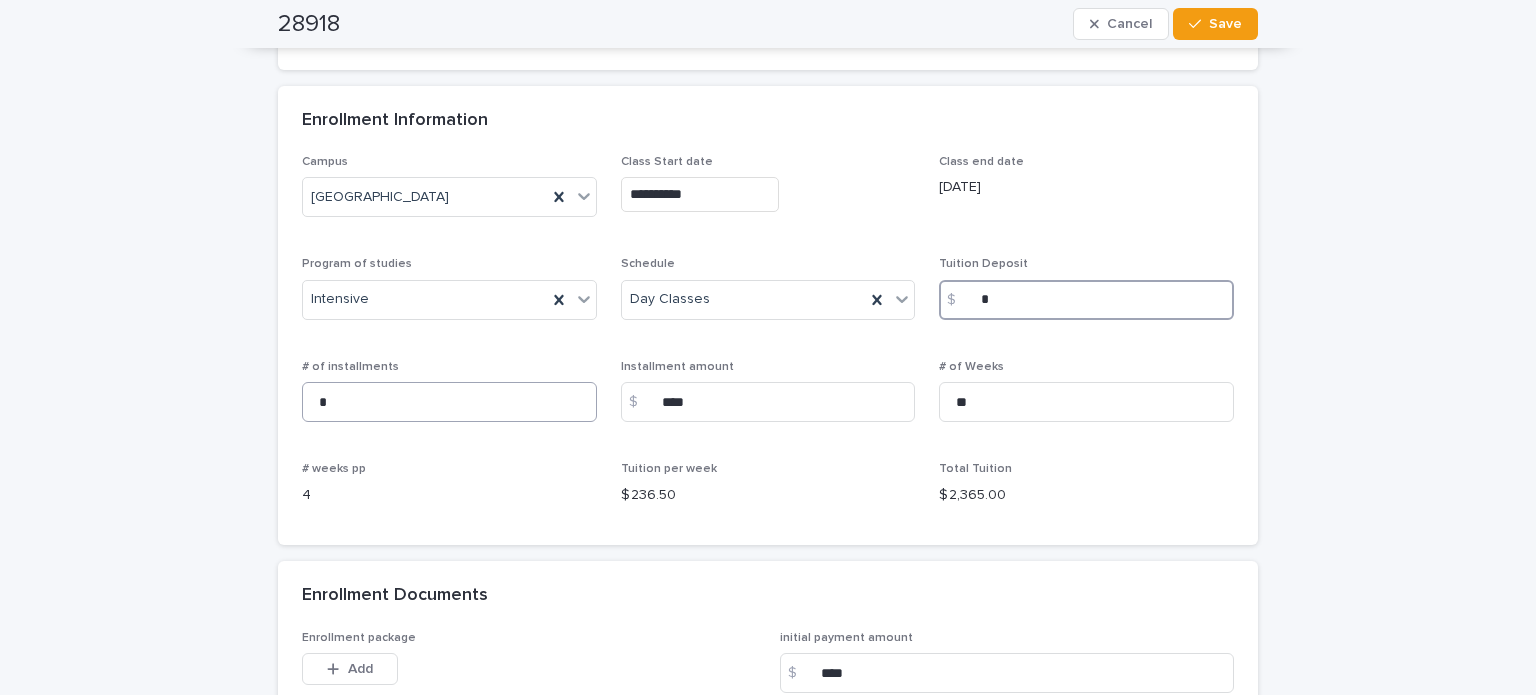 type on "*" 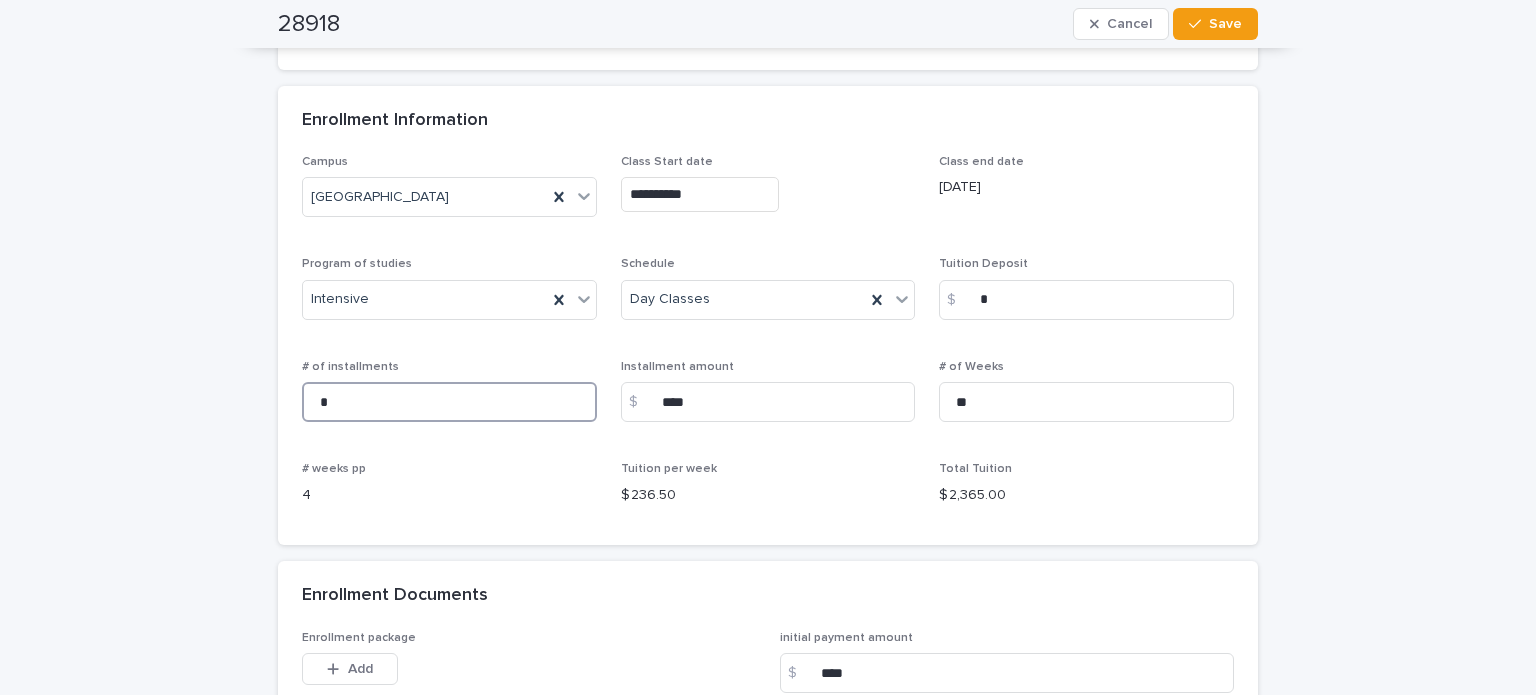click on "*" at bounding box center (449, 402) 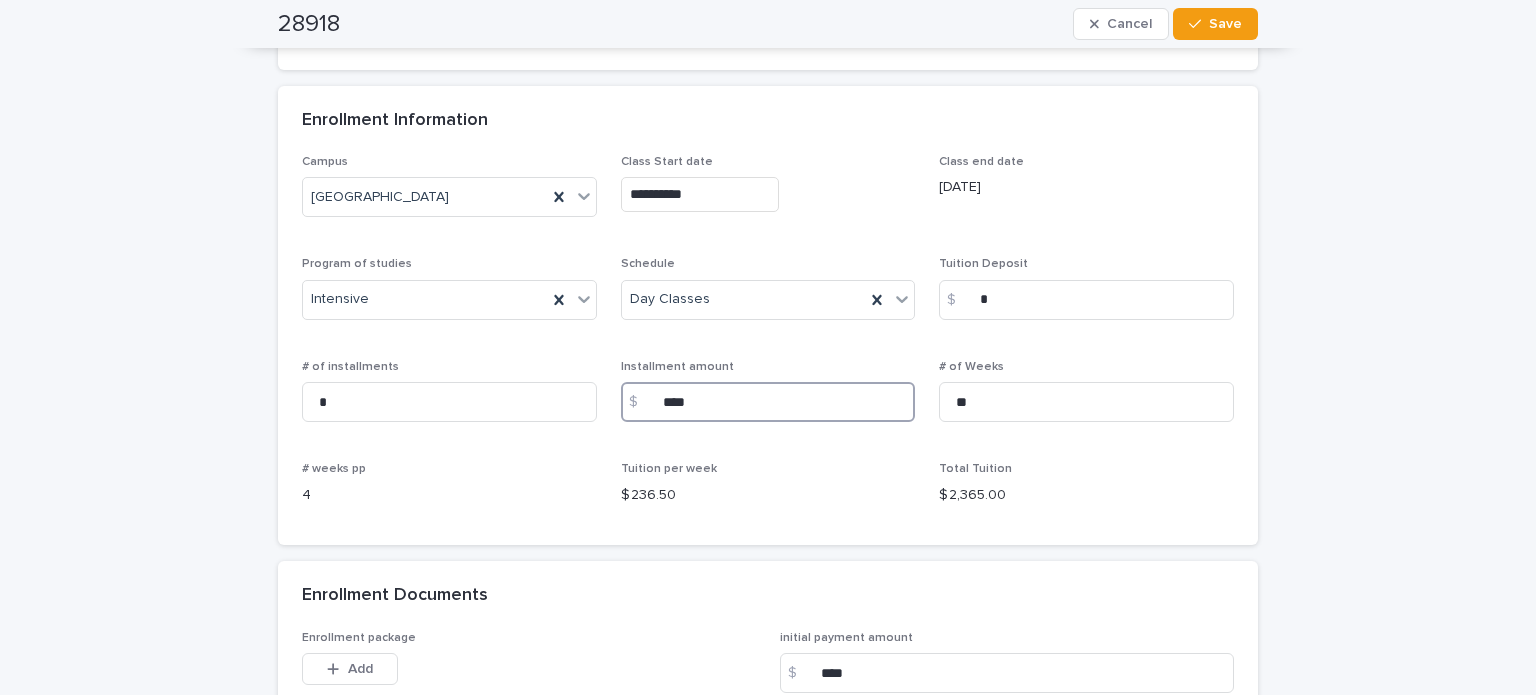 click on "****" at bounding box center (768, 402) 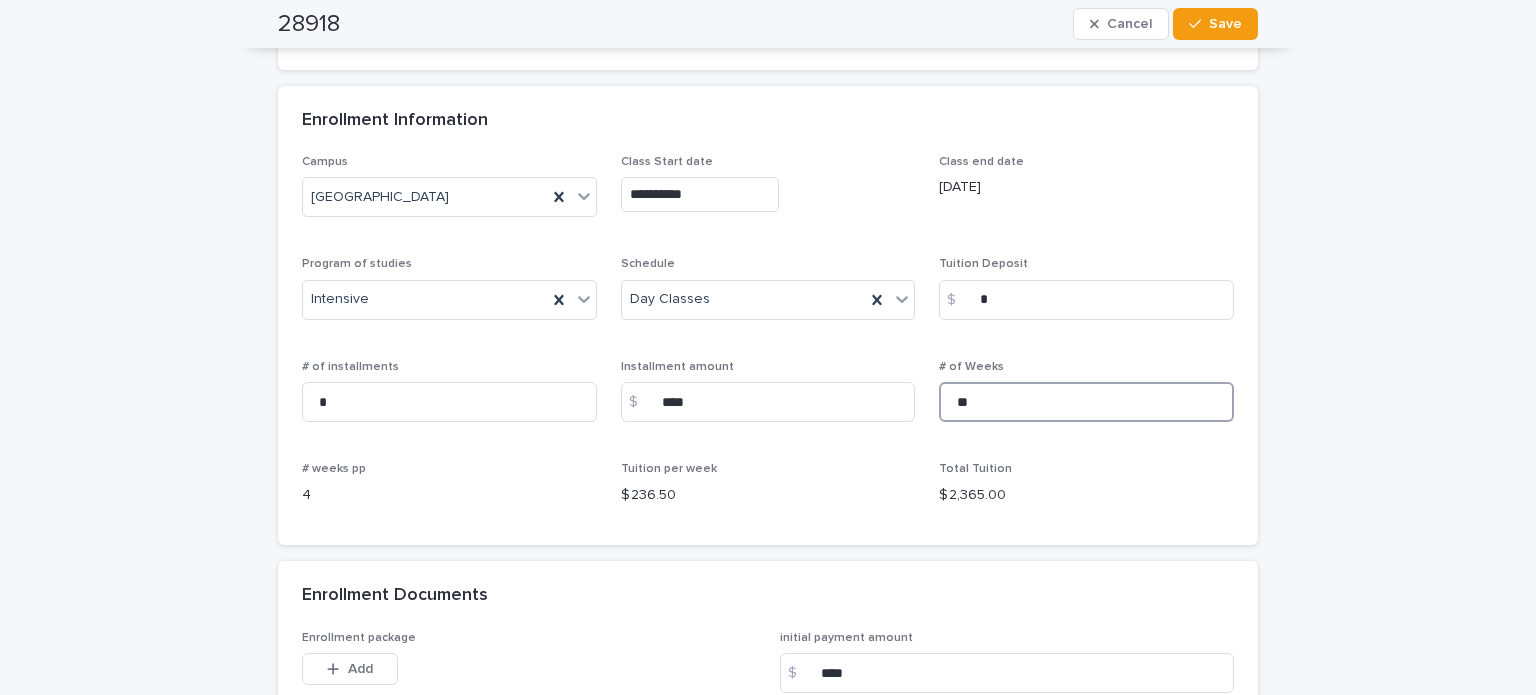 click on "**" at bounding box center [1086, 402] 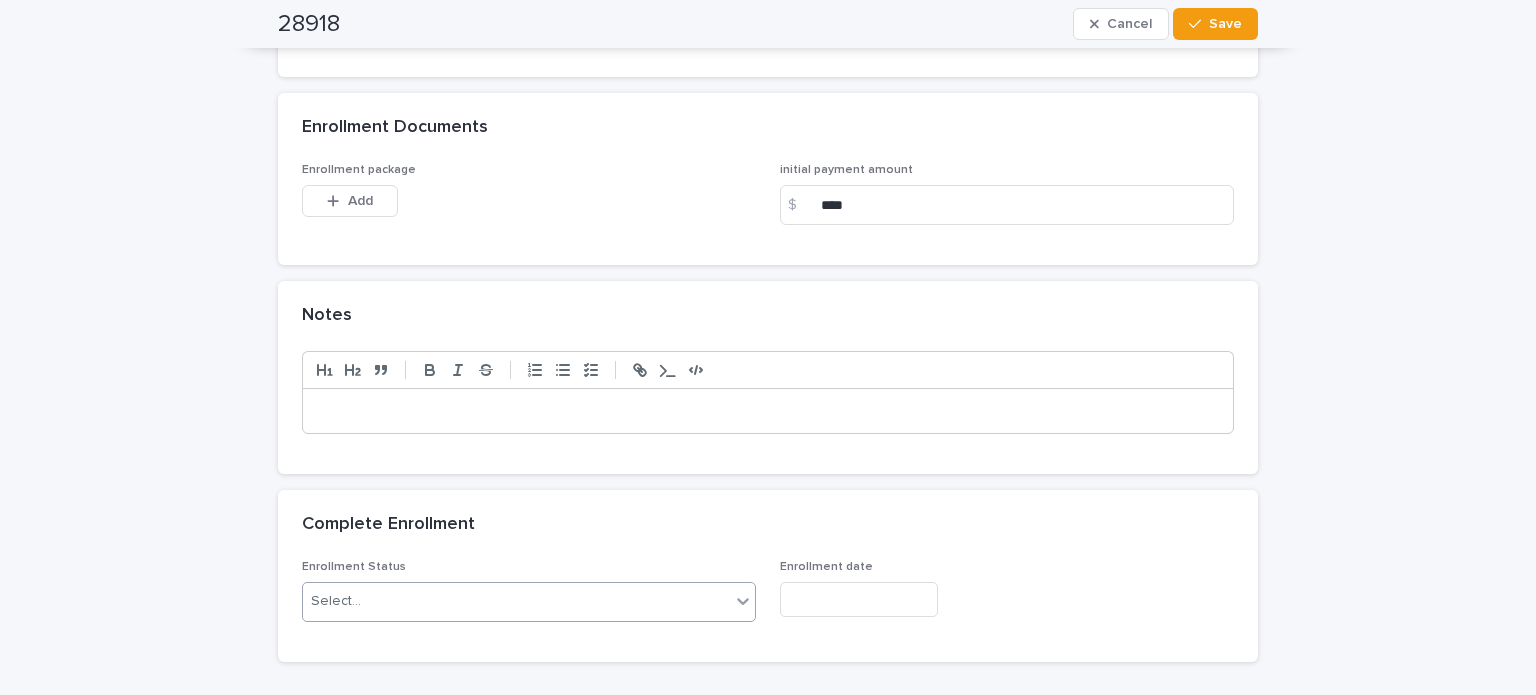scroll, scrollTop: 1800, scrollLeft: 0, axis: vertical 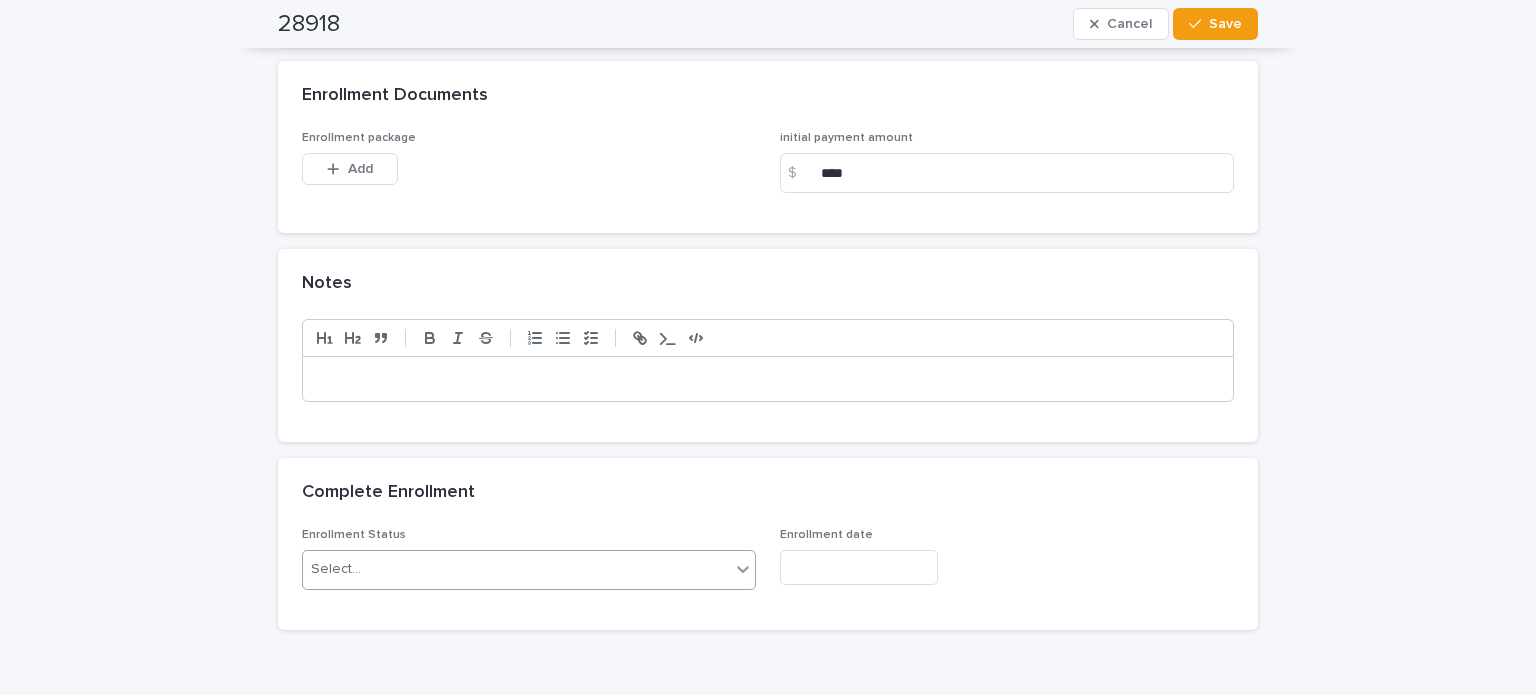 click on "Select..." at bounding box center [516, 569] 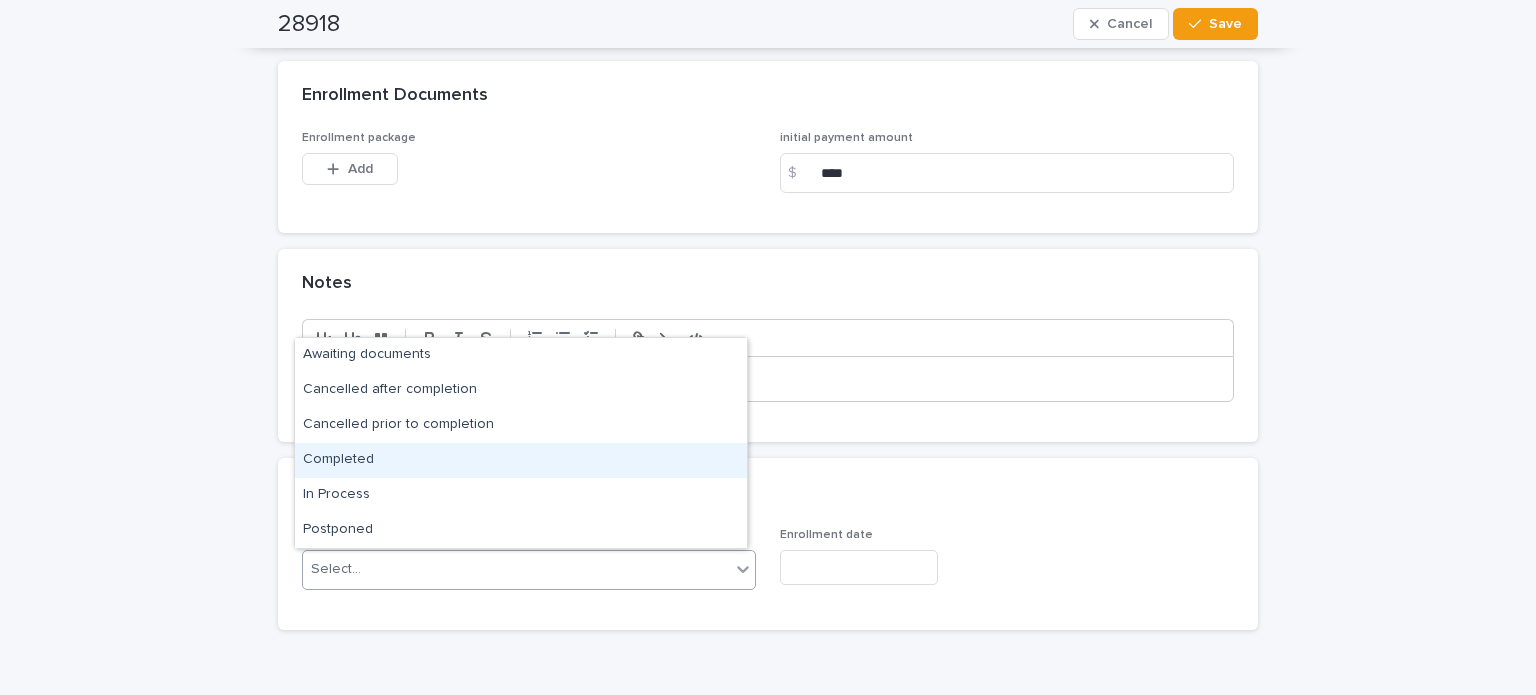 click on "Completed" at bounding box center (521, 460) 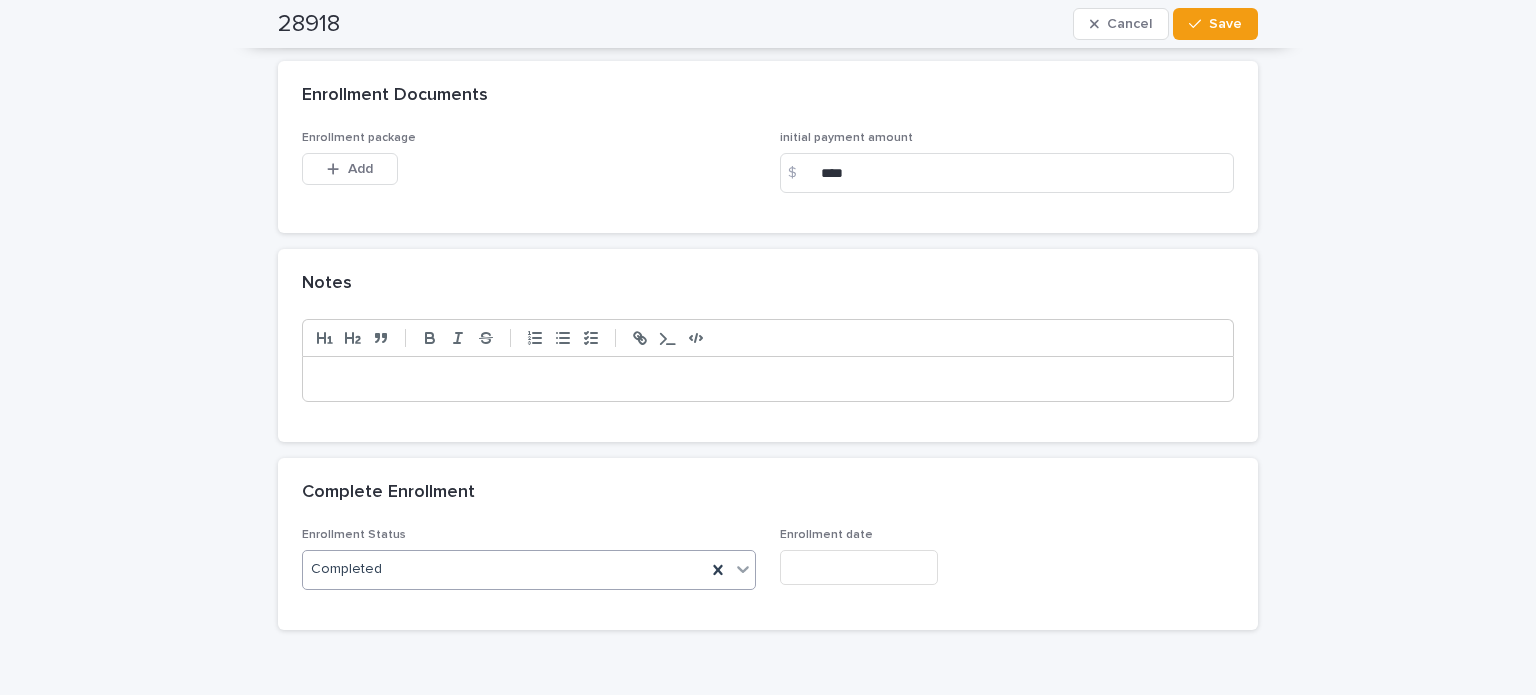 click at bounding box center [859, 567] 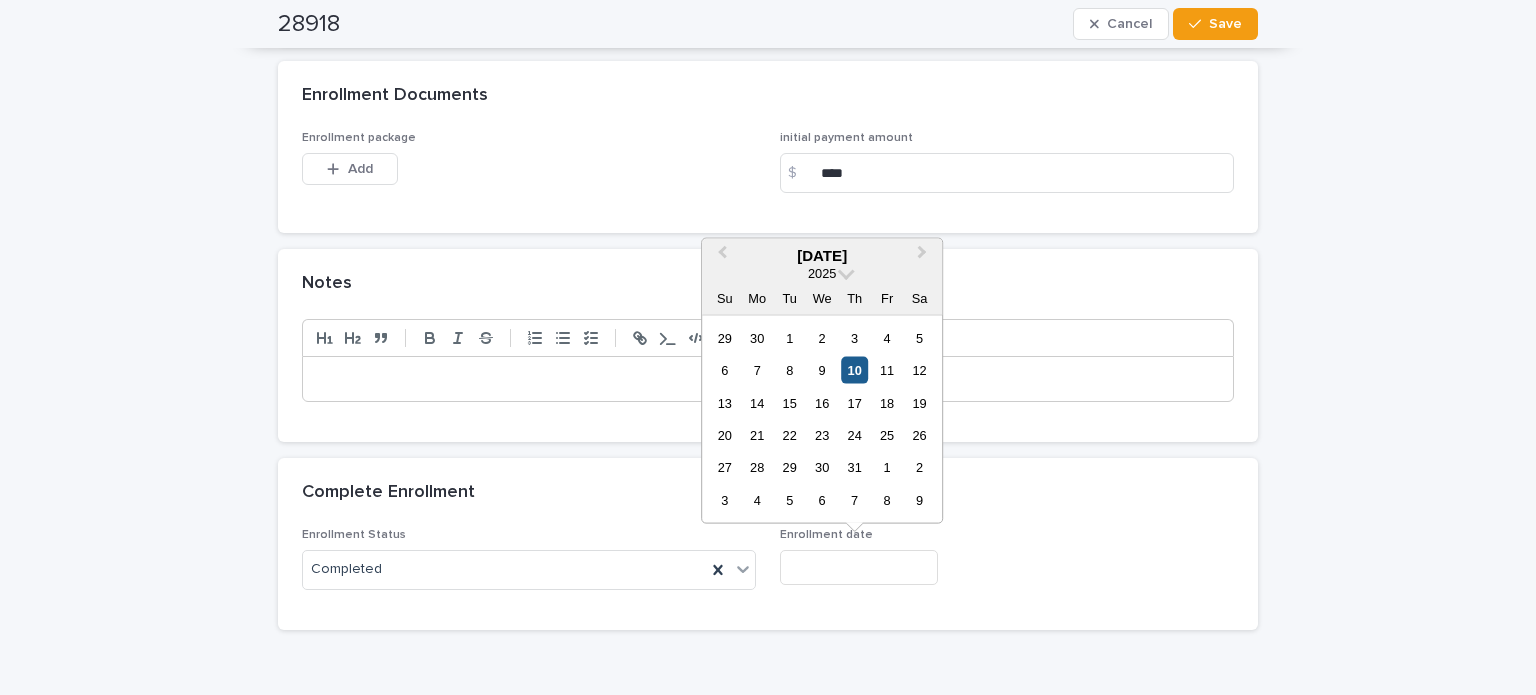 click on "10" at bounding box center (854, 370) 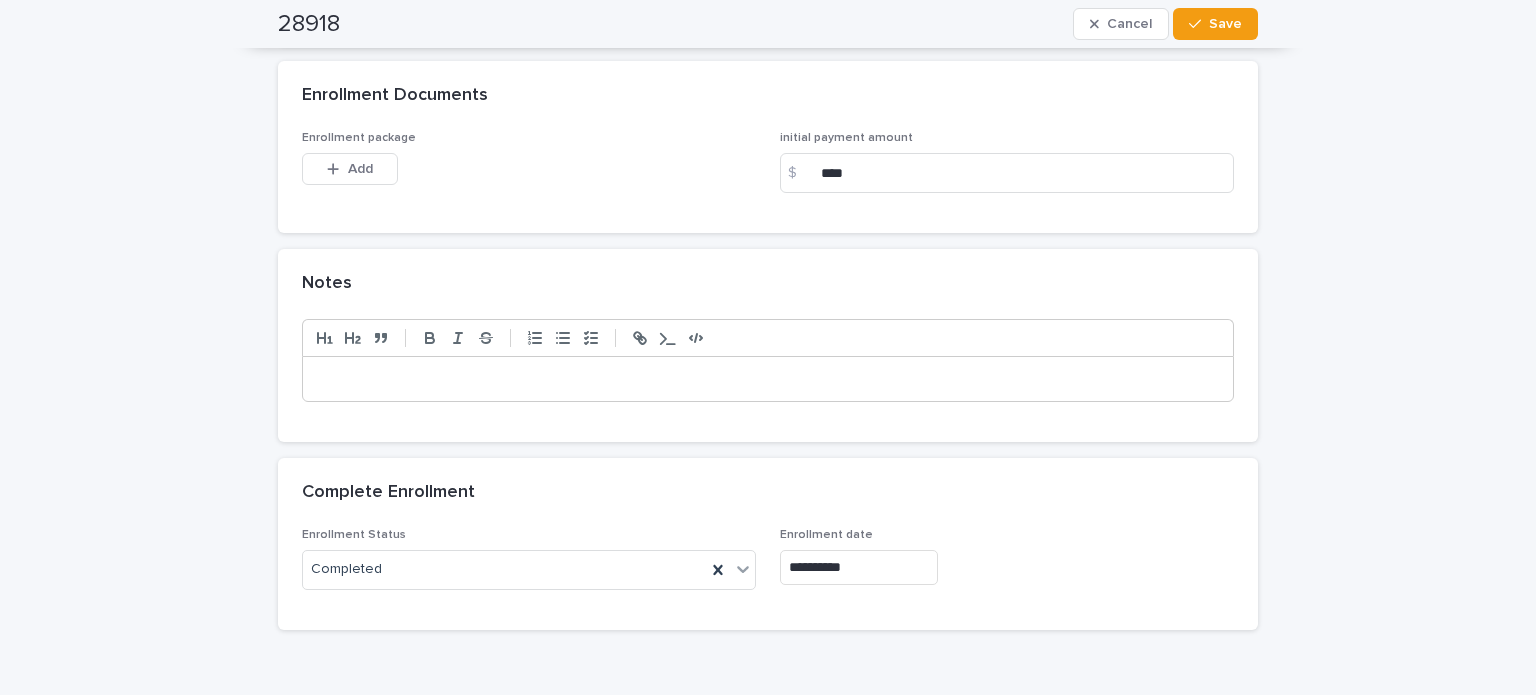 scroll, scrollTop: 1700, scrollLeft: 0, axis: vertical 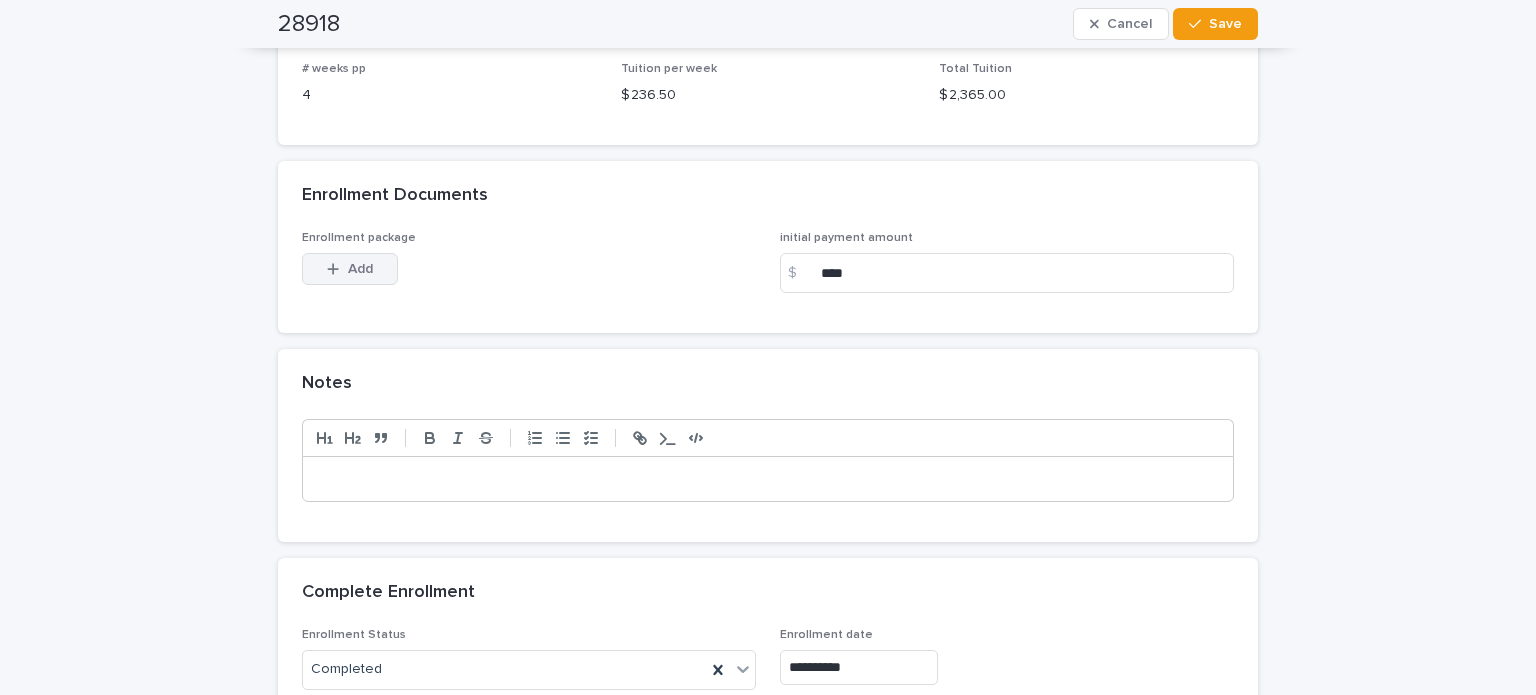 click 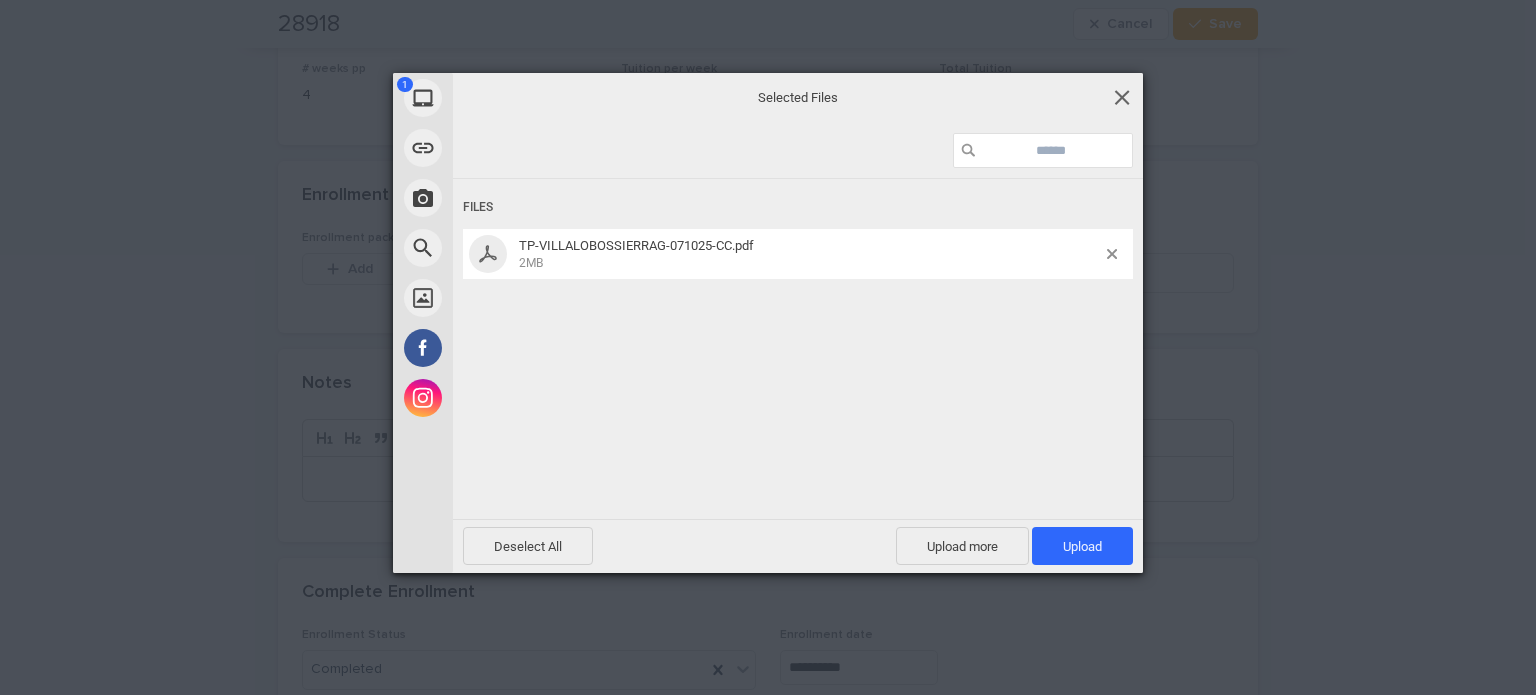 click at bounding box center [1122, 97] 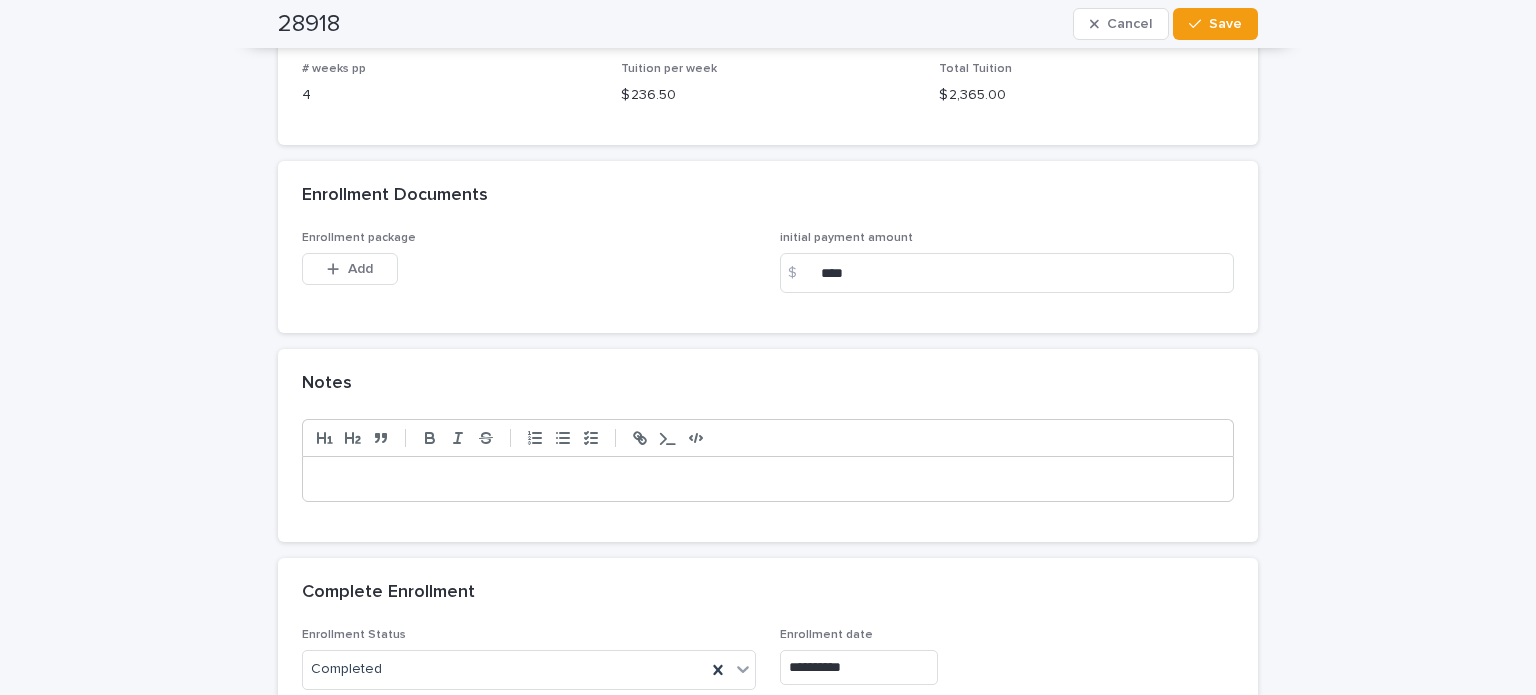 click on "Enrollment package This file cannot be opened Download File Add" at bounding box center (529, 270) 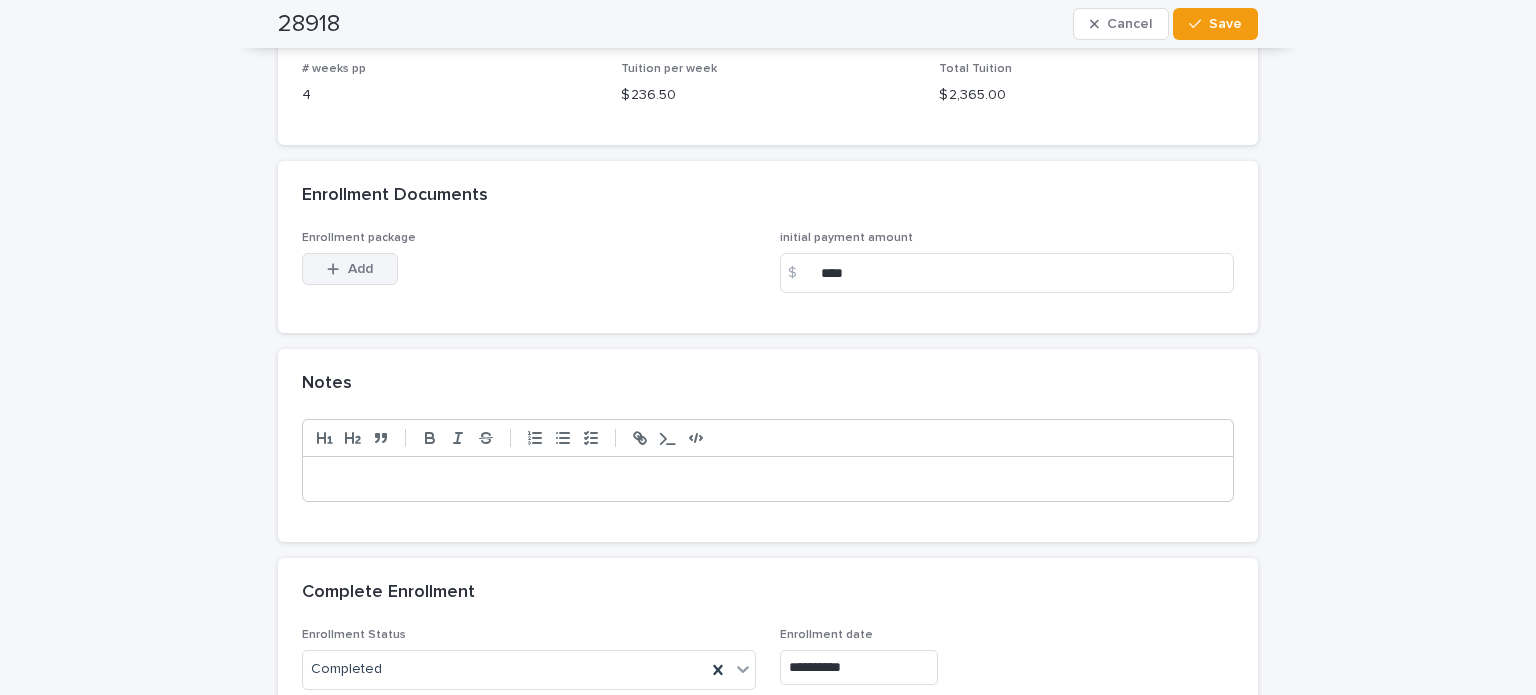 click on "Add" at bounding box center [350, 269] 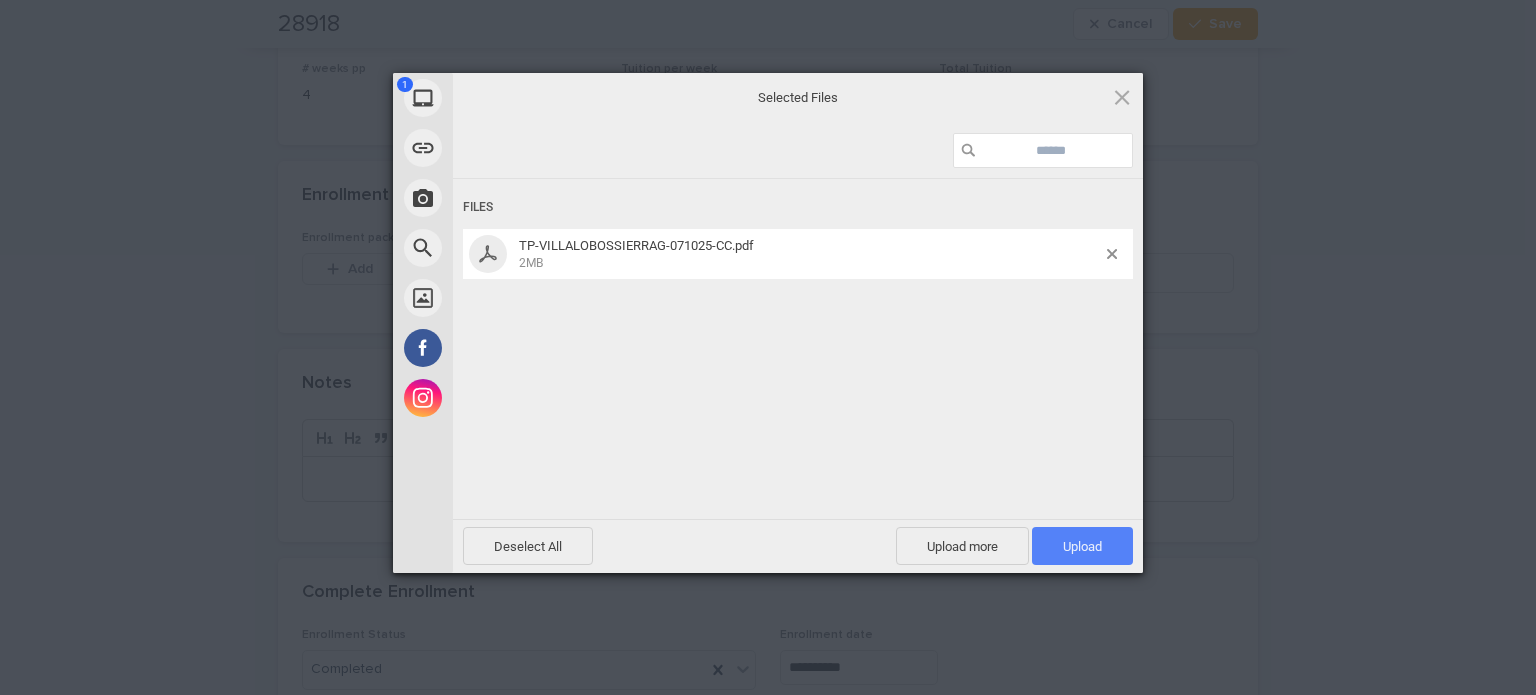 click on "Upload
1" at bounding box center (1082, 546) 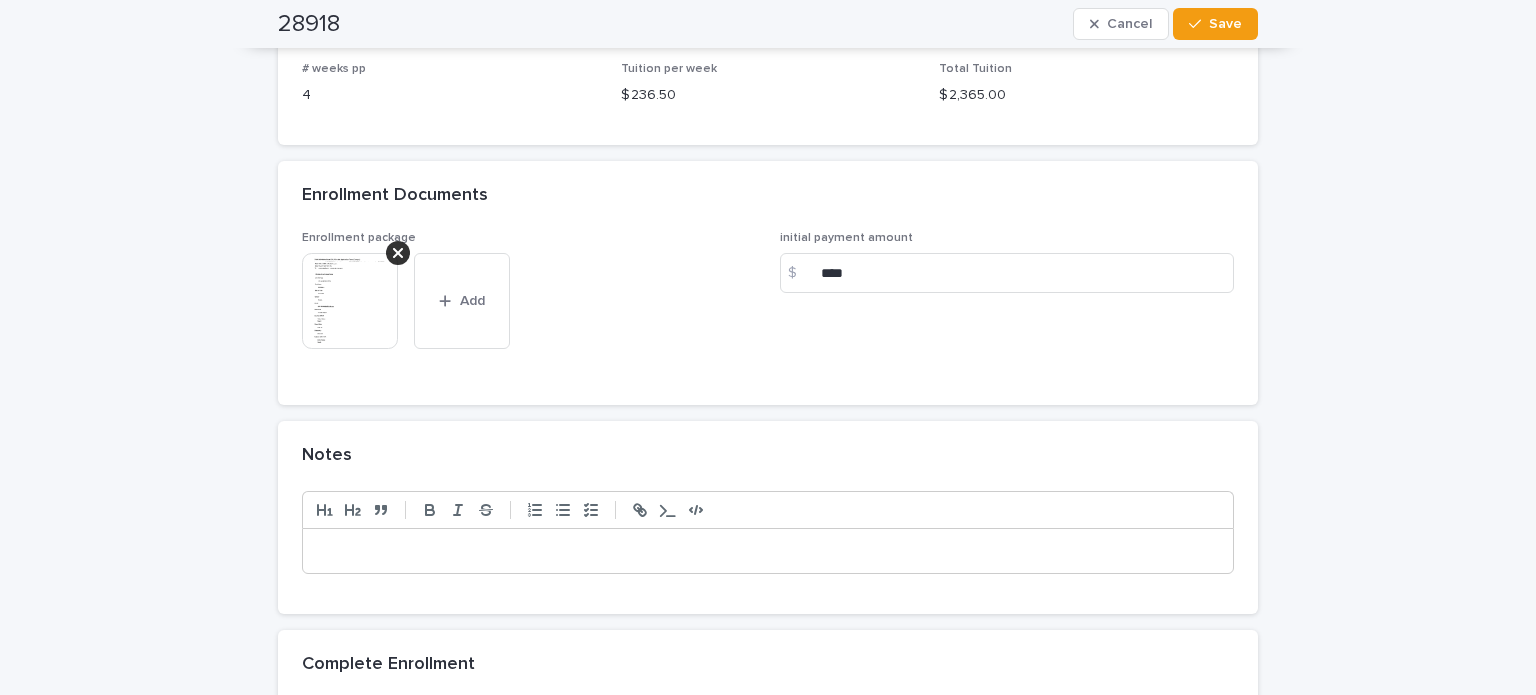 click at bounding box center (768, 551) 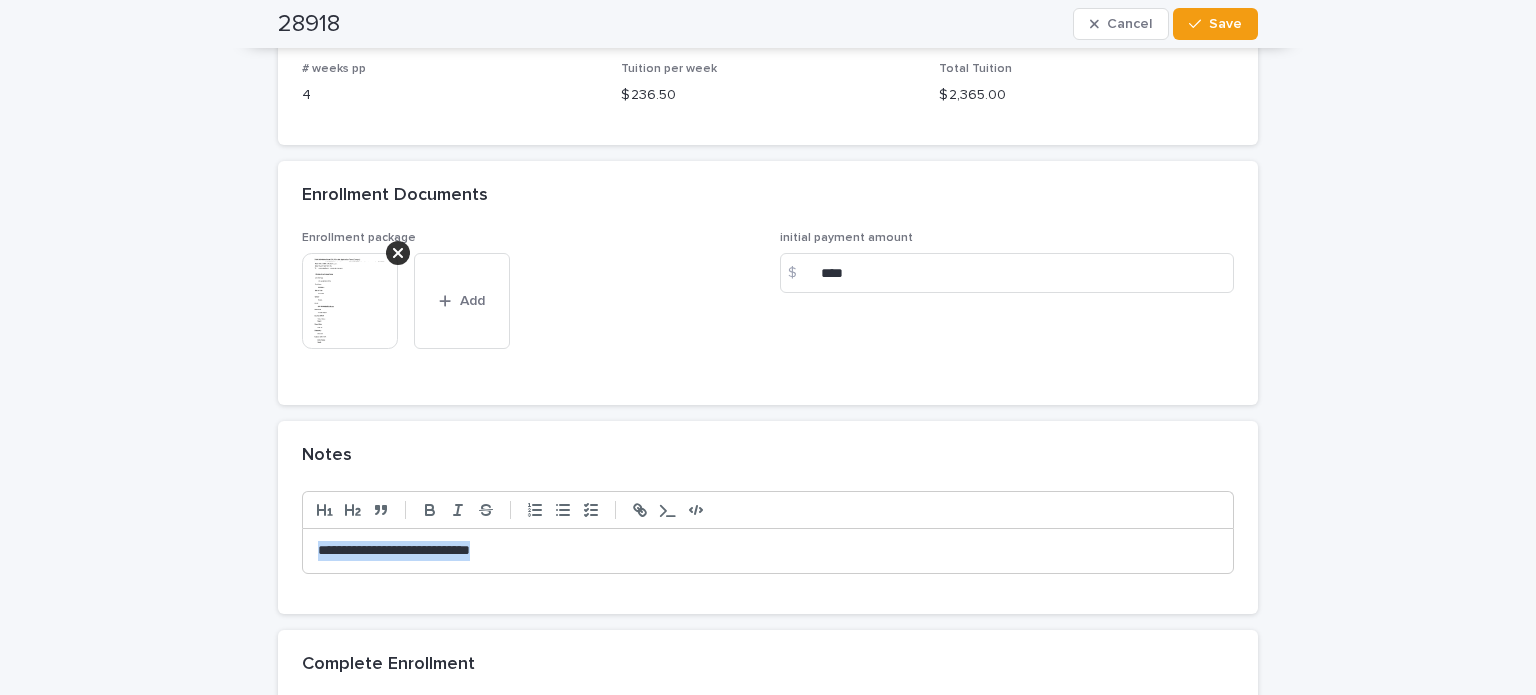 drag, startPoint x: 597, startPoint y: 543, endPoint x: 244, endPoint y: 535, distance: 353.09064 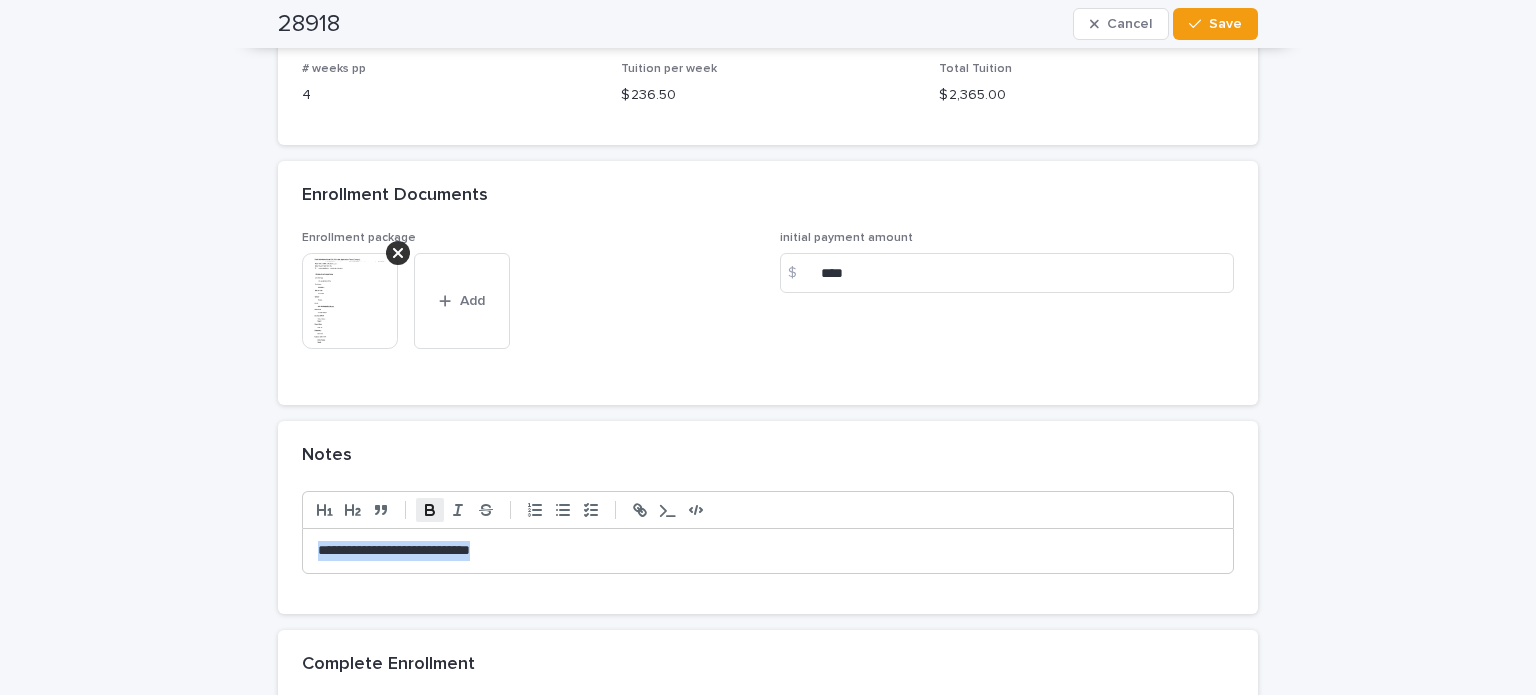 click 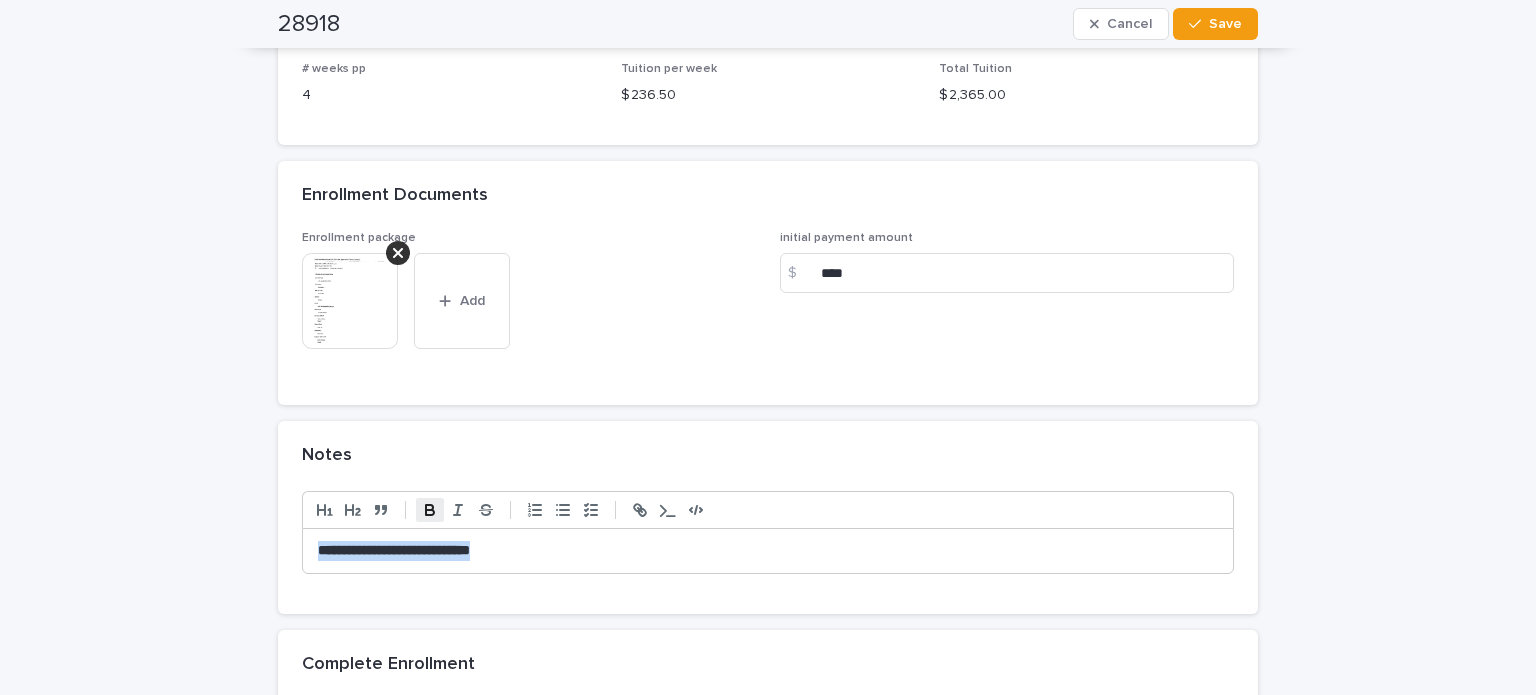 click on "**********" at bounding box center (768, 551) 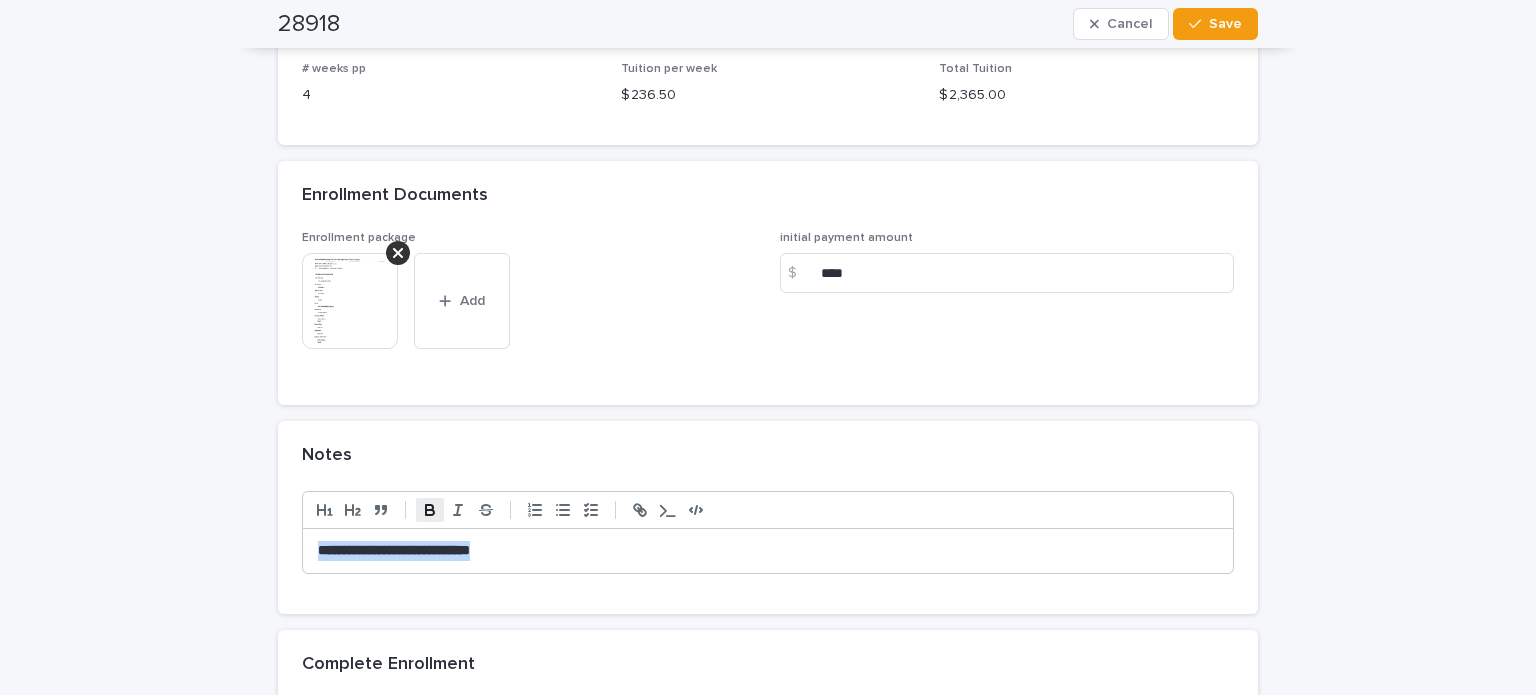 click on "**********" at bounding box center (768, 551) 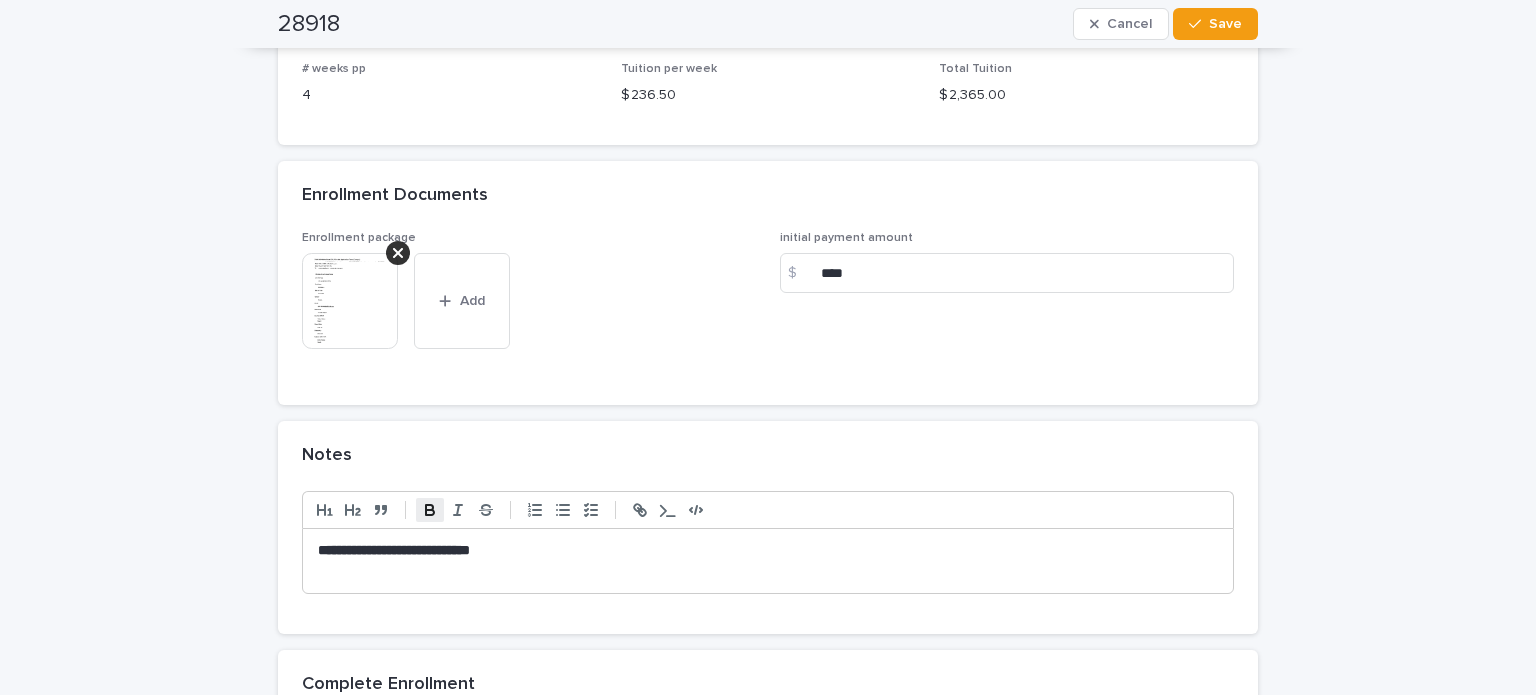 type 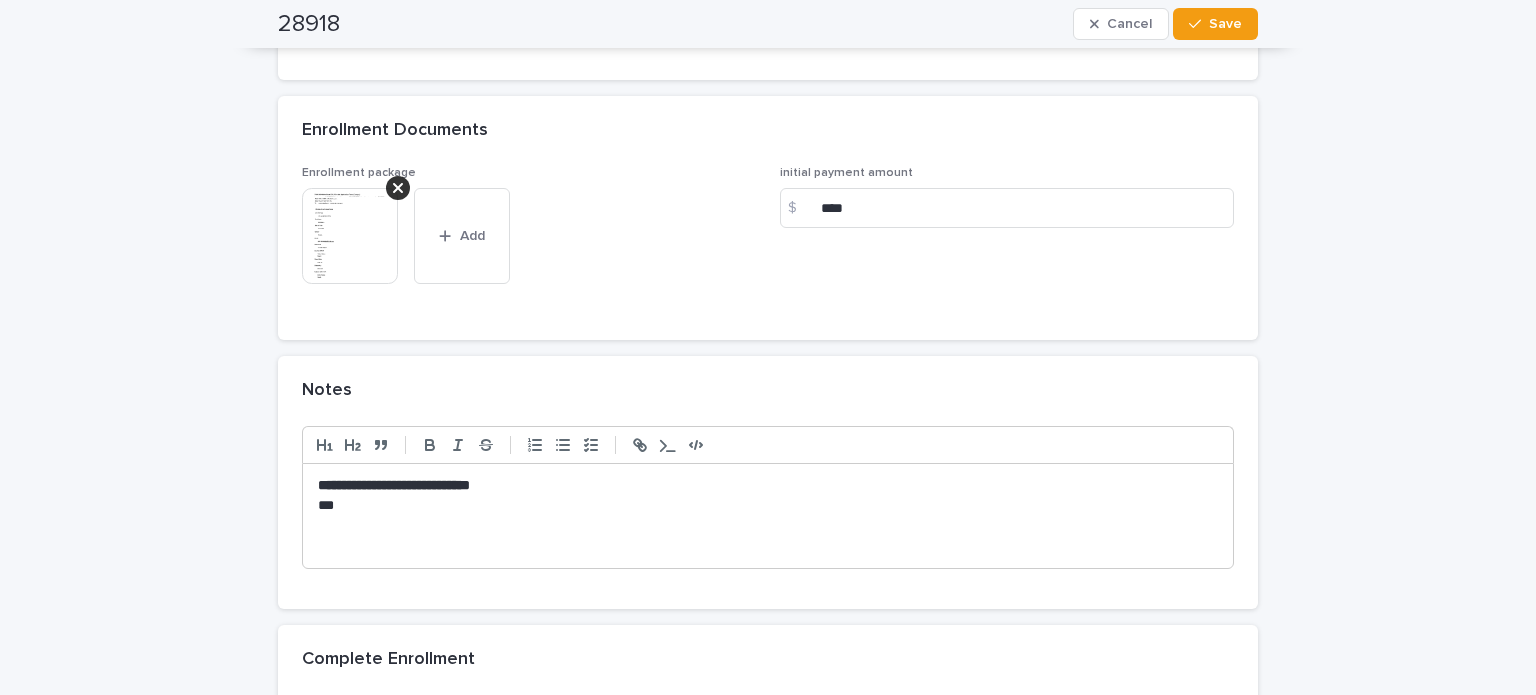 scroll, scrollTop: 1800, scrollLeft: 0, axis: vertical 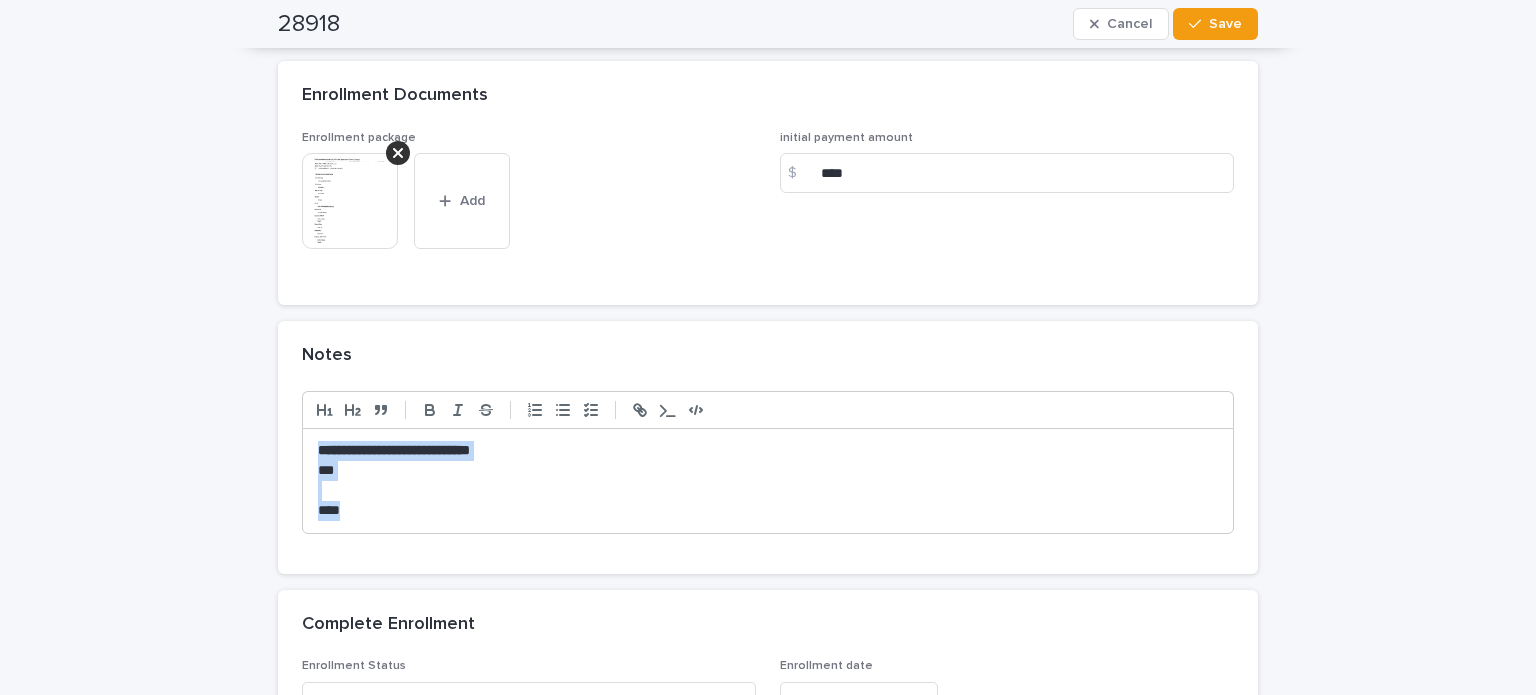 drag, startPoint x: 303, startPoint y: 483, endPoint x: 244, endPoint y: 455, distance: 65.30697 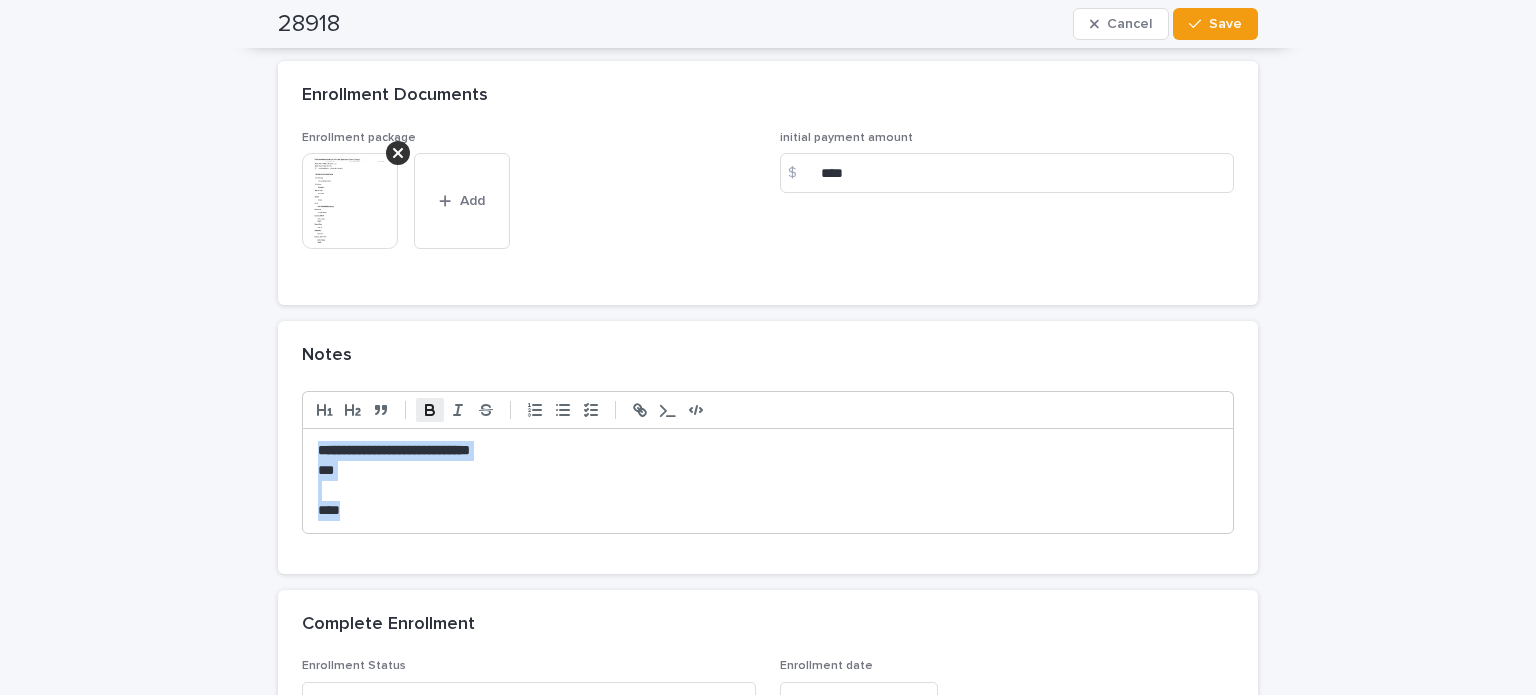 click 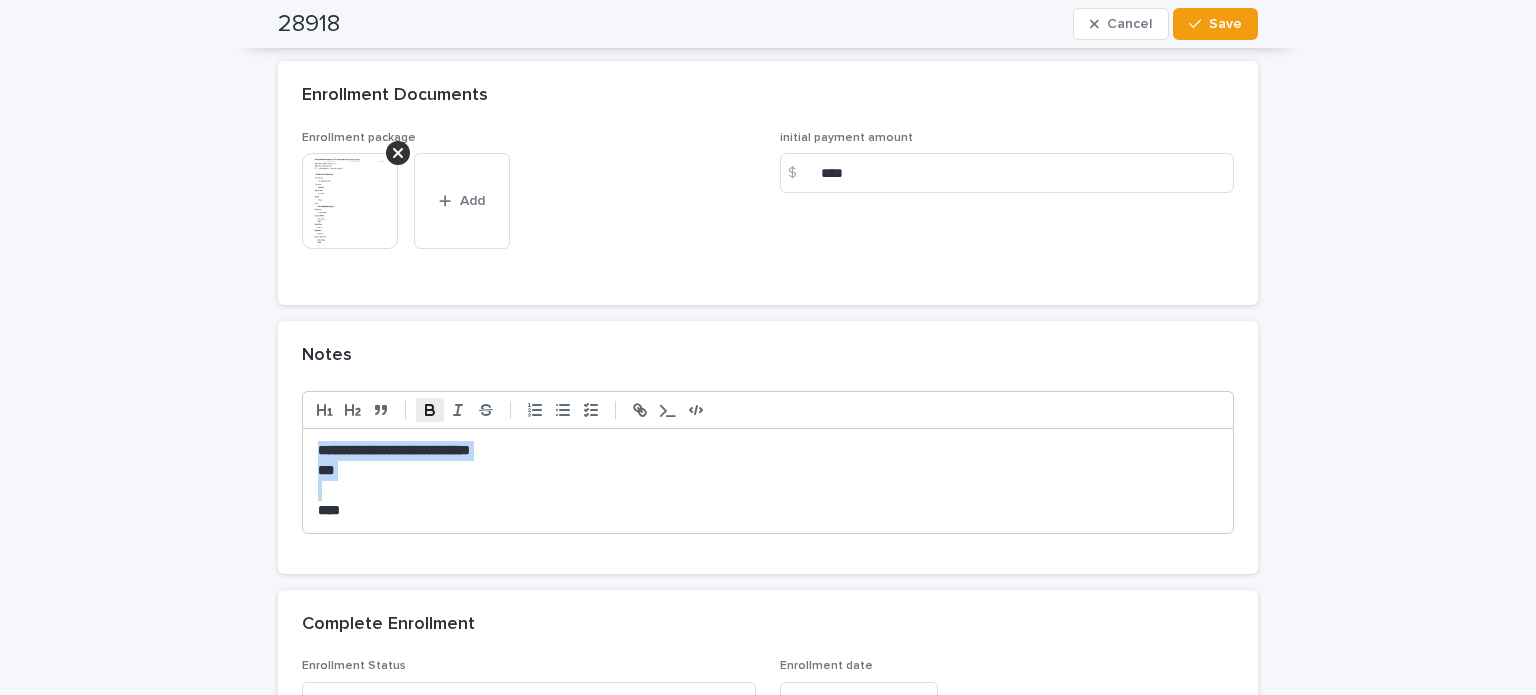 click at bounding box center (768, 491) 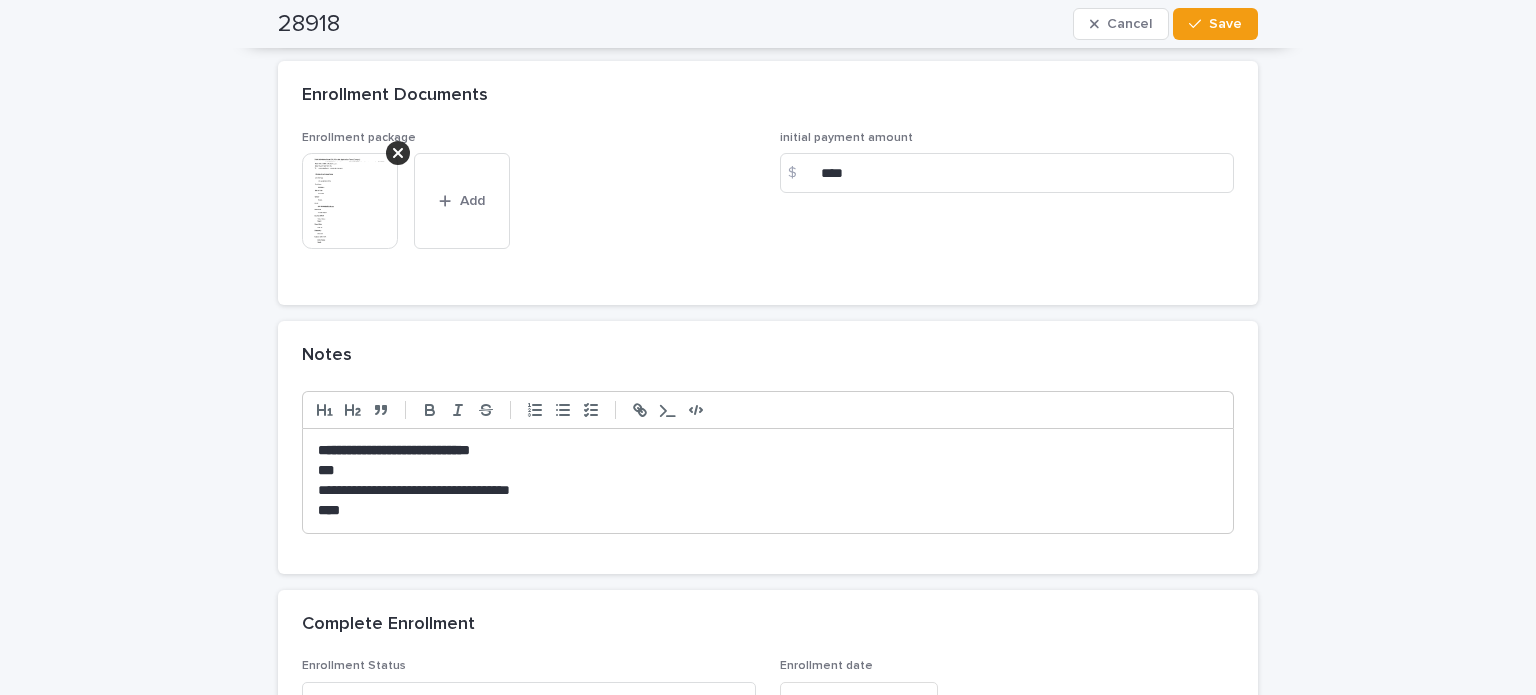 click on "**********" at bounding box center [768, 491] 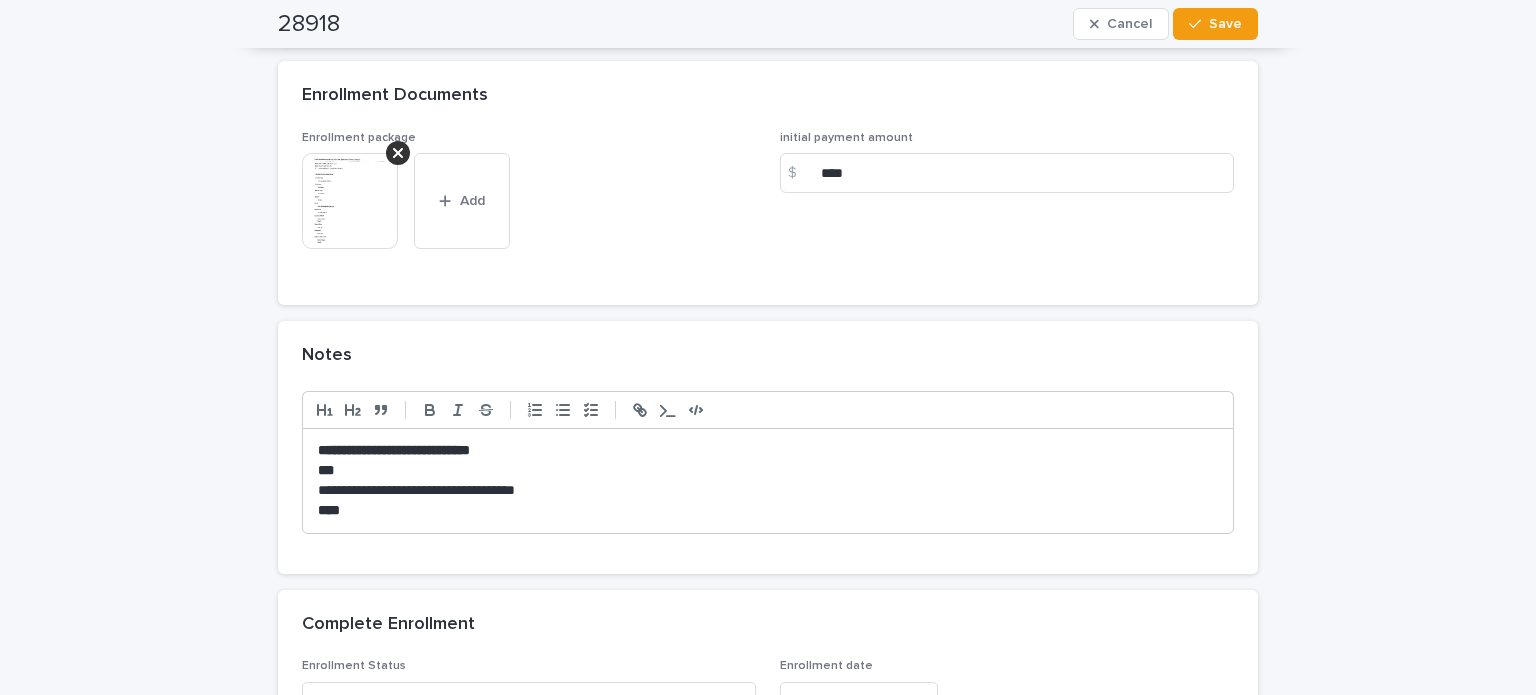 click on "**********" at bounding box center [768, 491] 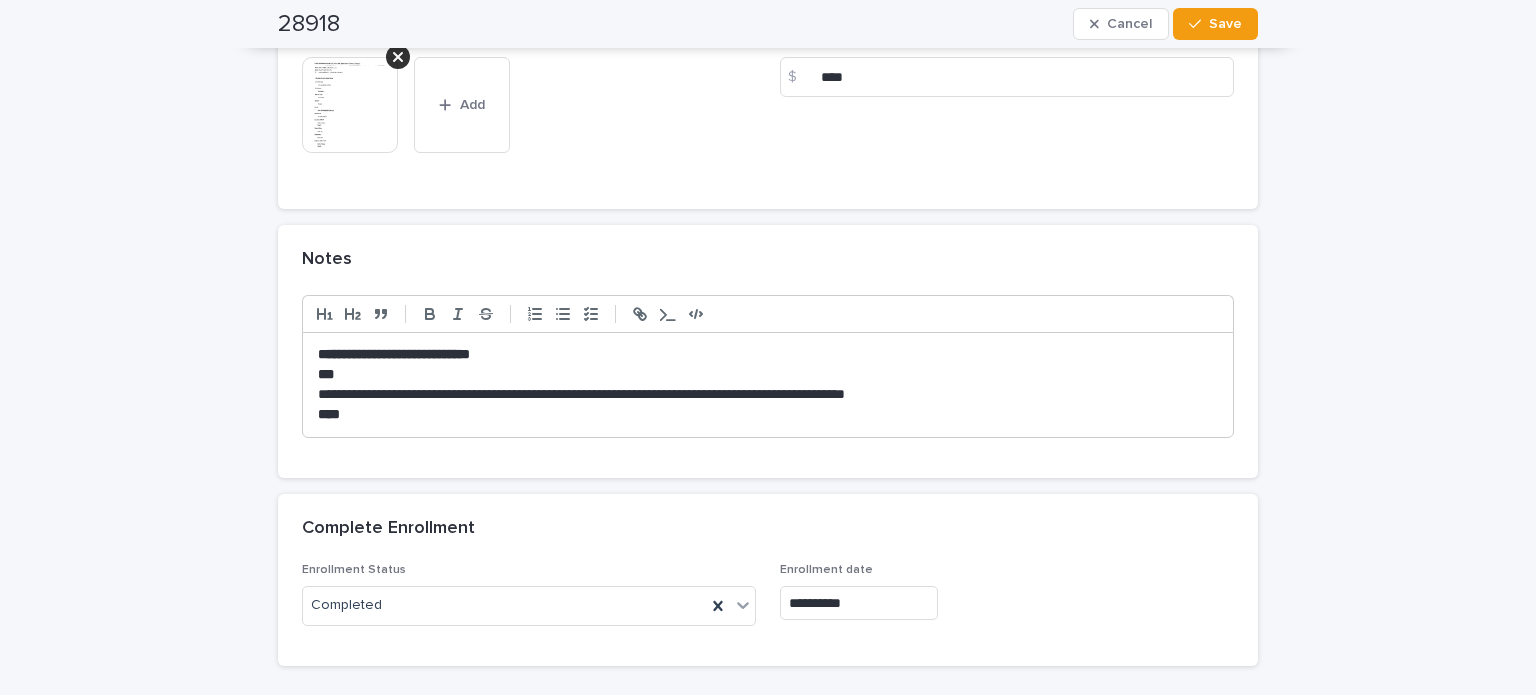 scroll, scrollTop: 2000, scrollLeft: 0, axis: vertical 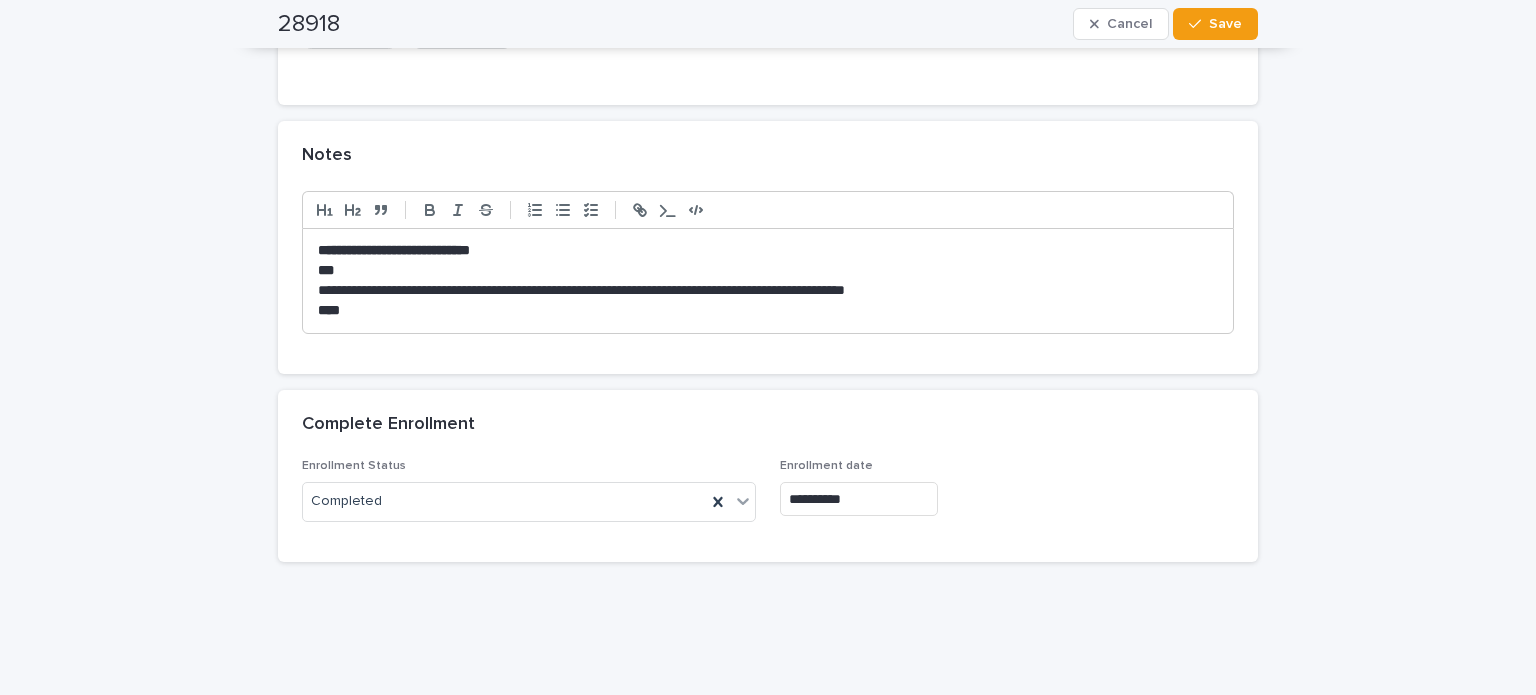 click on "****" at bounding box center (768, 311) 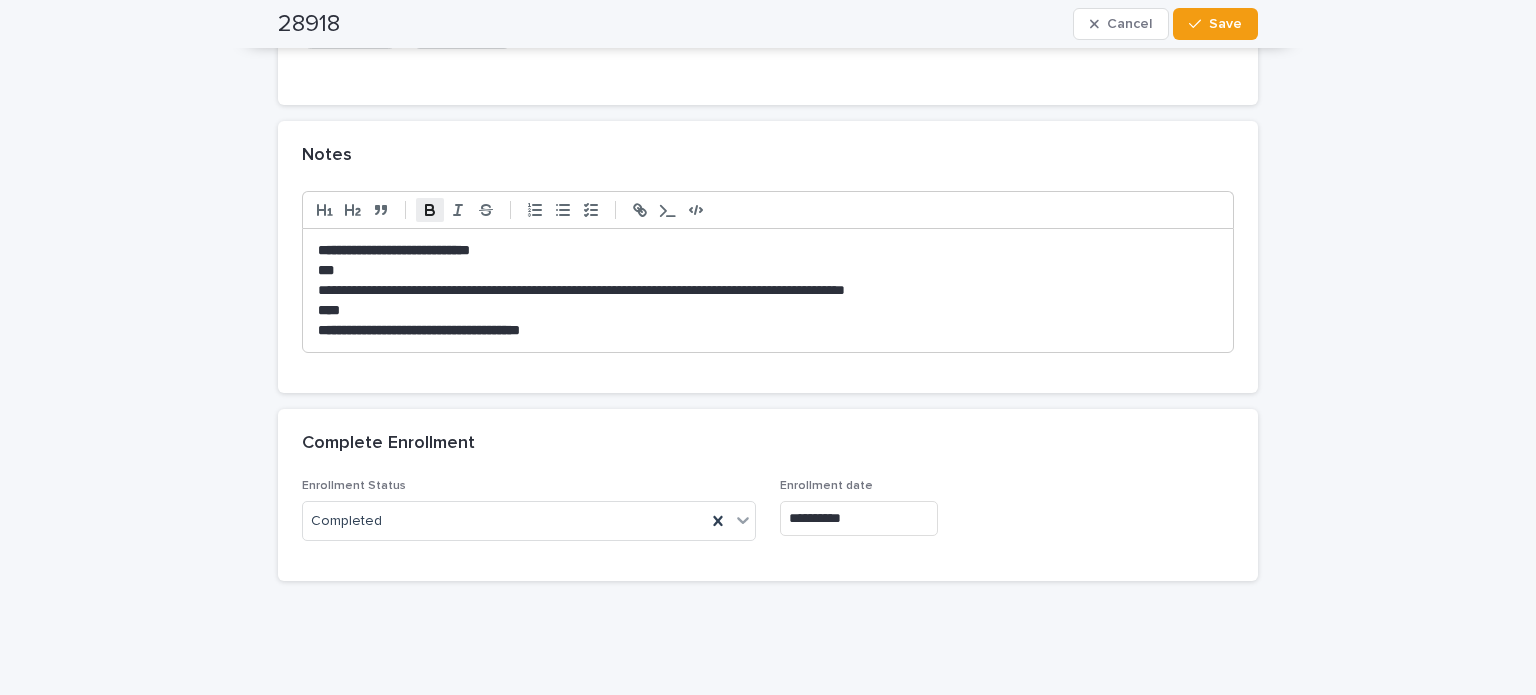 click on "**********" at bounding box center (419, 330) 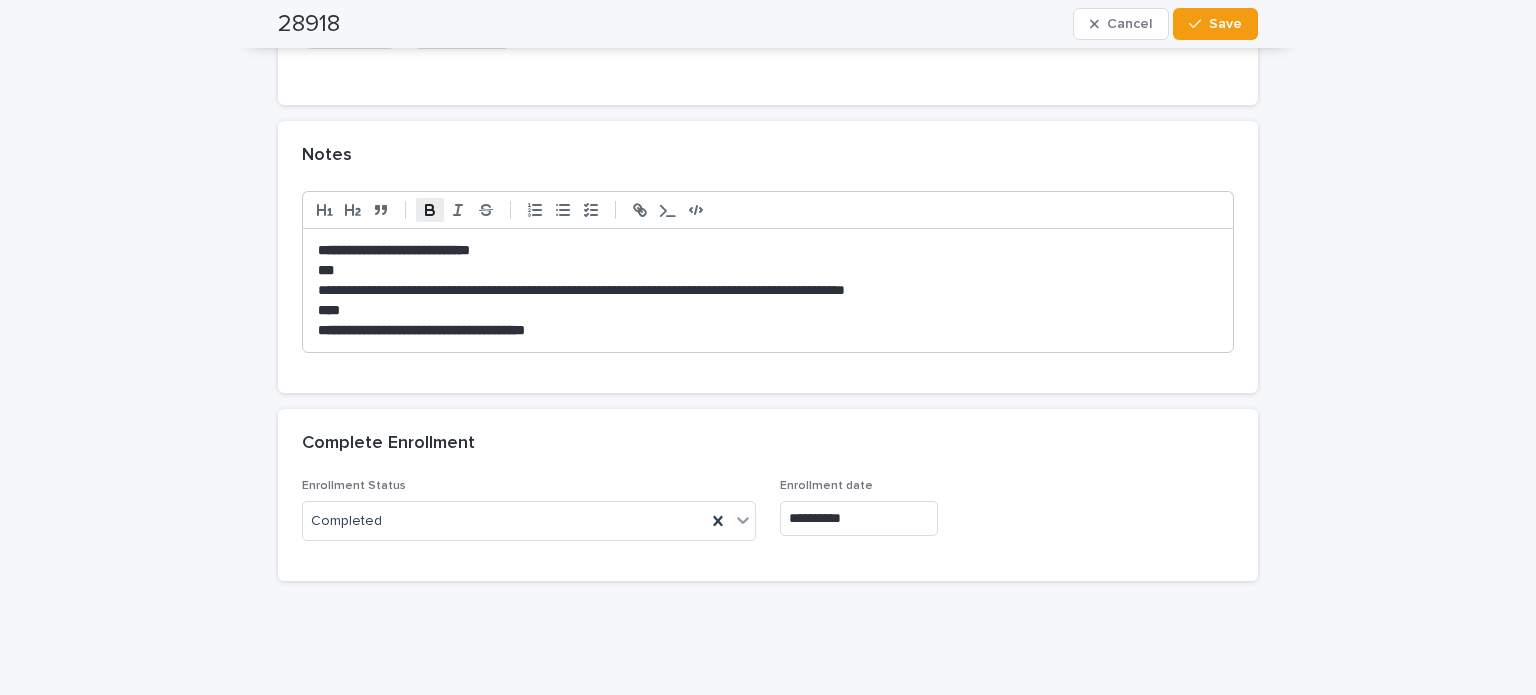 click on "**********" at bounding box center (421, 330) 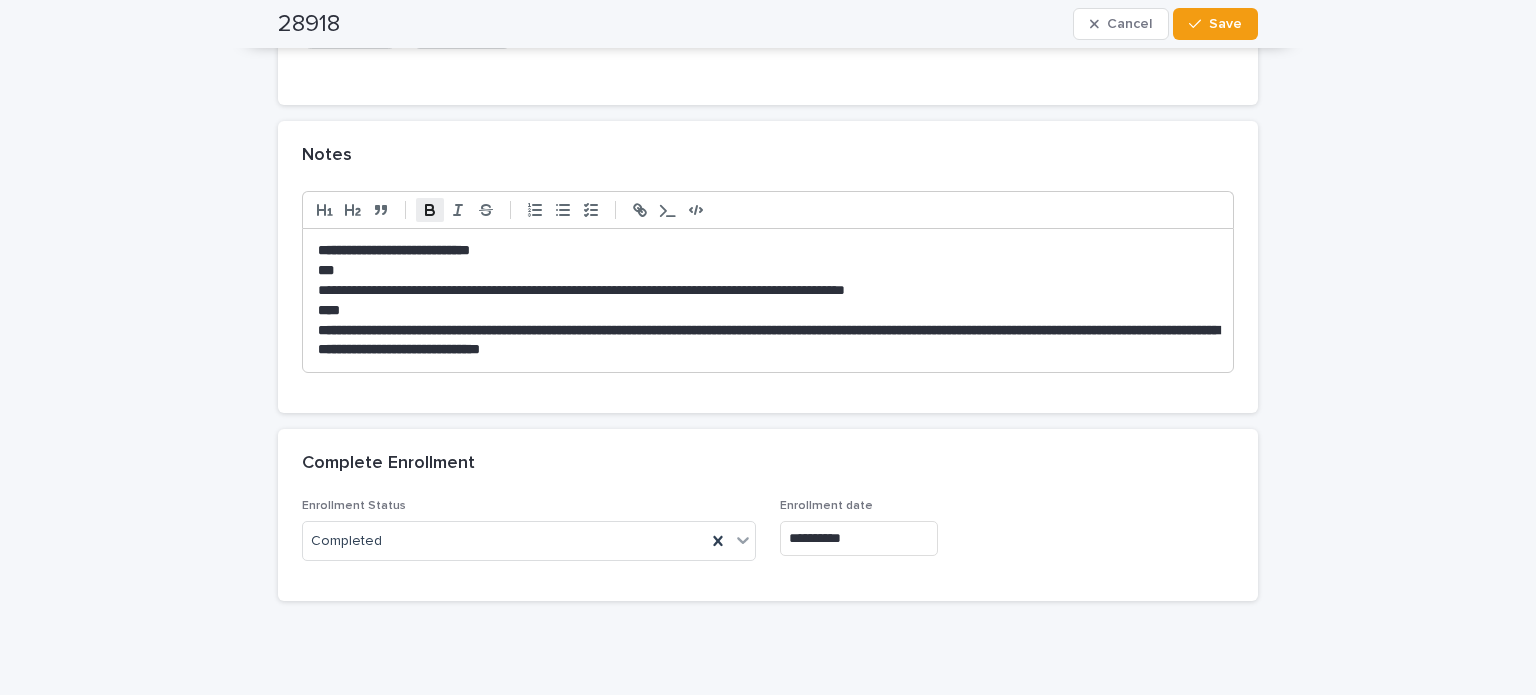 click on "**********" at bounding box center [768, 340] 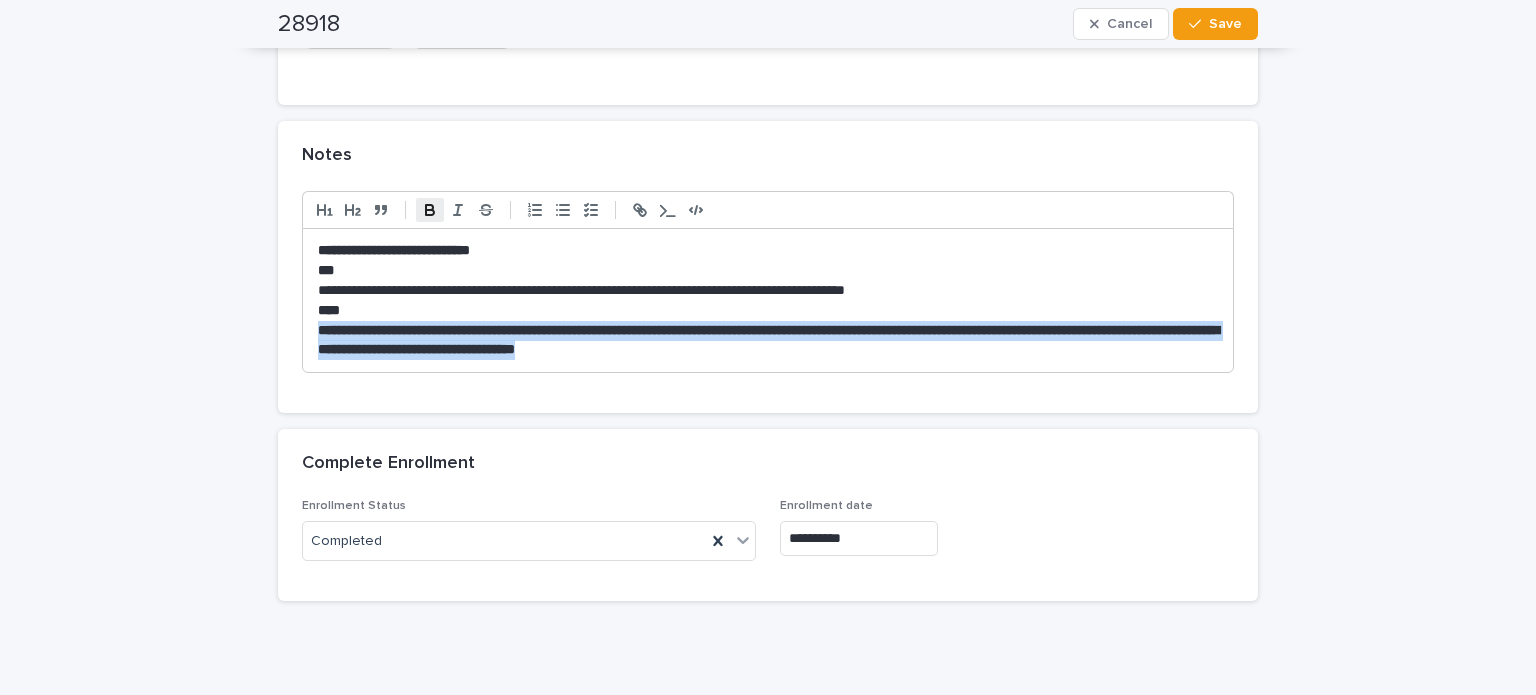 drag, startPoint x: 488, startPoint y: 358, endPoint x: 298, endPoint y: 336, distance: 191.26944 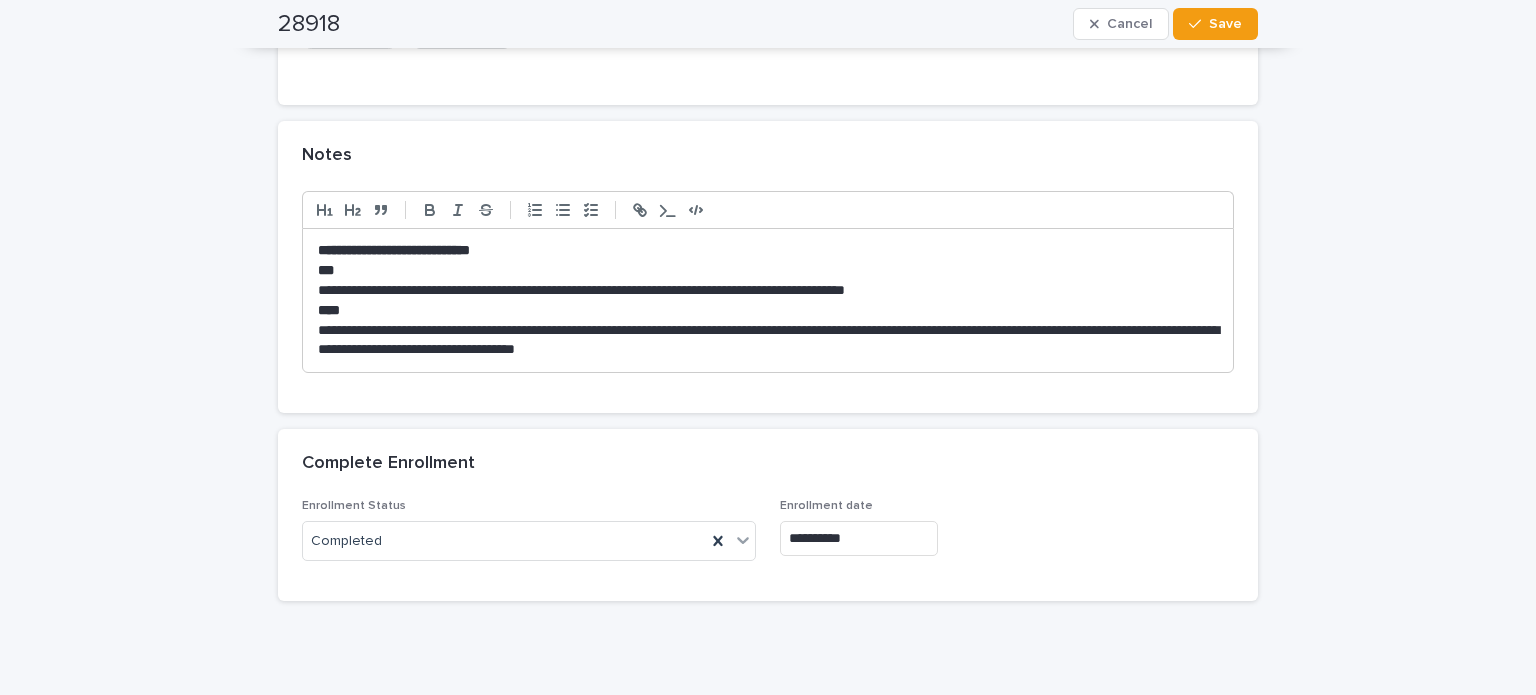 click on "**********" at bounding box center (768, 341) 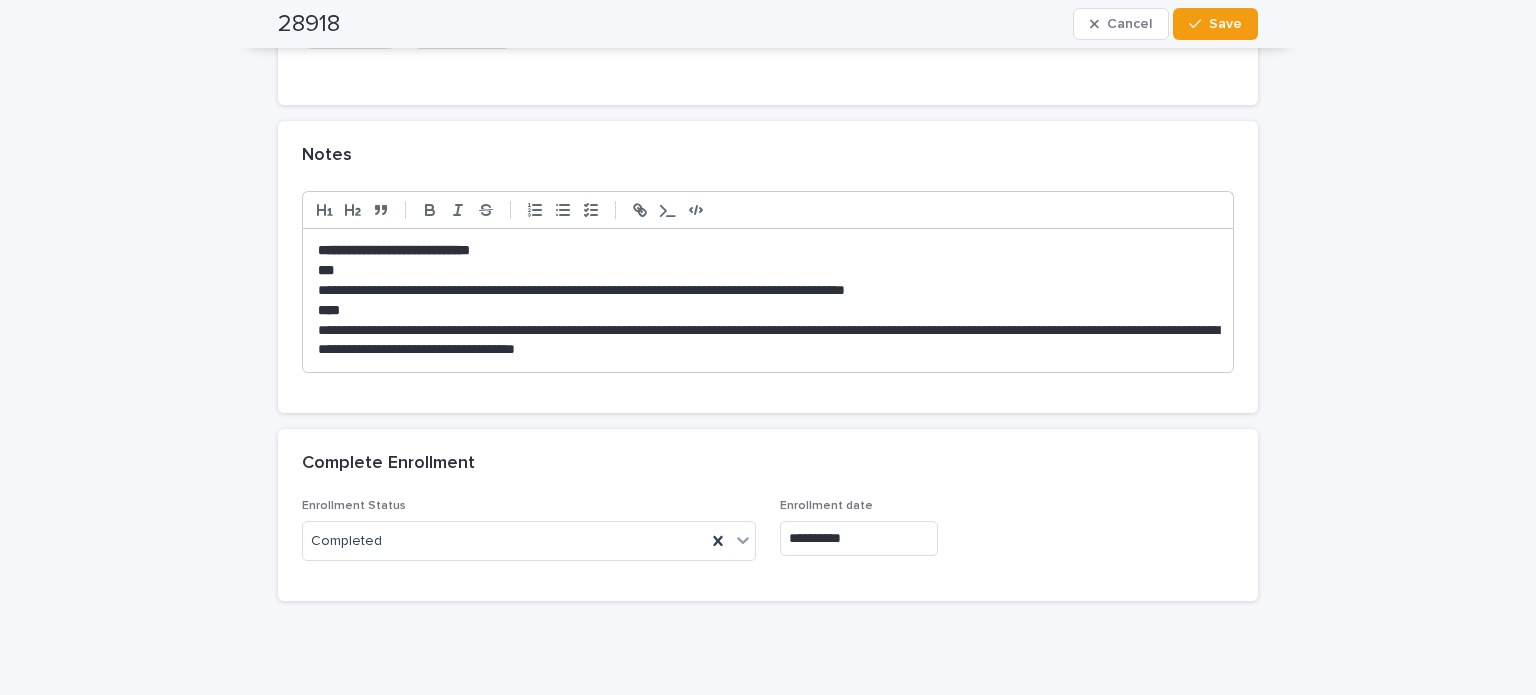click on "**********" at bounding box center [768, 341] 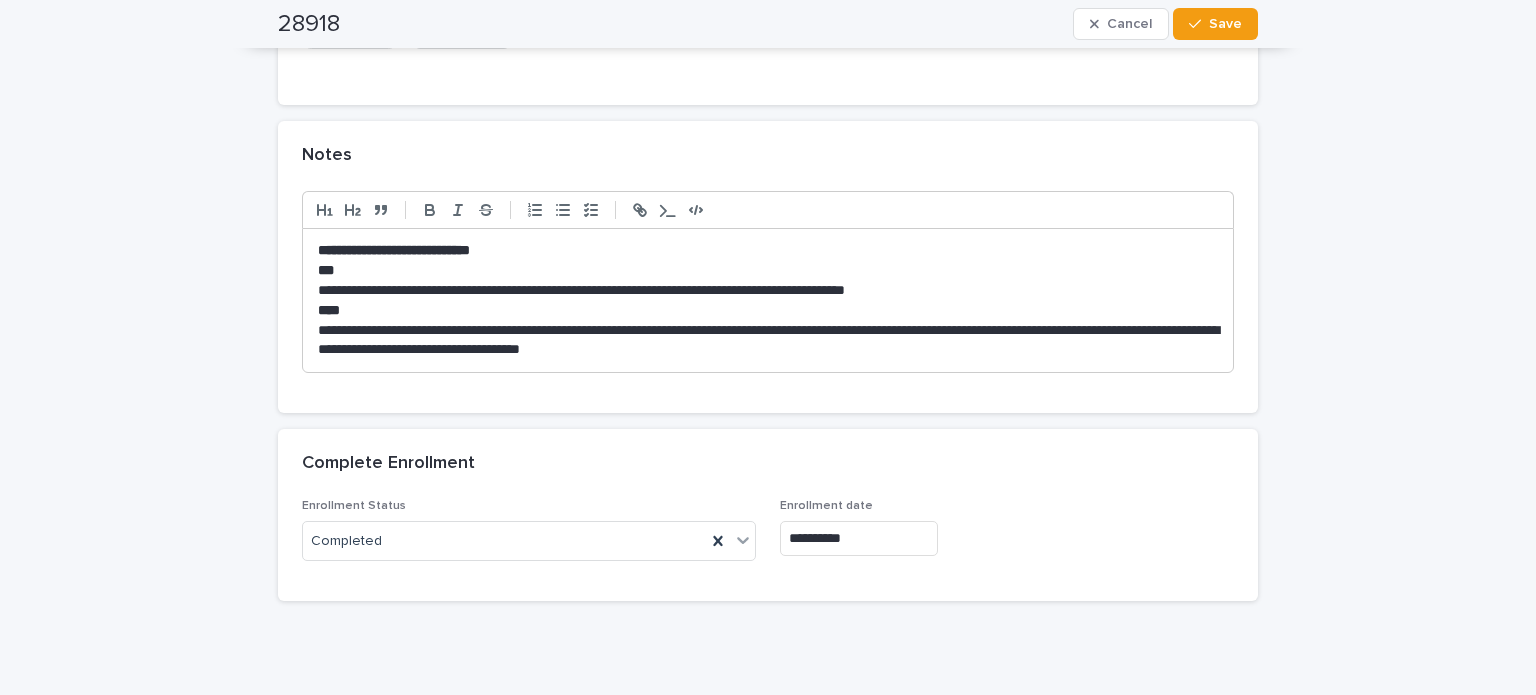 click on "**********" at bounding box center [768, 341] 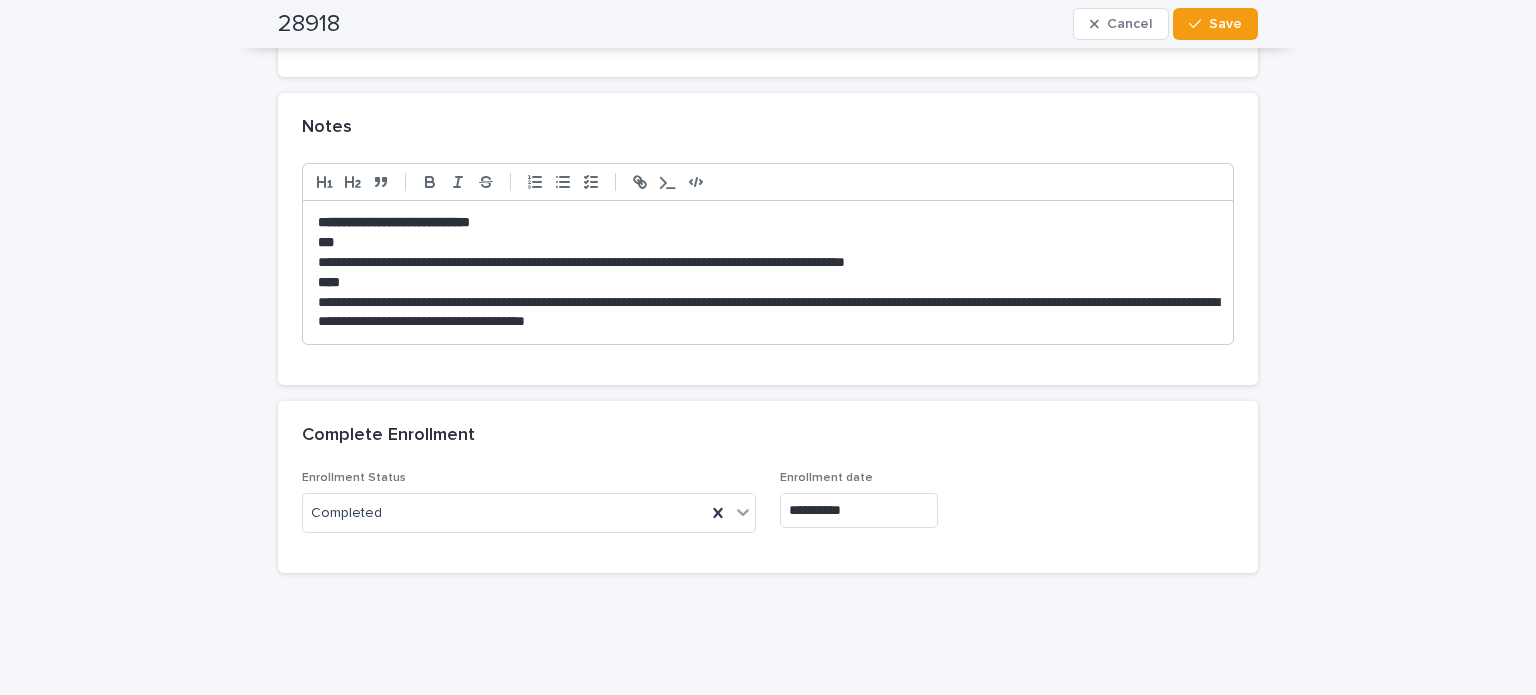 scroll, scrollTop: 2077, scrollLeft: 0, axis: vertical 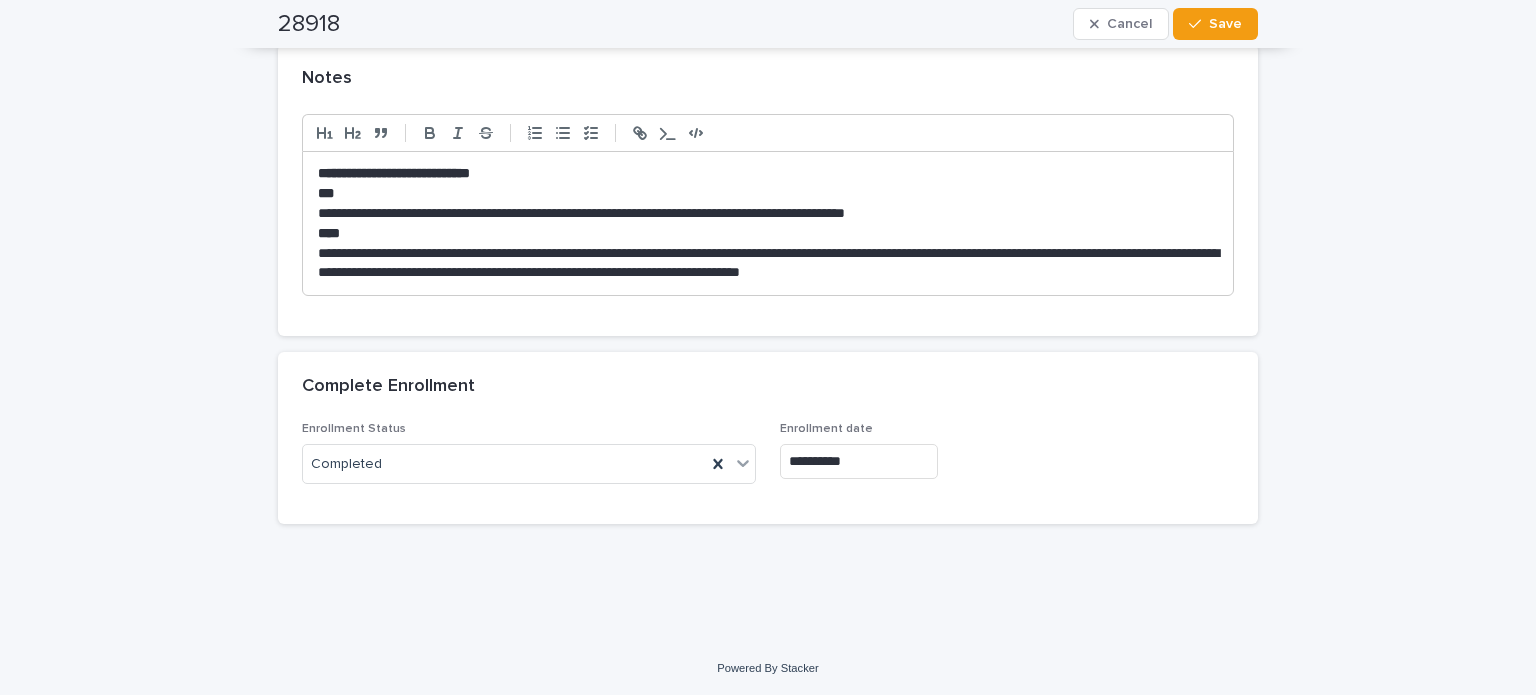 click on "**********" at bounding box center (768, 264) 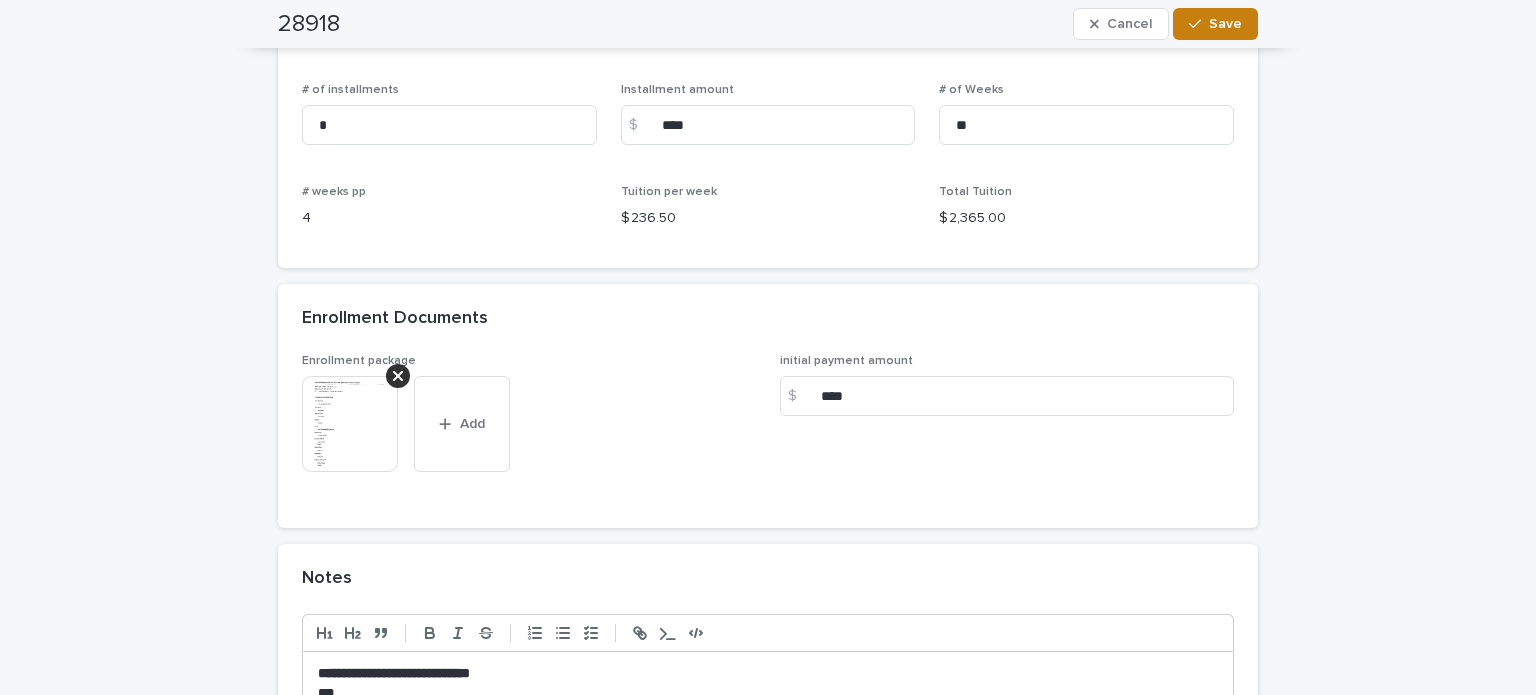 click on "Save" at bounding box center (1225, 24) 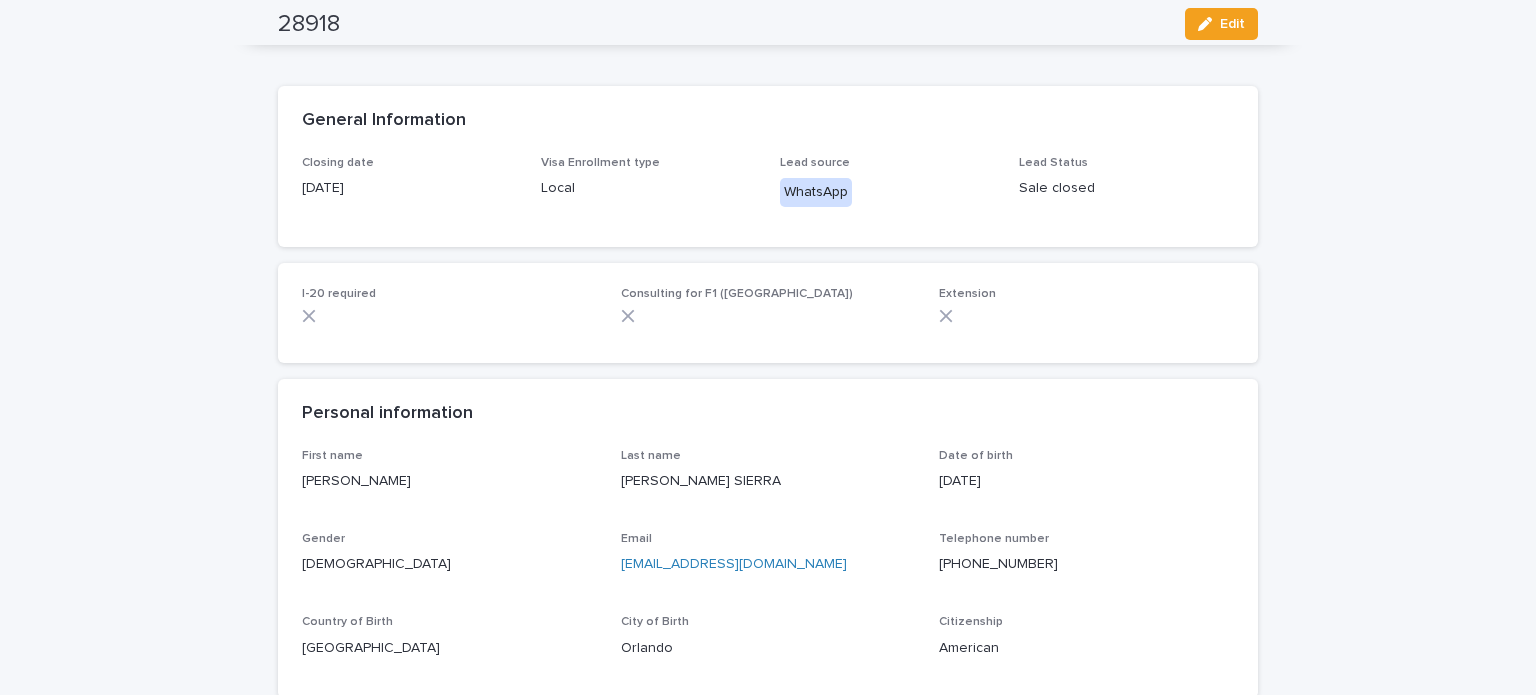 scroll, scrollTop: 0, scrollLeft: 0, axis: both 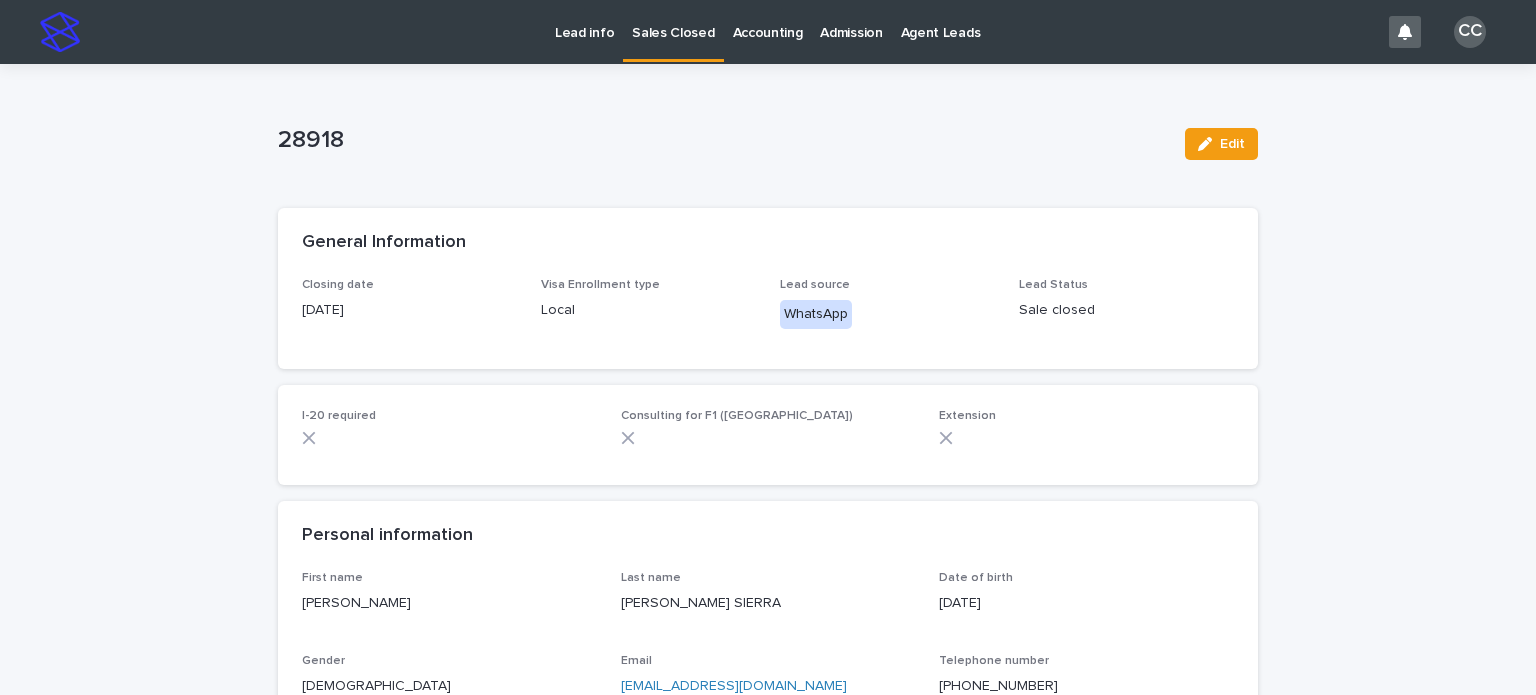 click on "Lead info" at bounding box center [584, 21] 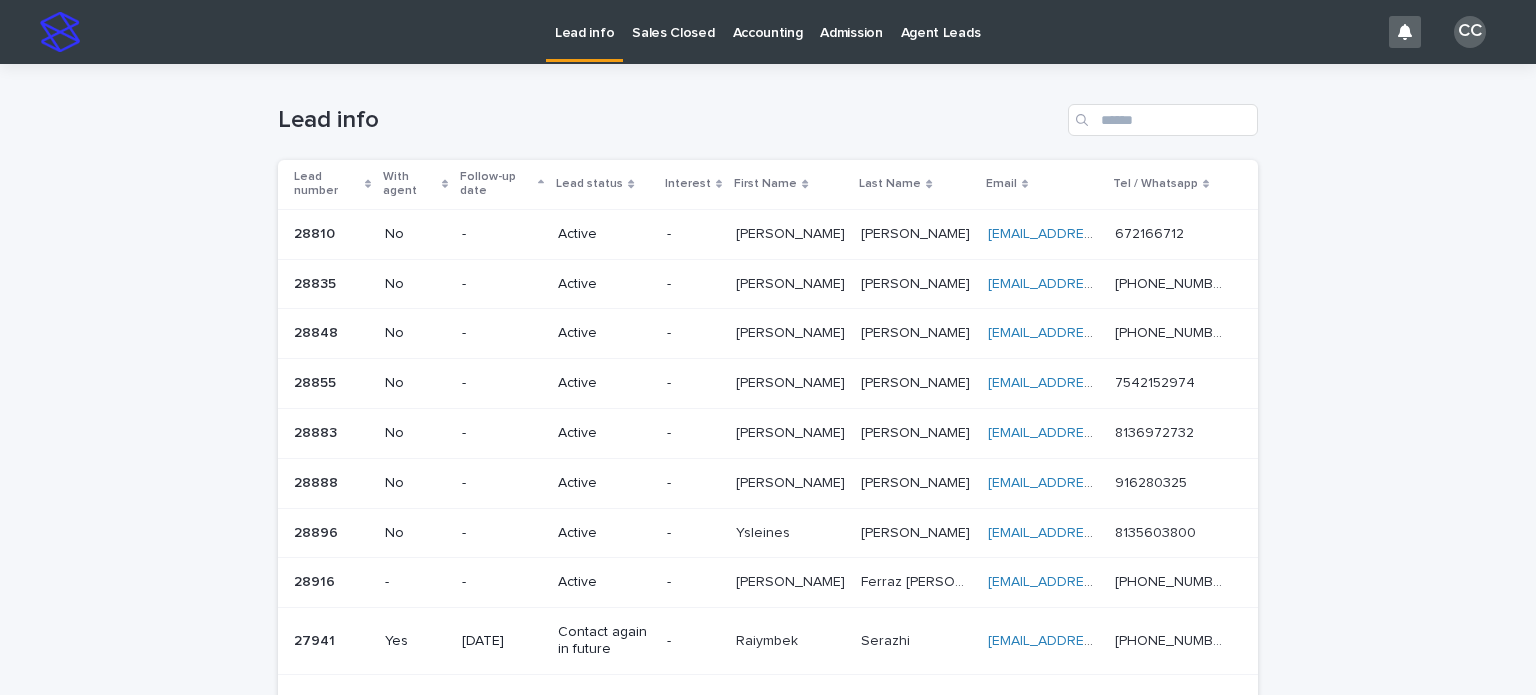click on "Sales Closed" at bounding box center [673, 21] 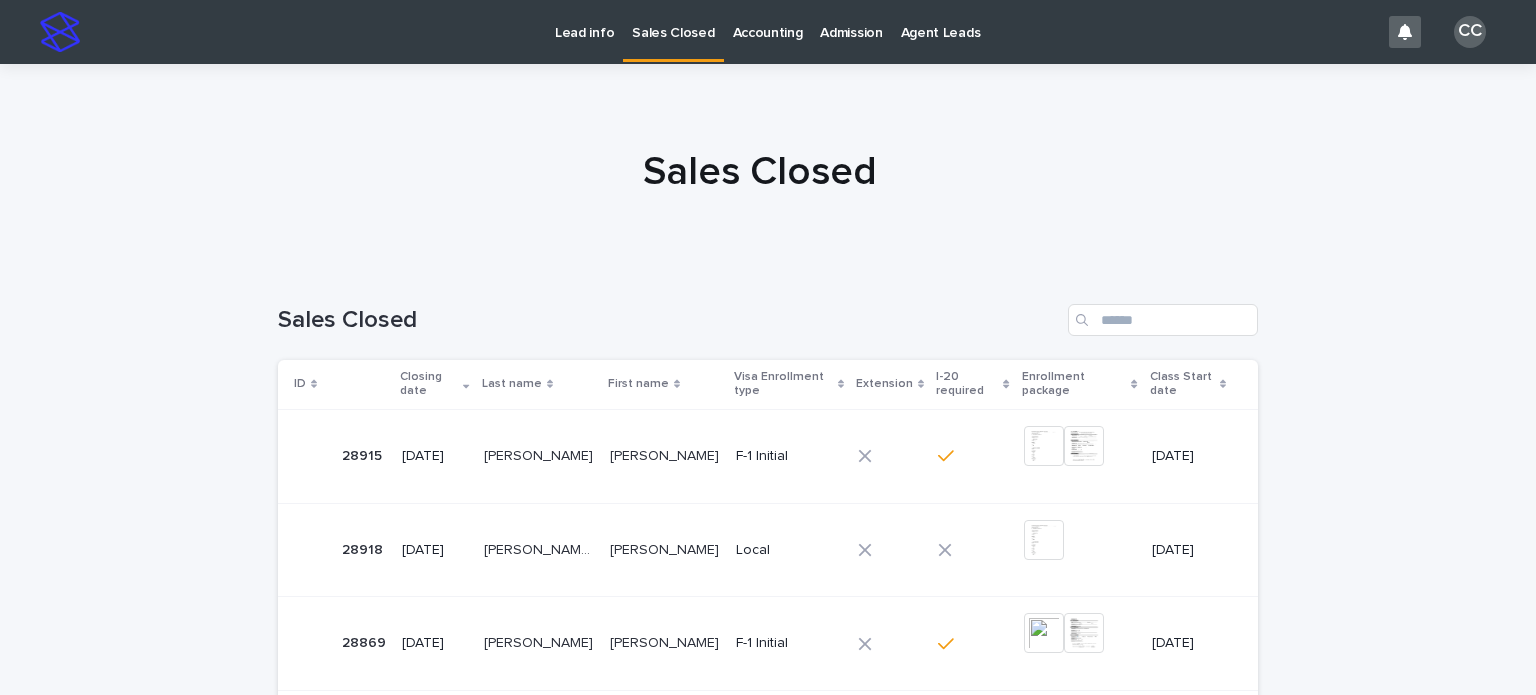 click on "Lead info" at bounding box center (584, 21) 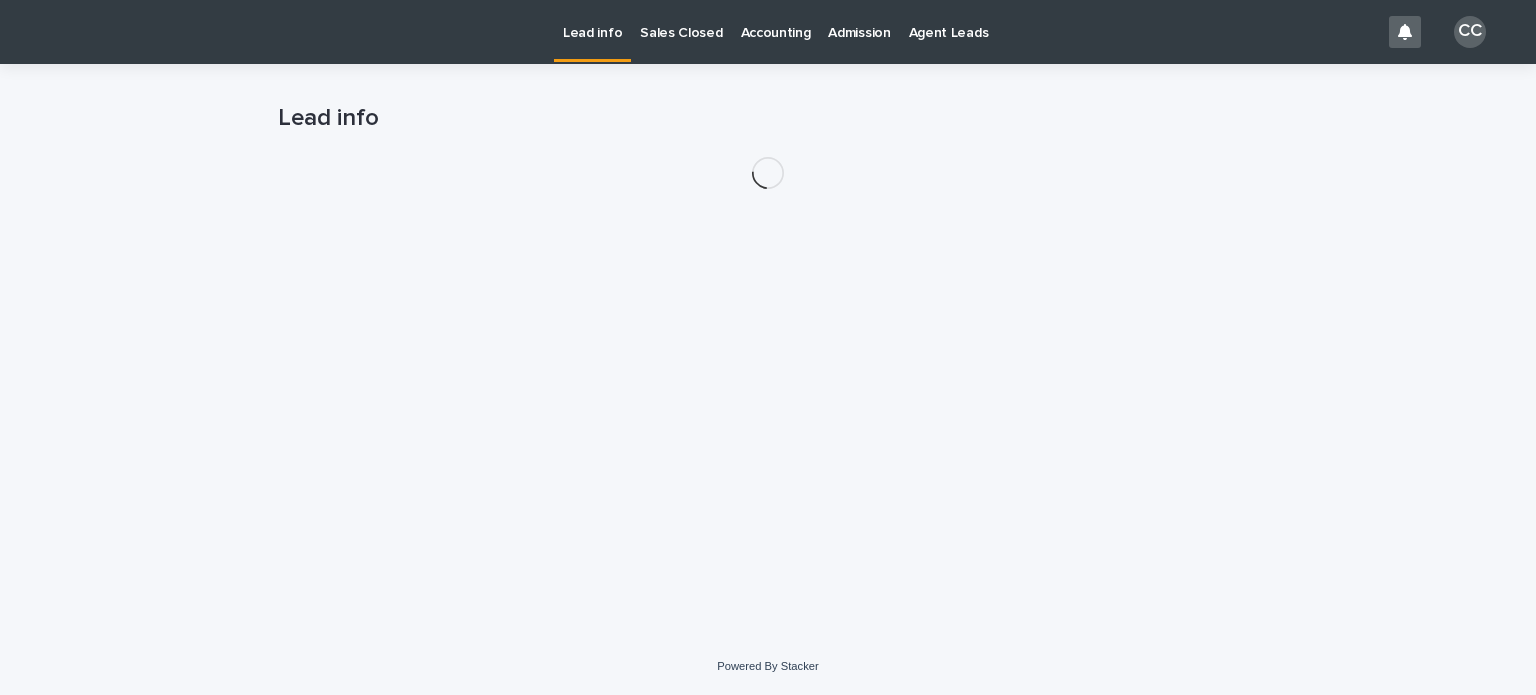 scroll, scrollTop: 0, scrollLeft: 0, axis: both 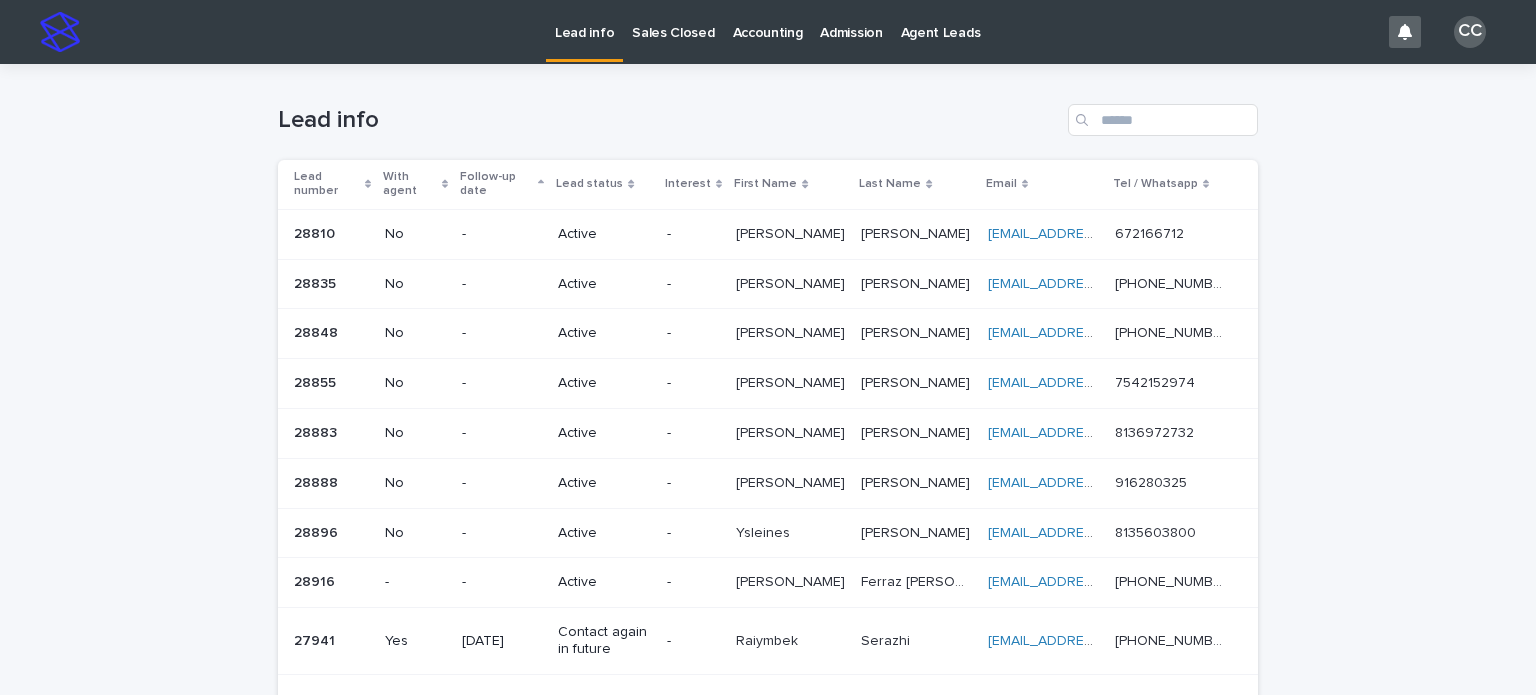 click on "Sales Closed" at bounding box center [673, 21] 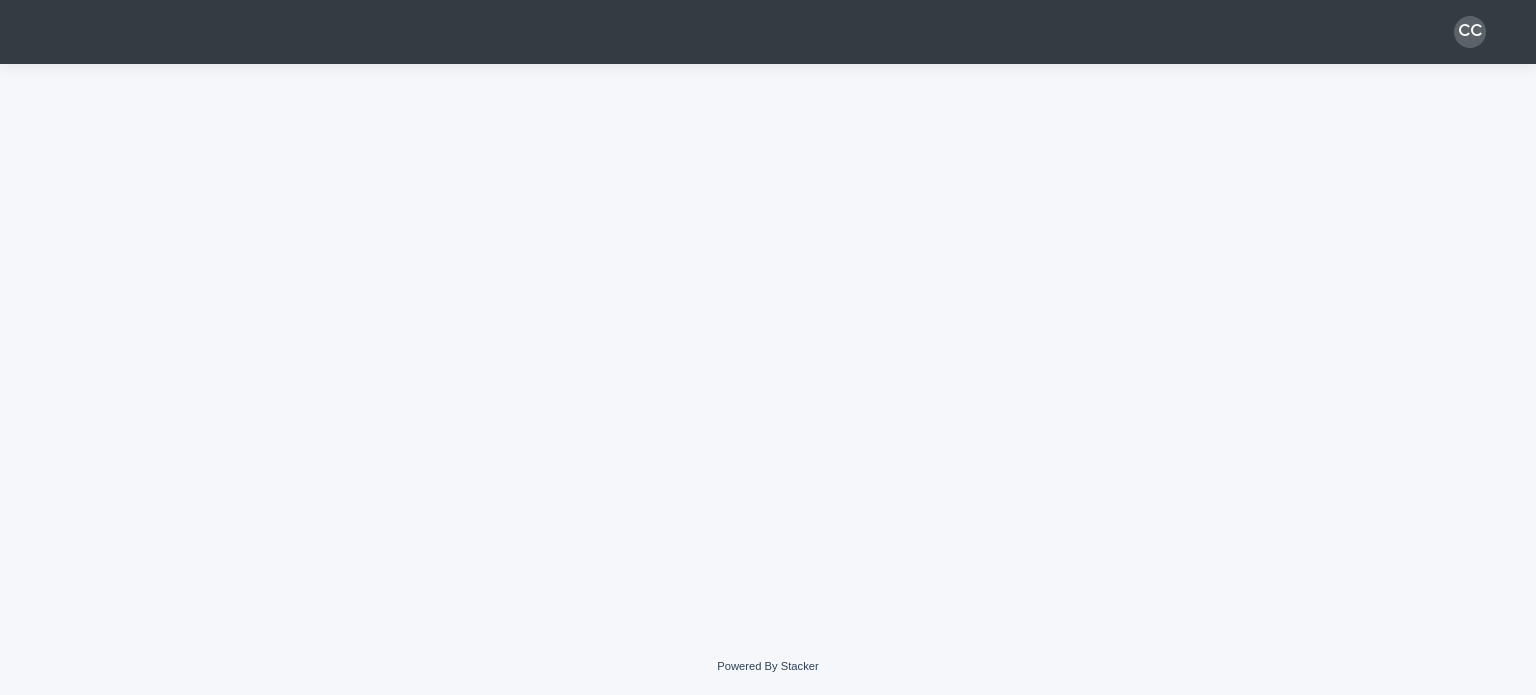 scroll, scrollTop: 0, scrollLeft: 0, axis: both 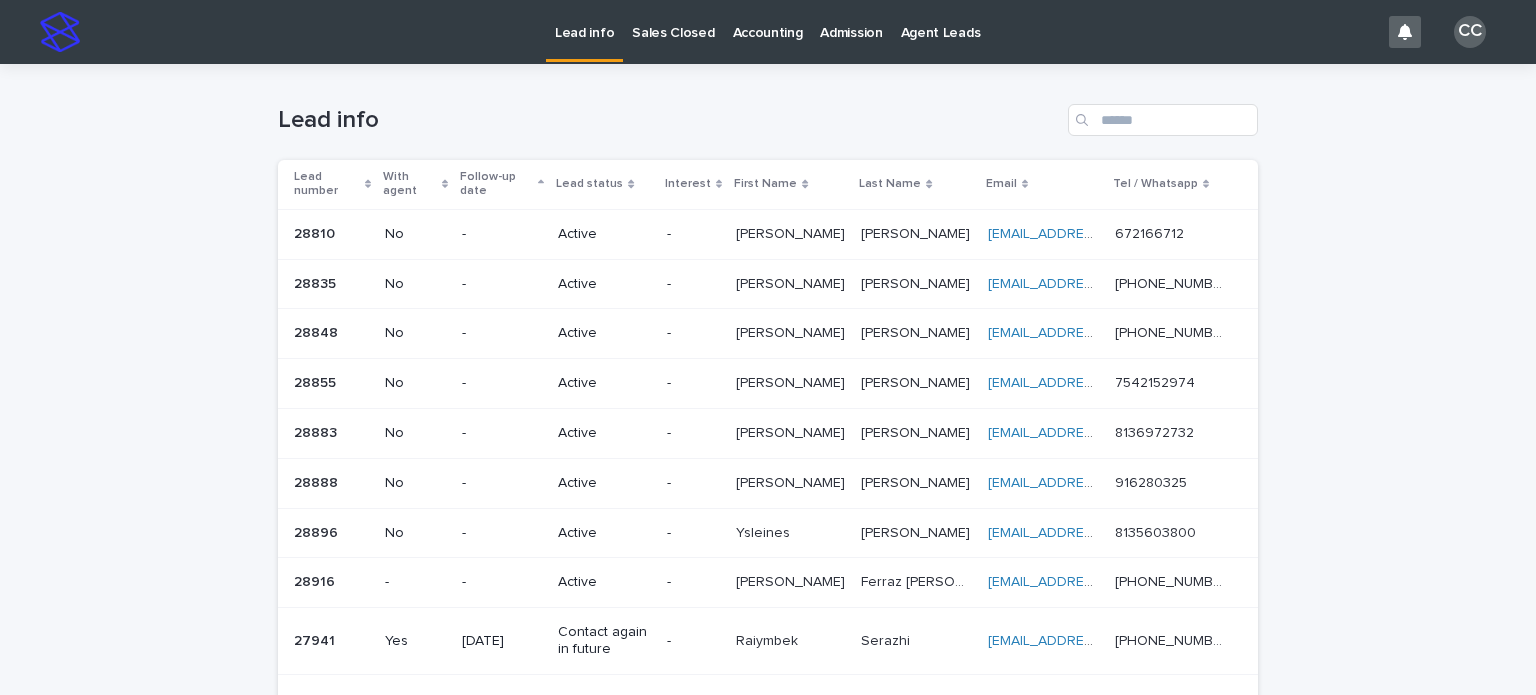 click on "[PERSON_NAME]" at bounding box center [792, 282] 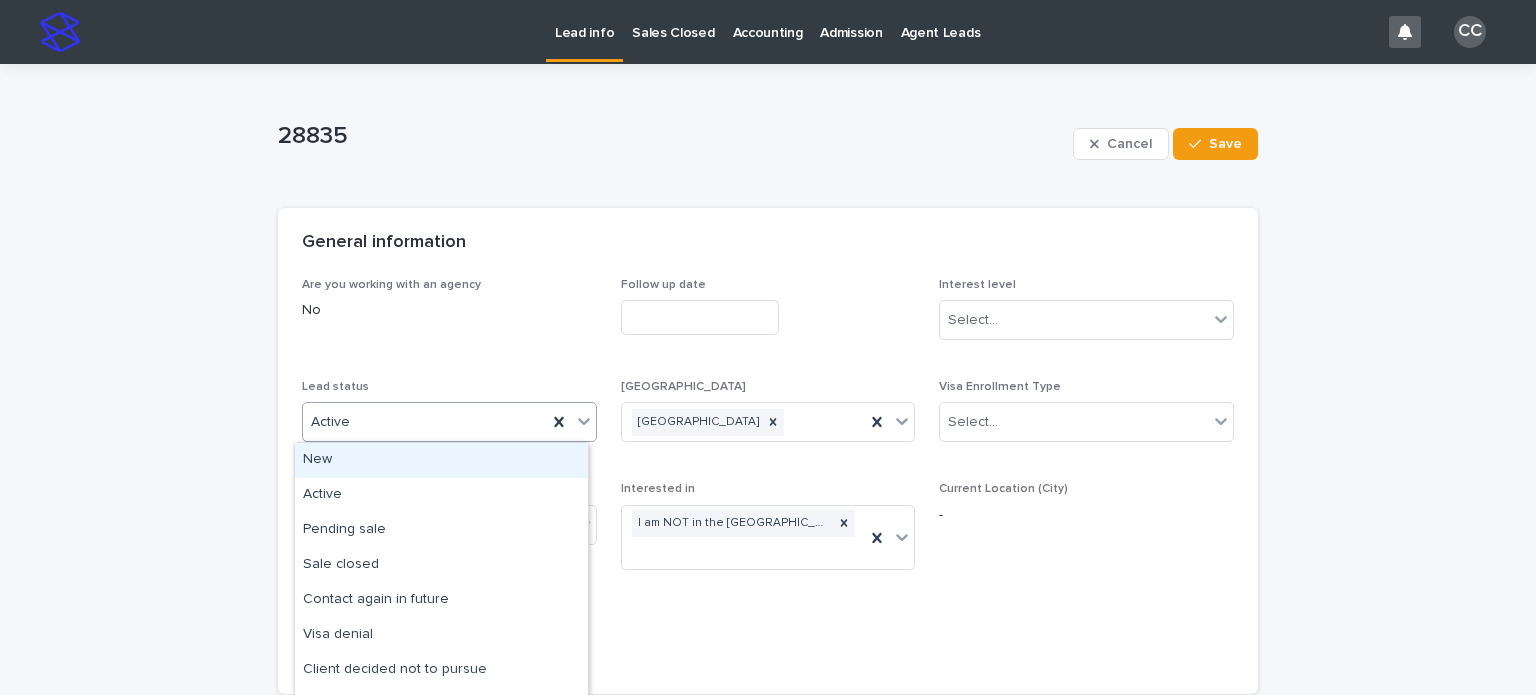 click on "Active" at bounding box center [425, 422] 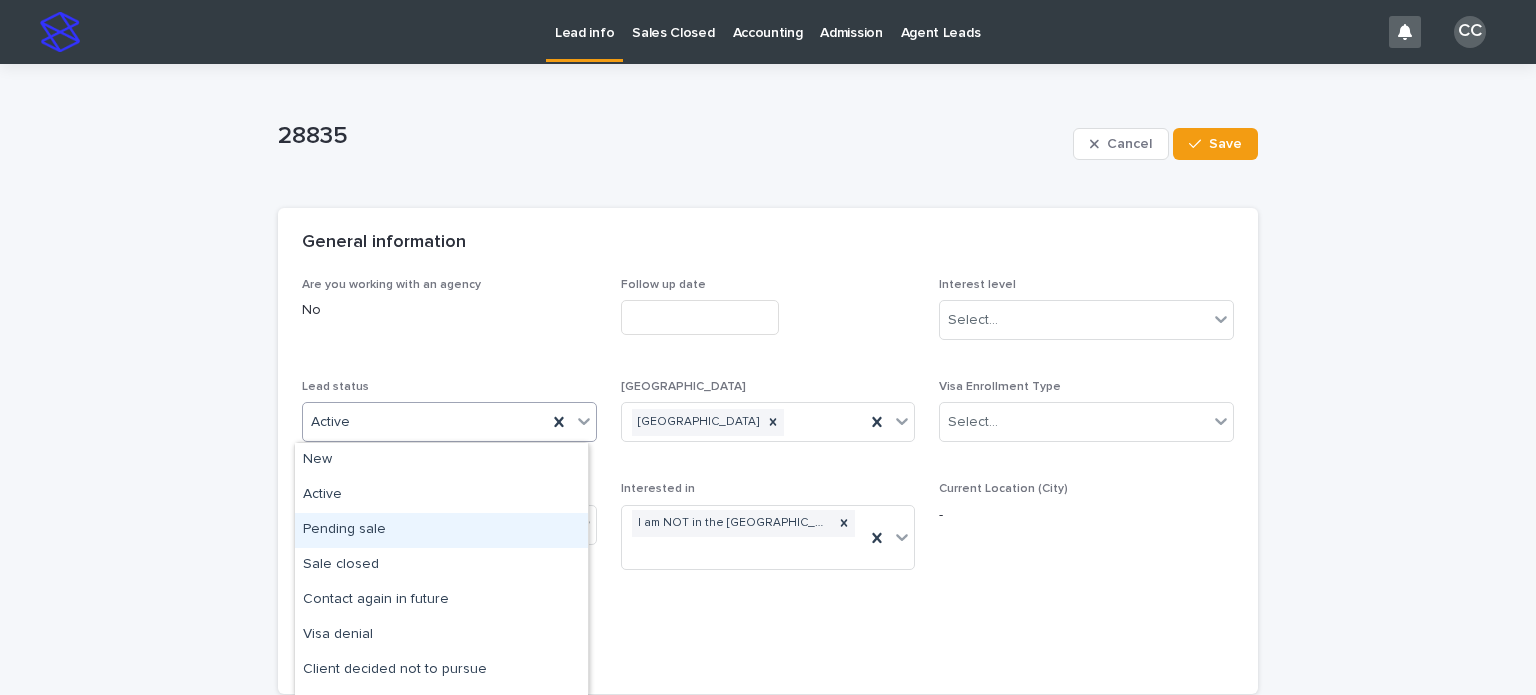 scroll, scrollTop: 100, scrollLeft: 0, axis: vertical 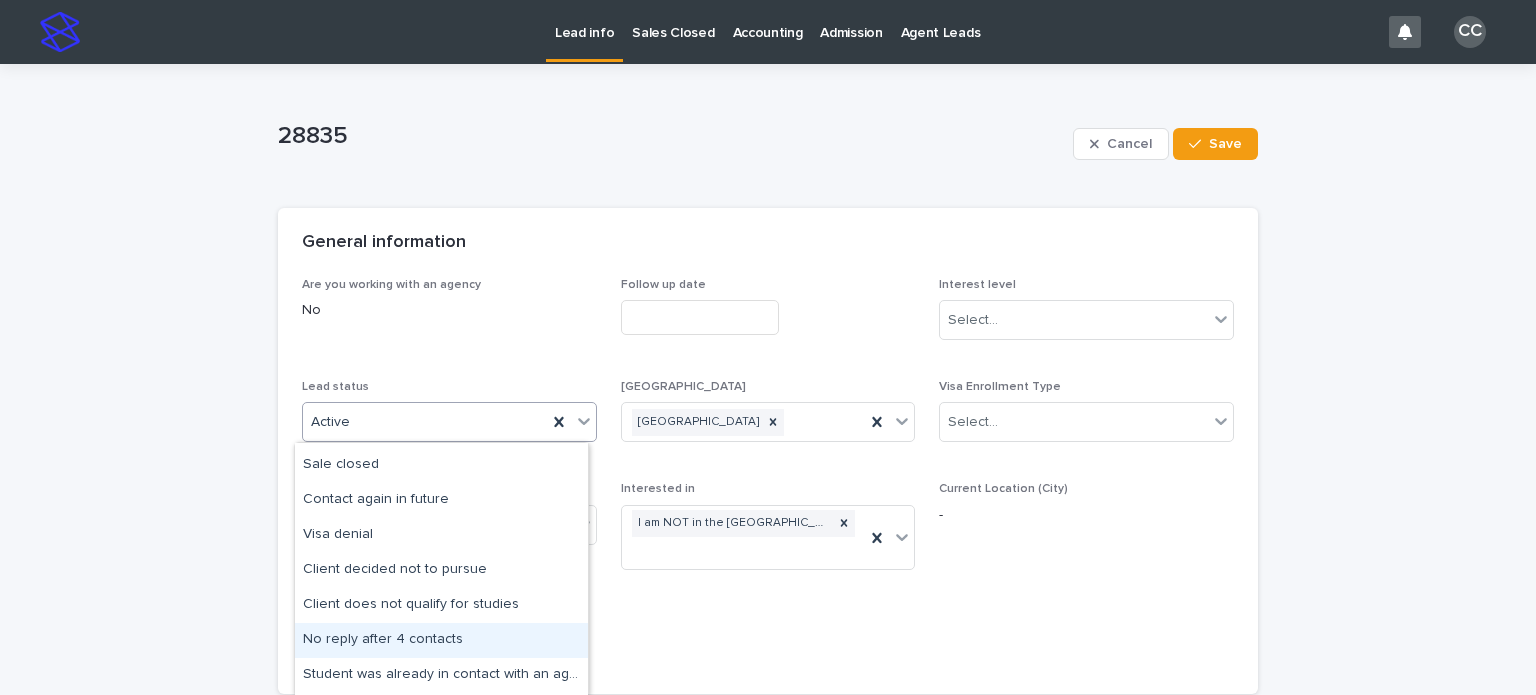 click on "No reply after 4 contacts" at bounding box center (441, 640) 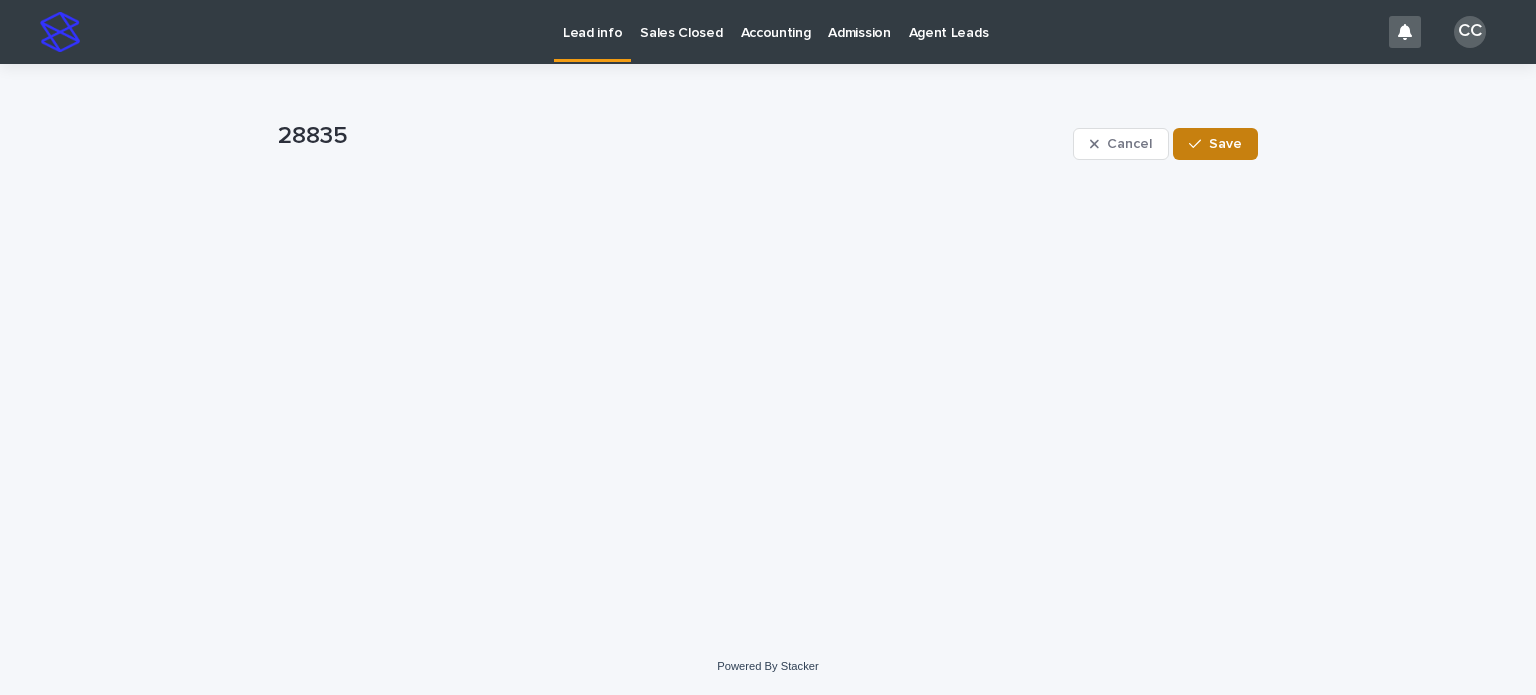click on "Save" at bounding box center [1225, 144] 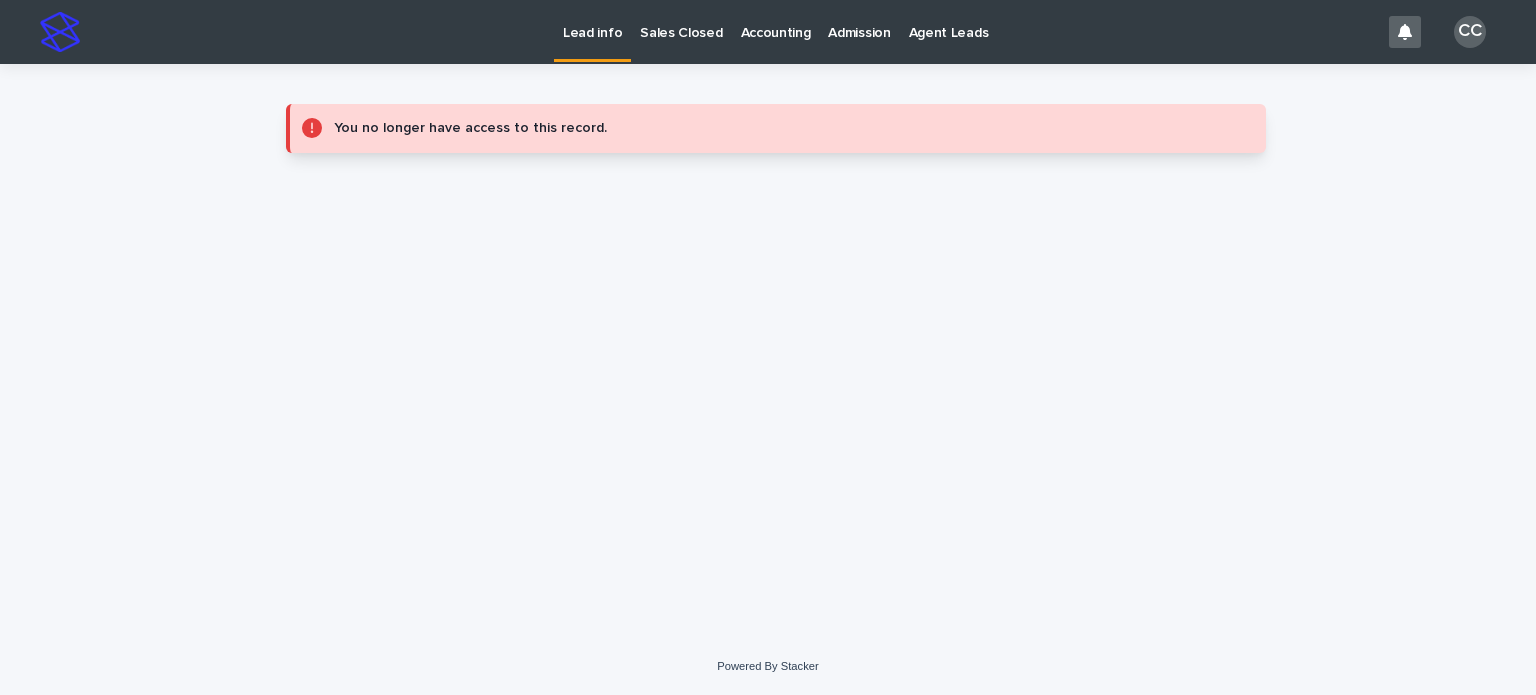 click on "Lead info" at bounding box center (592, 21) 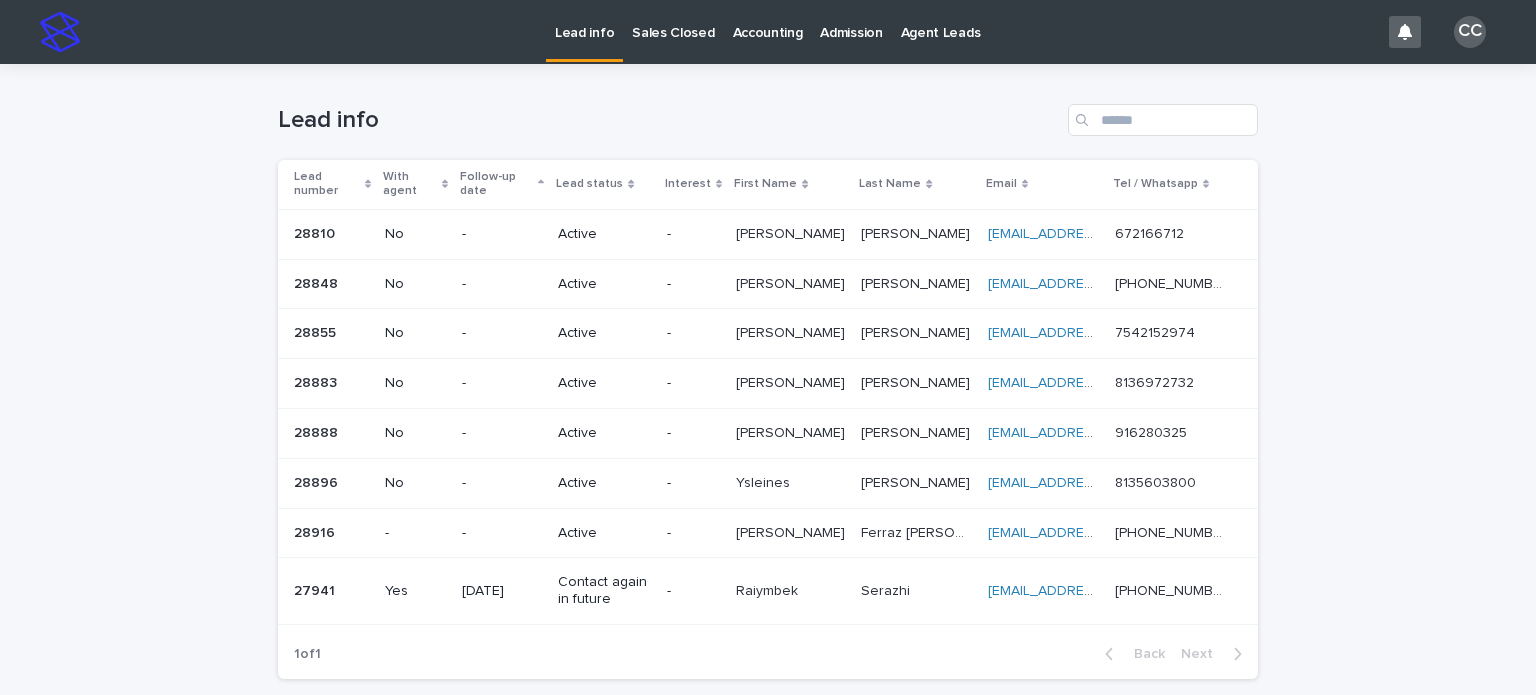 click on "[PERSON_NAME]" at bounding box center [792, 331] 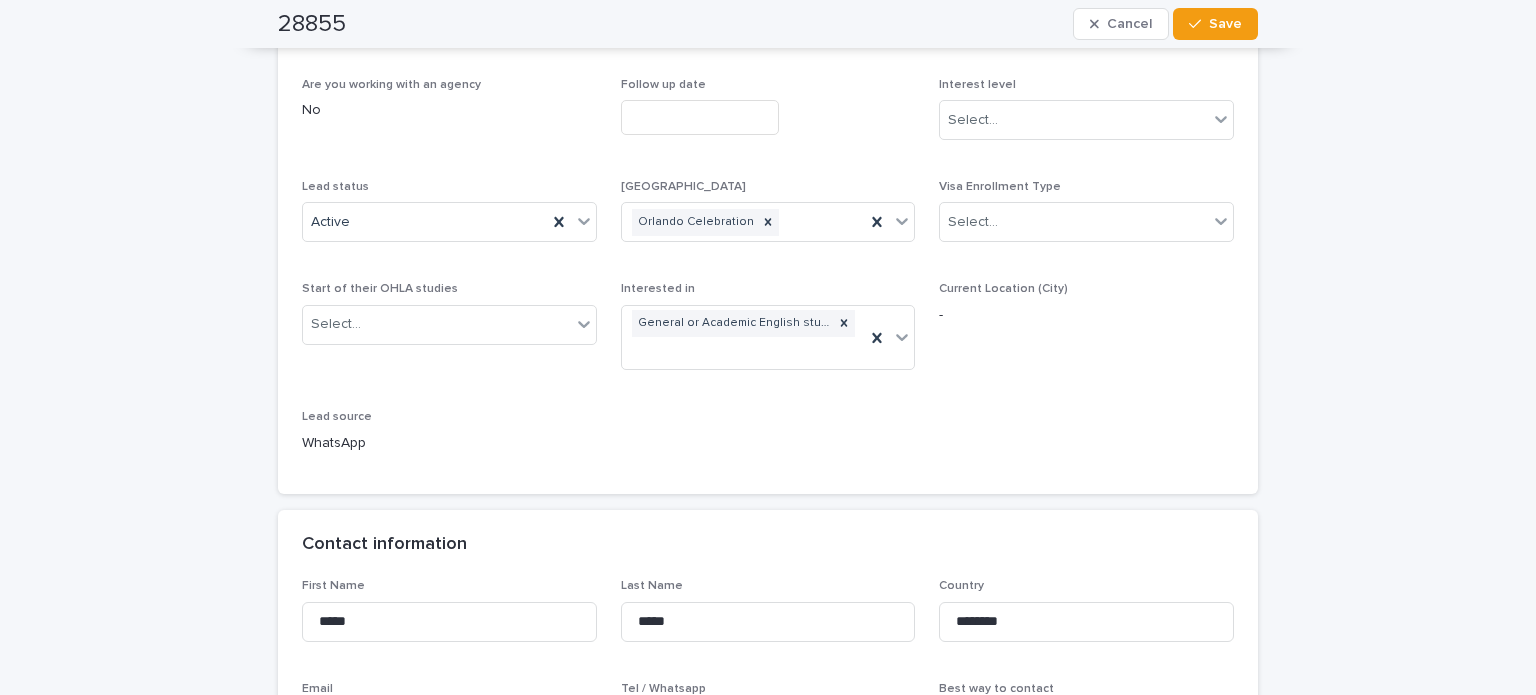 scroll, scrollTop: 0, scrollLeft: 0, axis: both 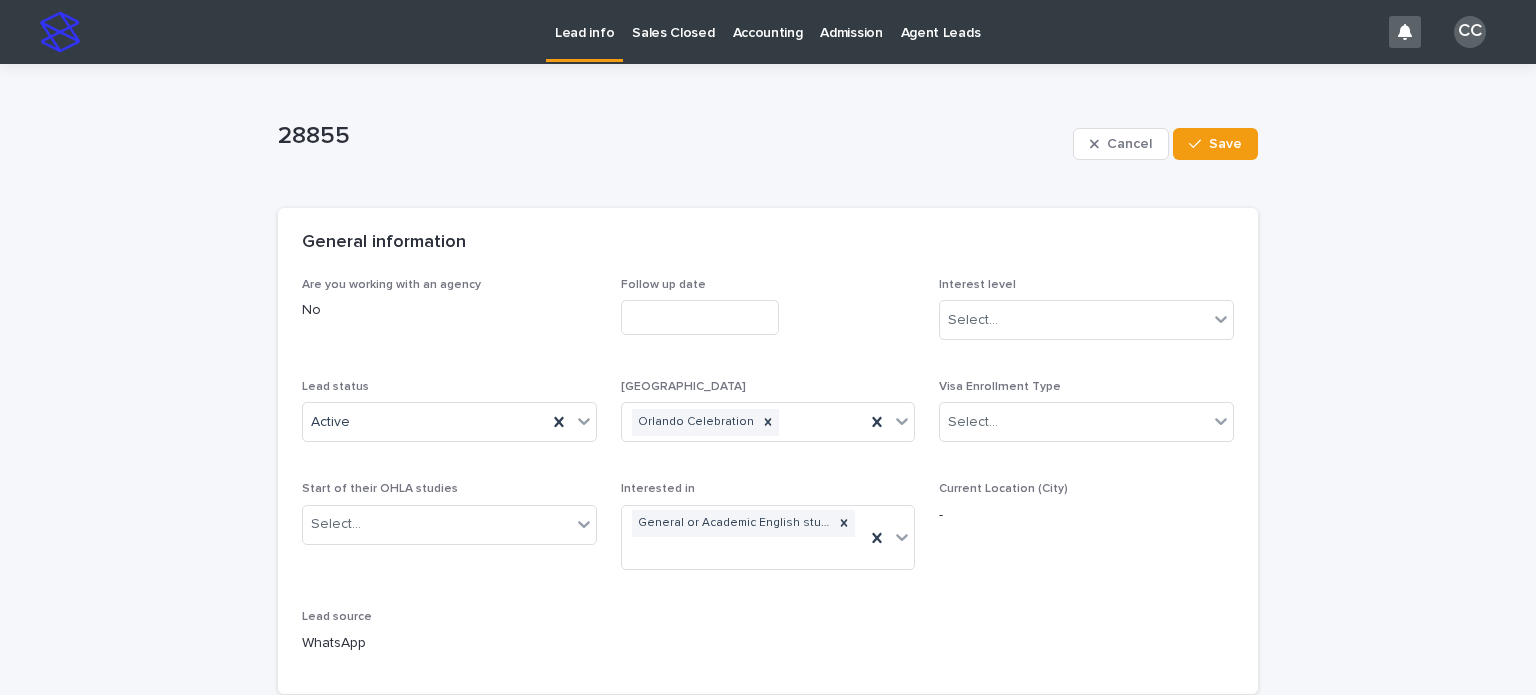 click on "Lead info" at bounding box center [584, 21] 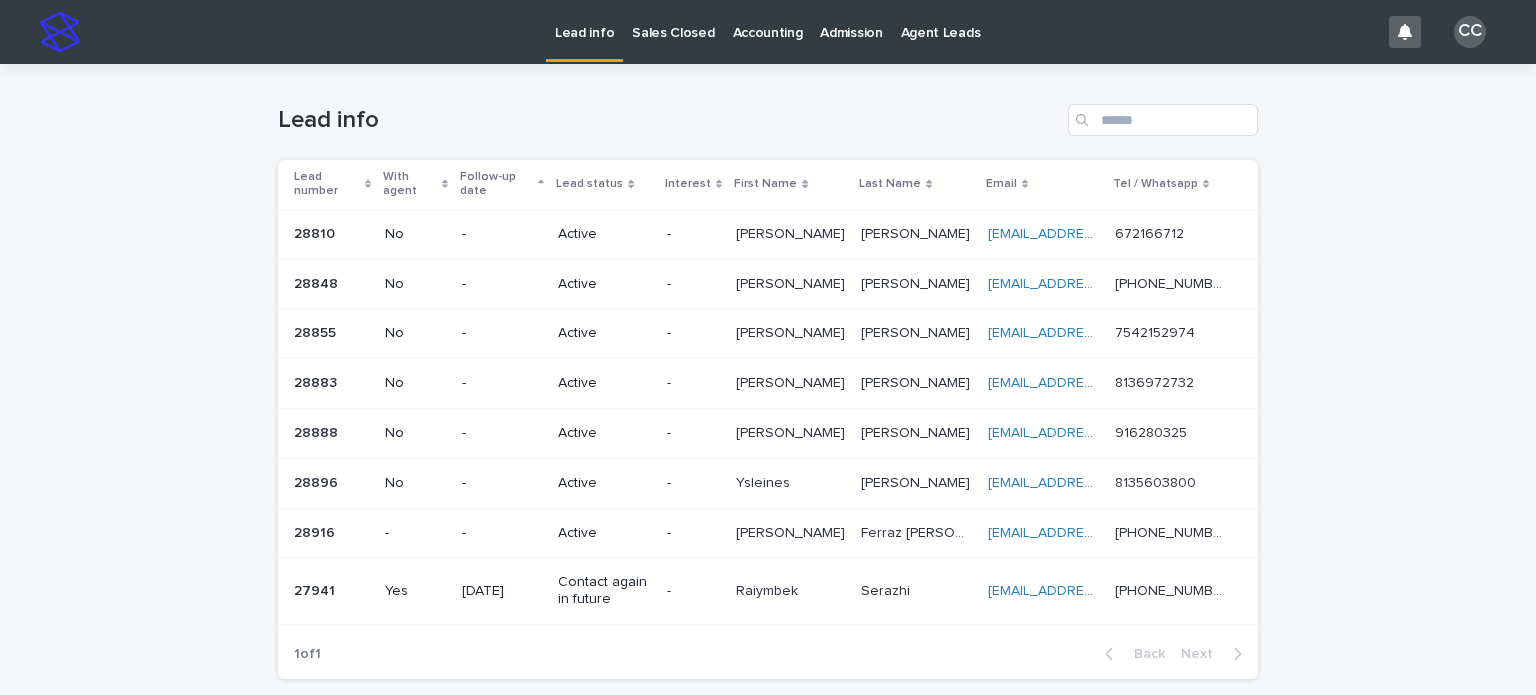click on "[PERSON_NAME] [PERSON_NAME]" at bounding box center [790, 383] 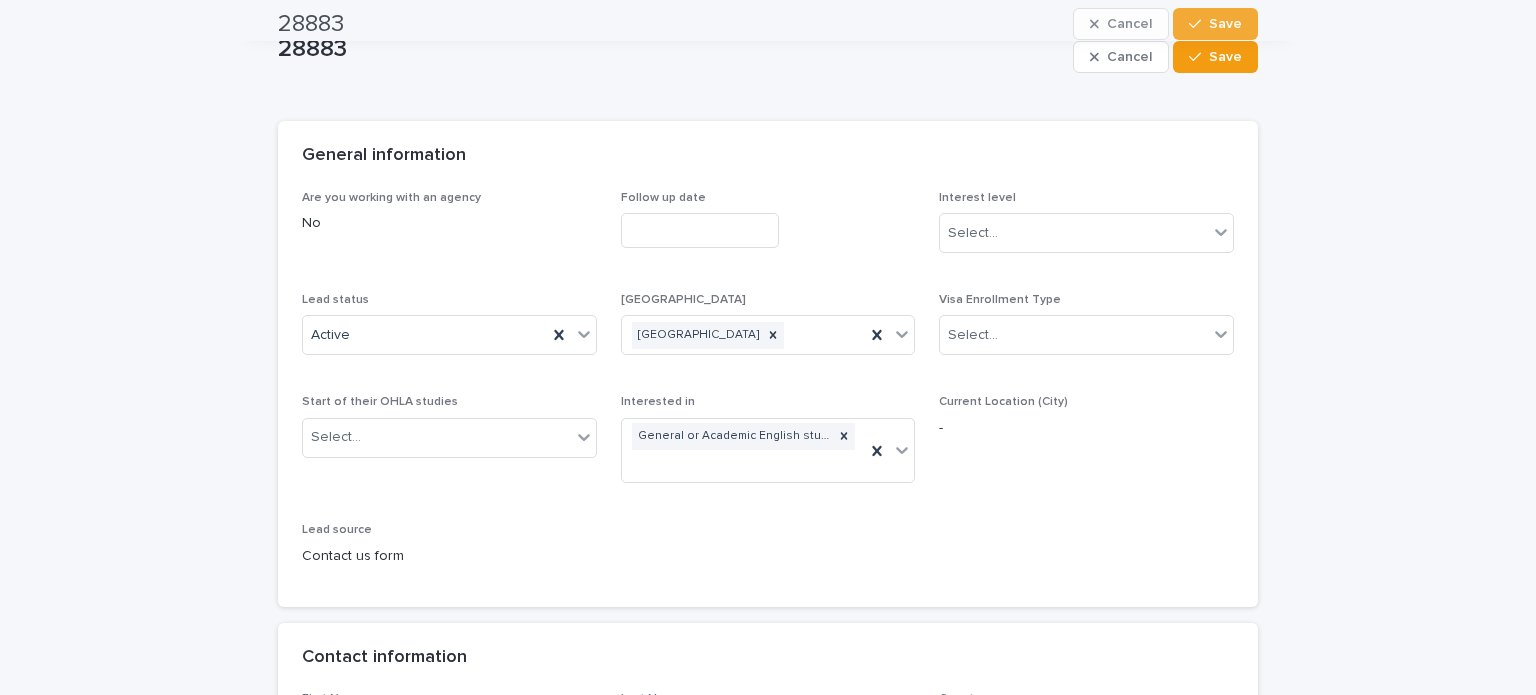 scroll, scrollTop: 0, scrollLeft: 0, axis: both 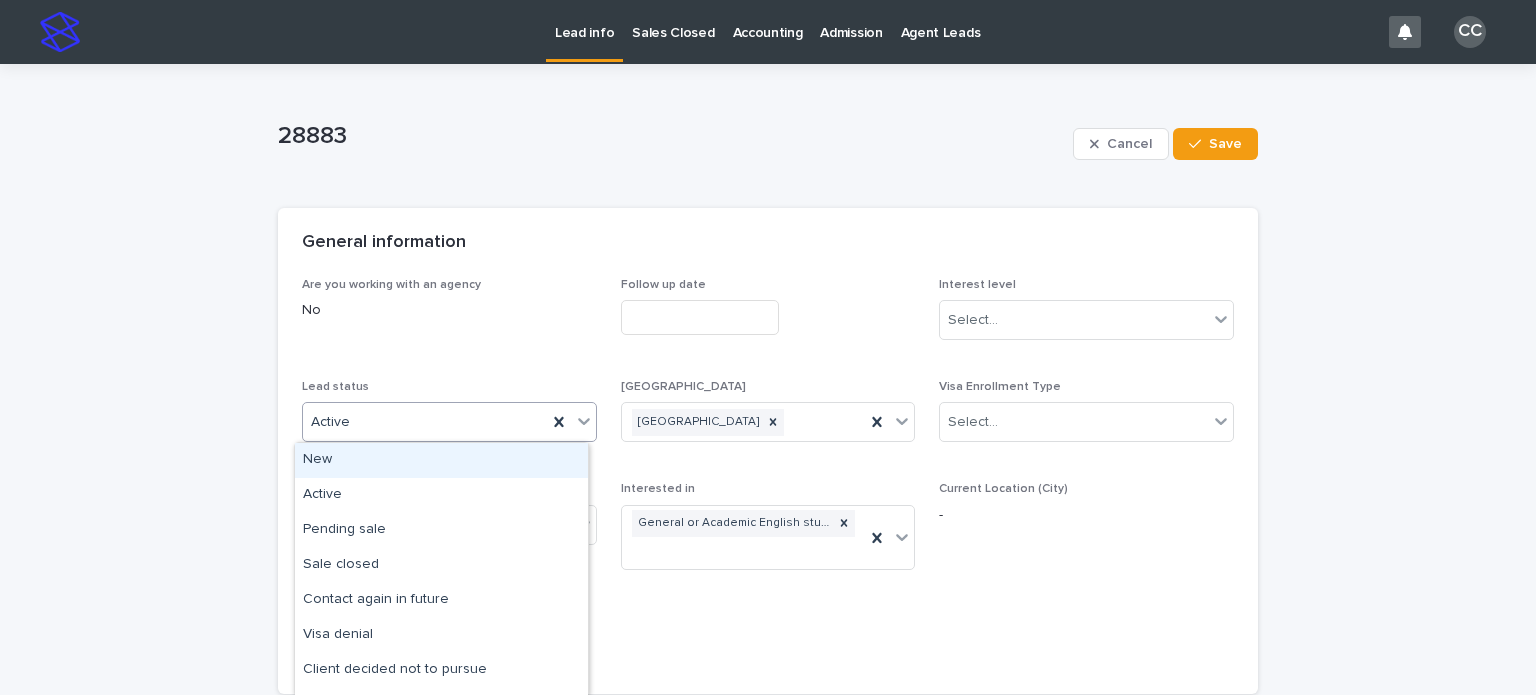 click on "Active" at bounding box center (425, 422) 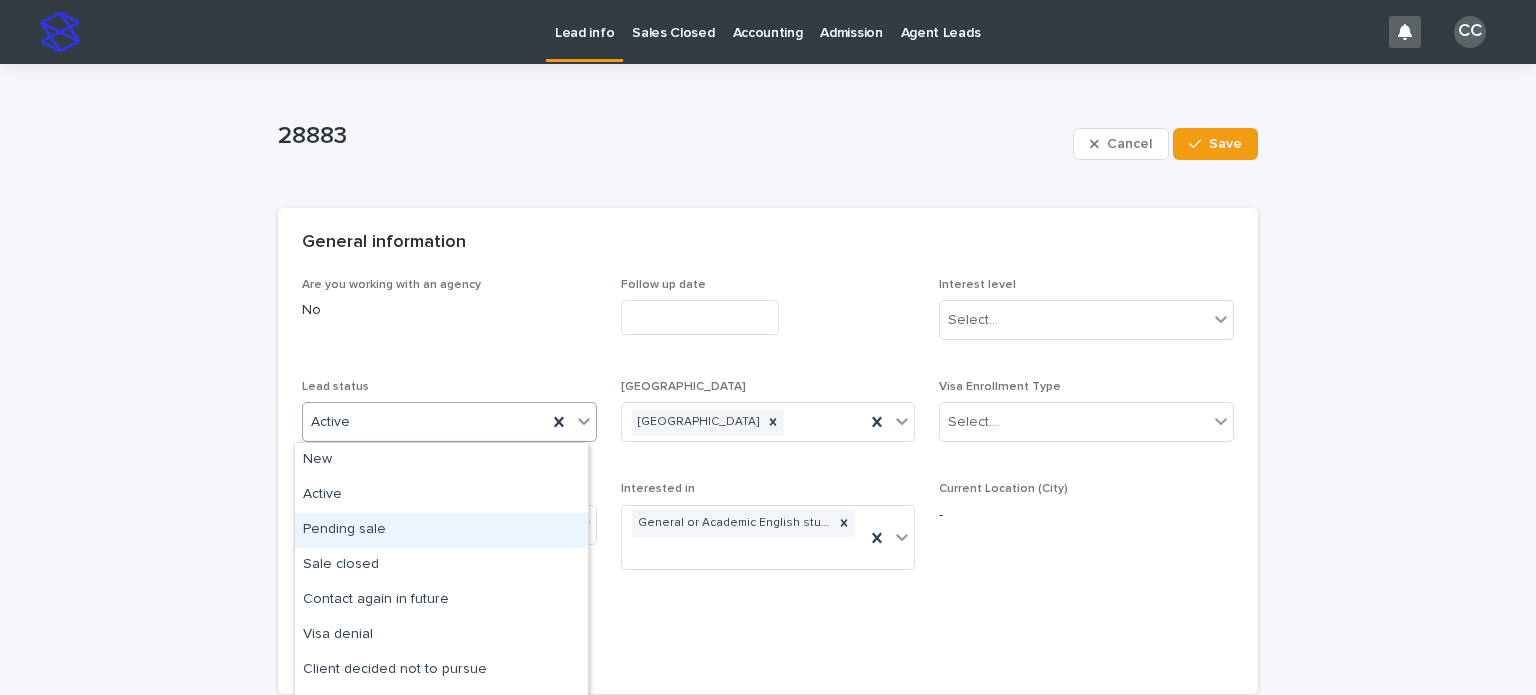 scroll, scrollTop: 200, scrollLeft: 0, axis: vertical 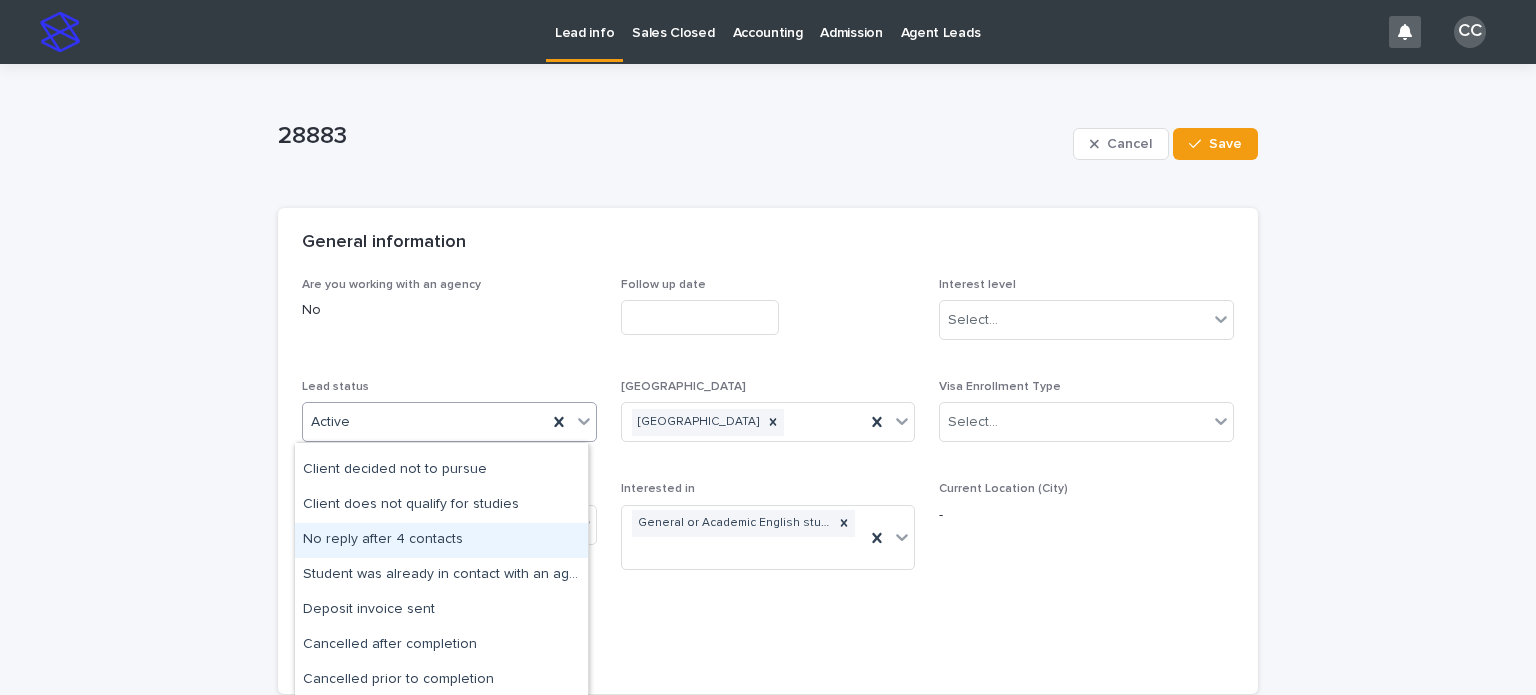 drag, startPoint x: 446, startPoint y: 535, endPoint x: 427, endPoint y: 535, distance: 19 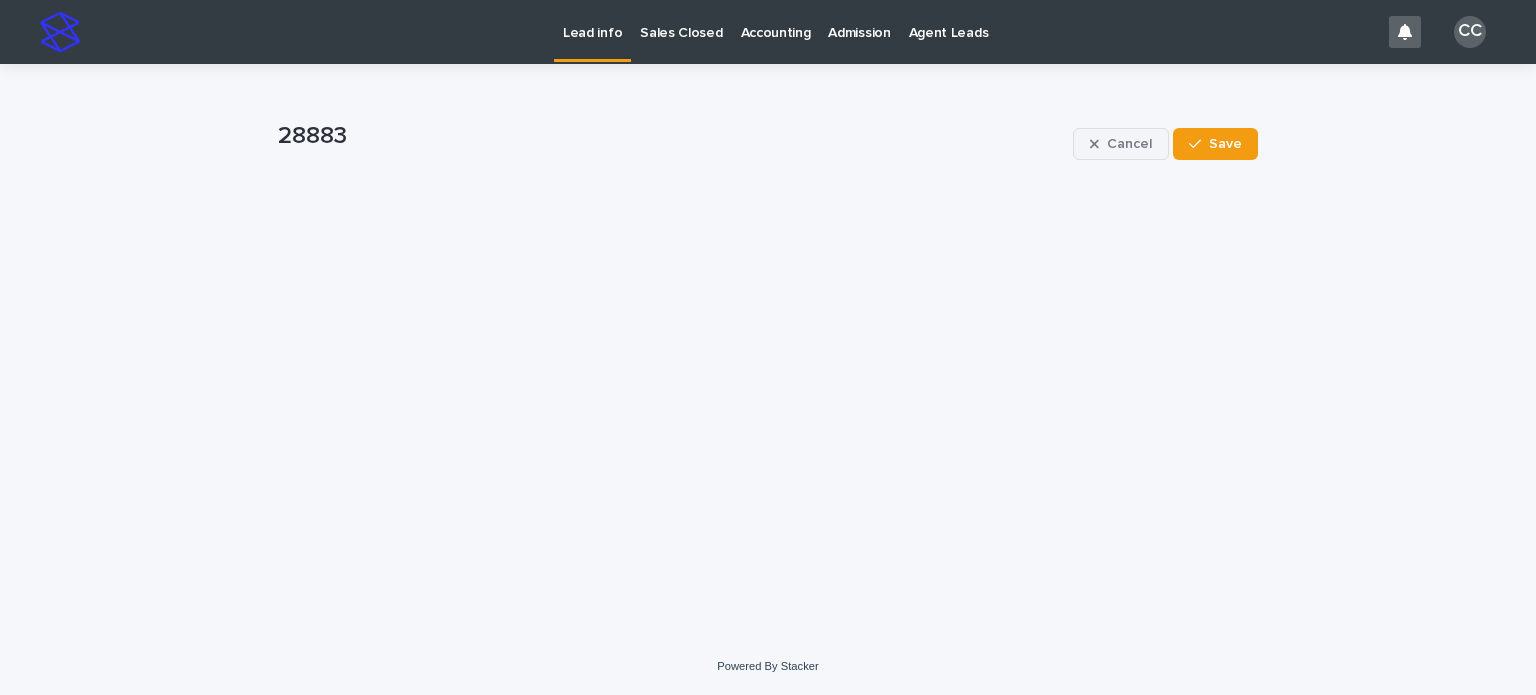 click on "Cancel" at bounding box center (1121, 144) 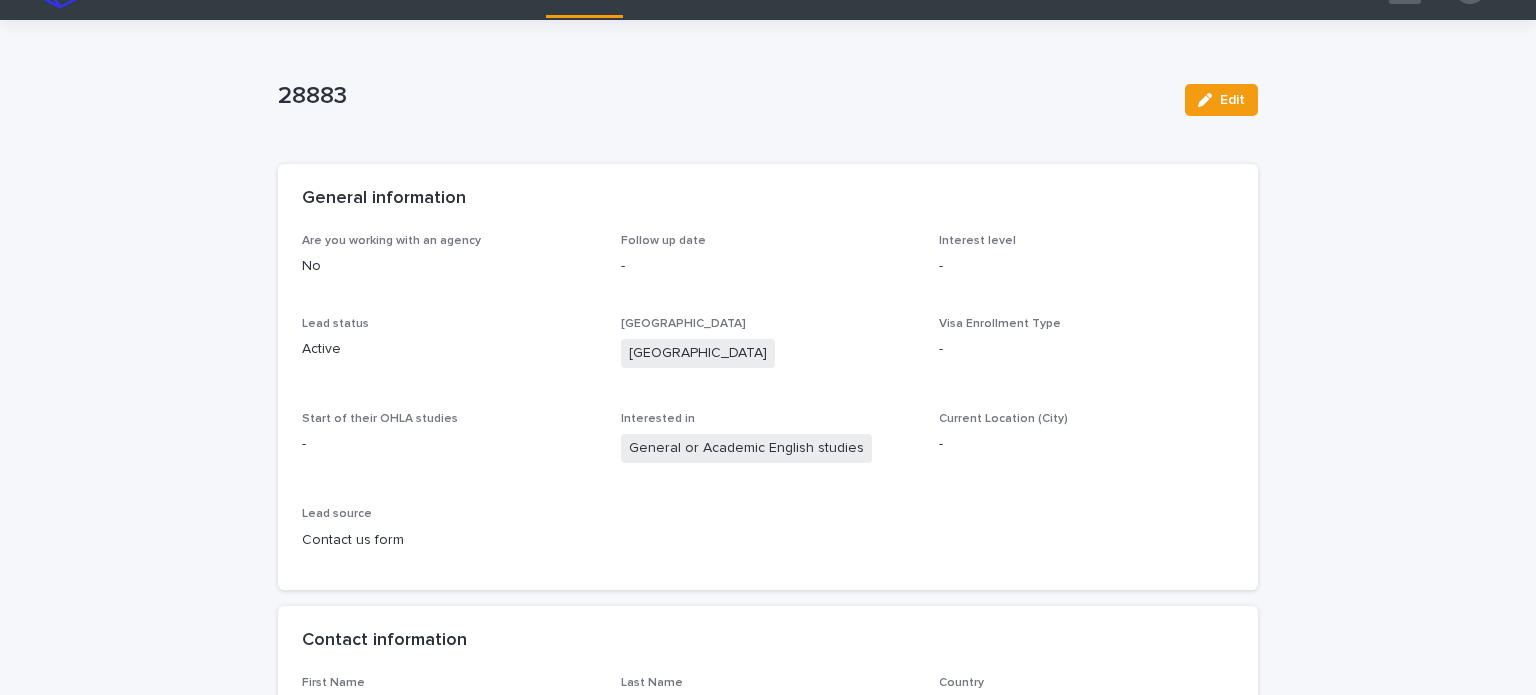 scroll, scrollTop: 0, scrollLeft: 0, axis: both 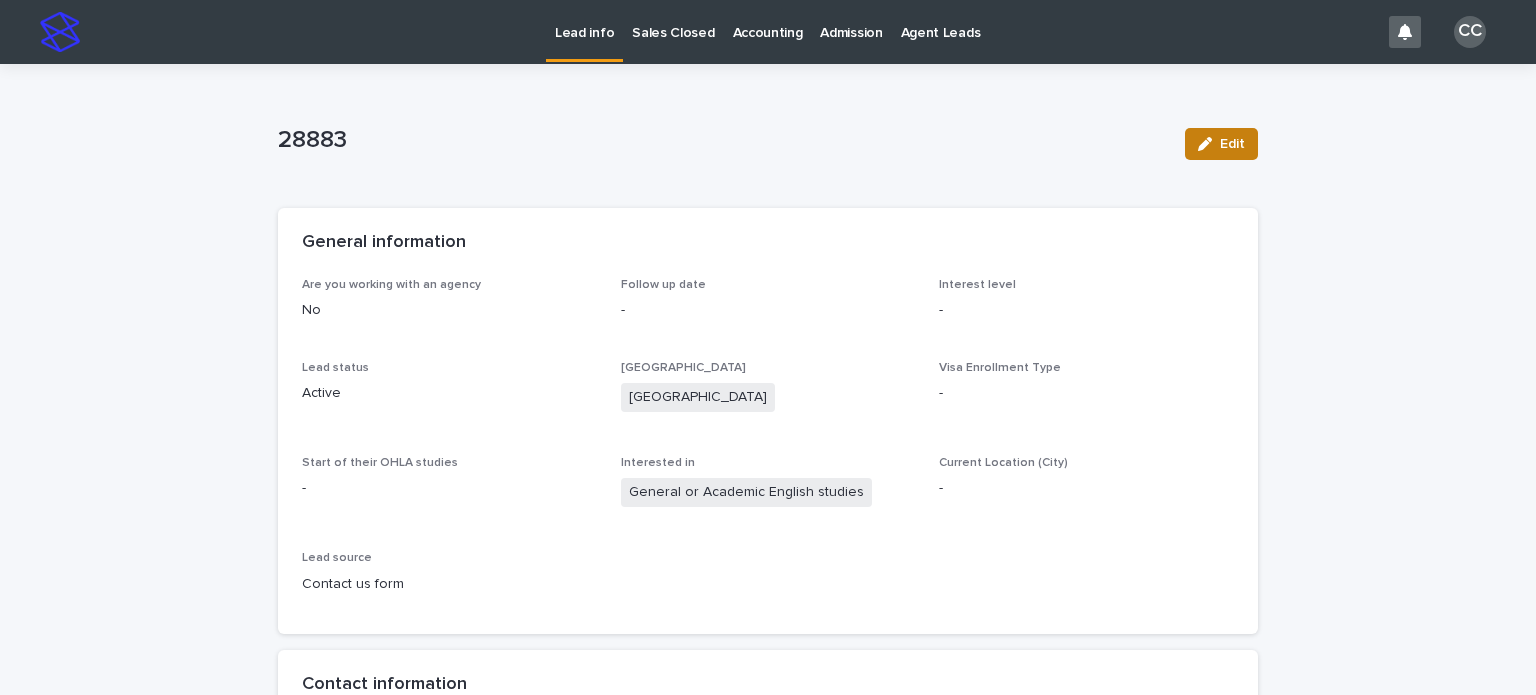click on "Edit" at bounding box center (1232, 144) 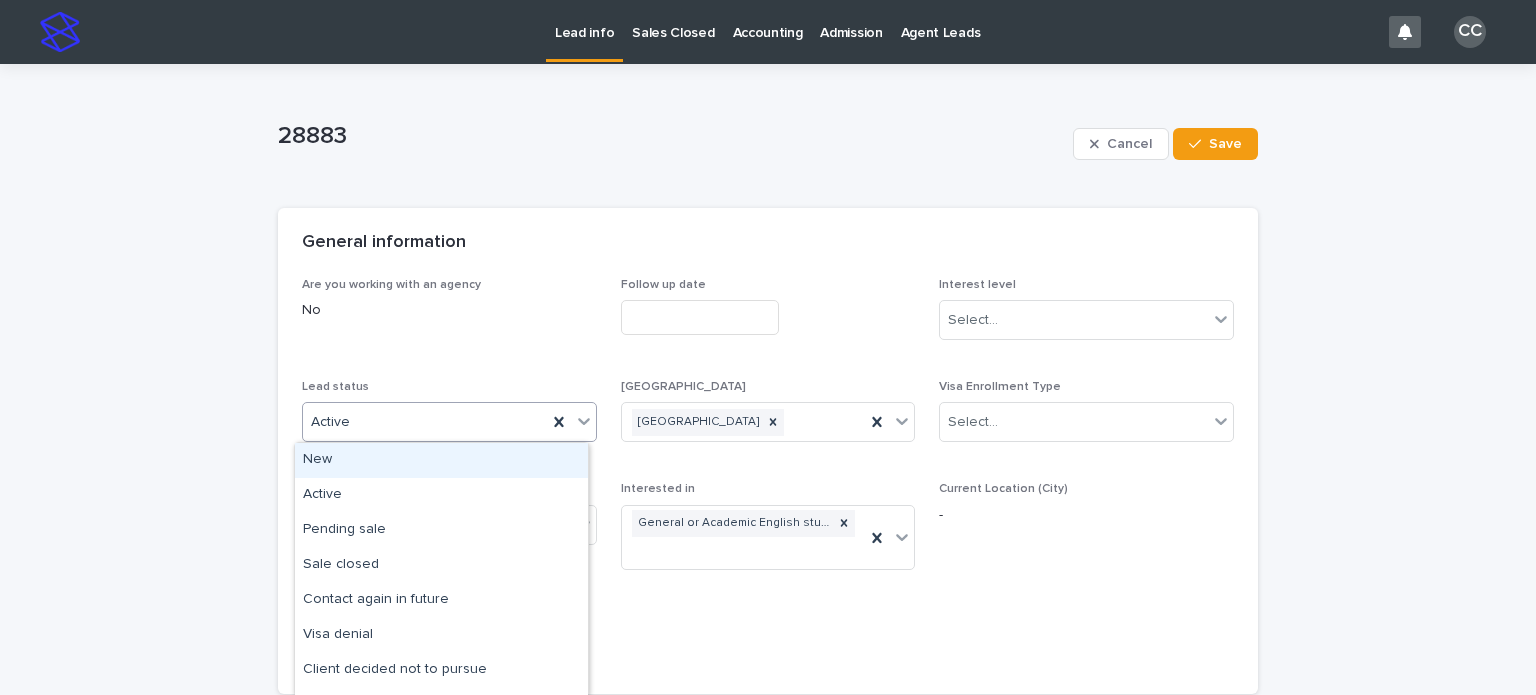 click on "Active" at bounding box center (425, 422) 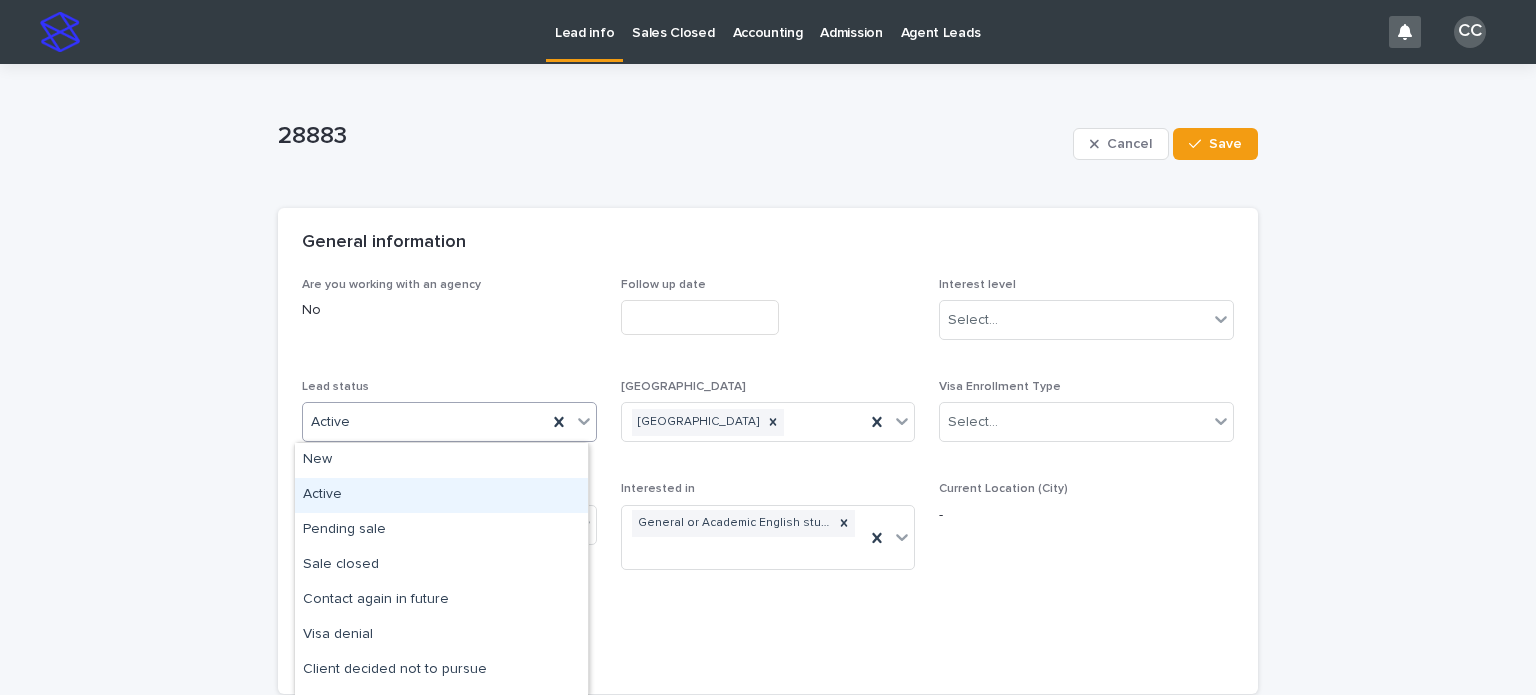 scroll, scrollTop: 100, scrollLeft: 0, axis: vertical 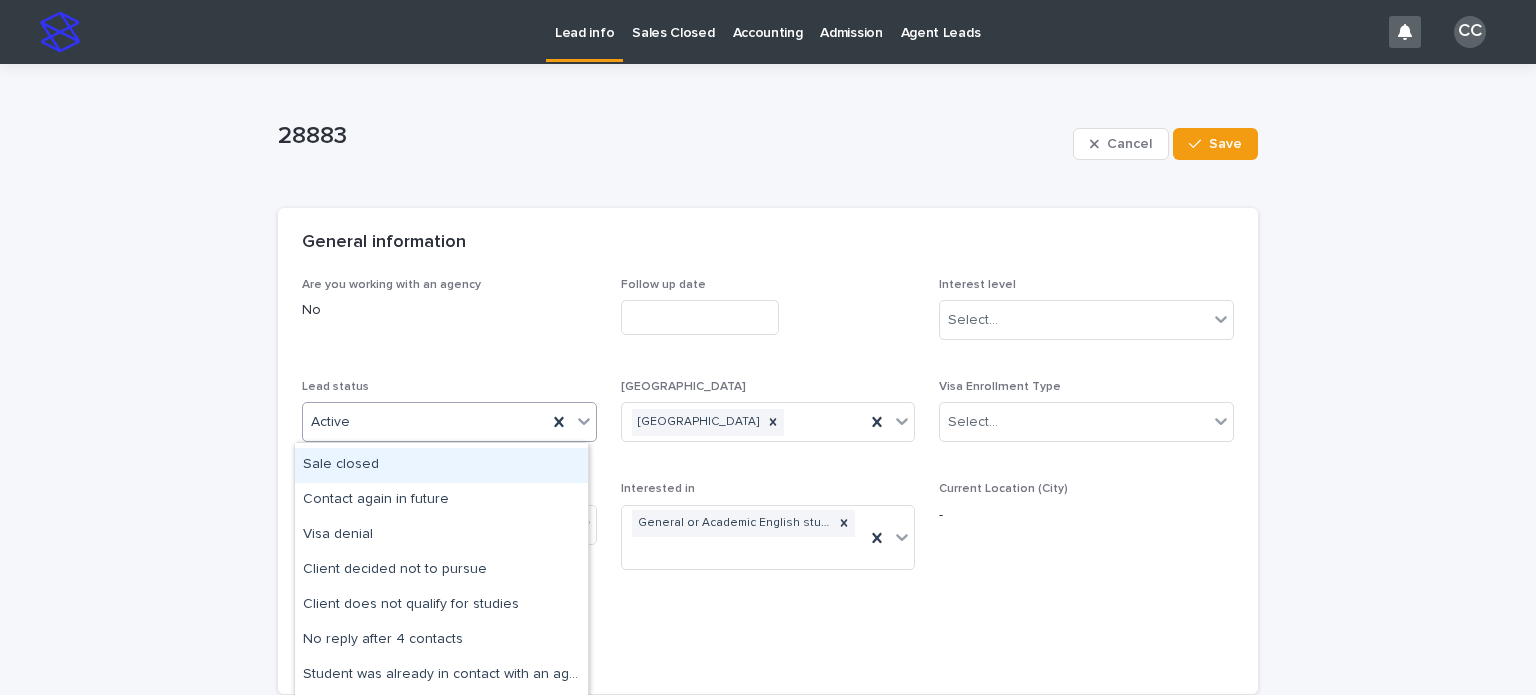 click on "28883" at bounding box center (671, 136) 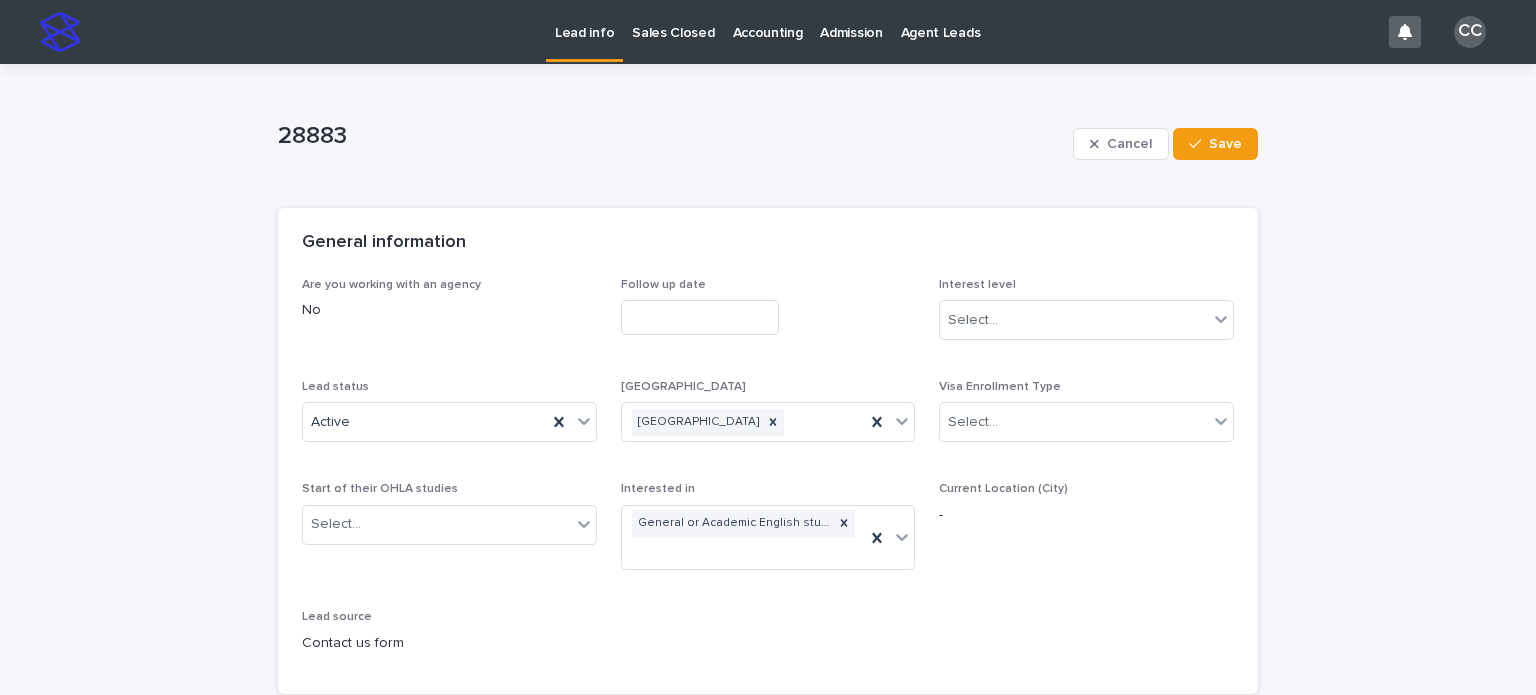 click on "Cancel" at bounding box center [1129, 144] 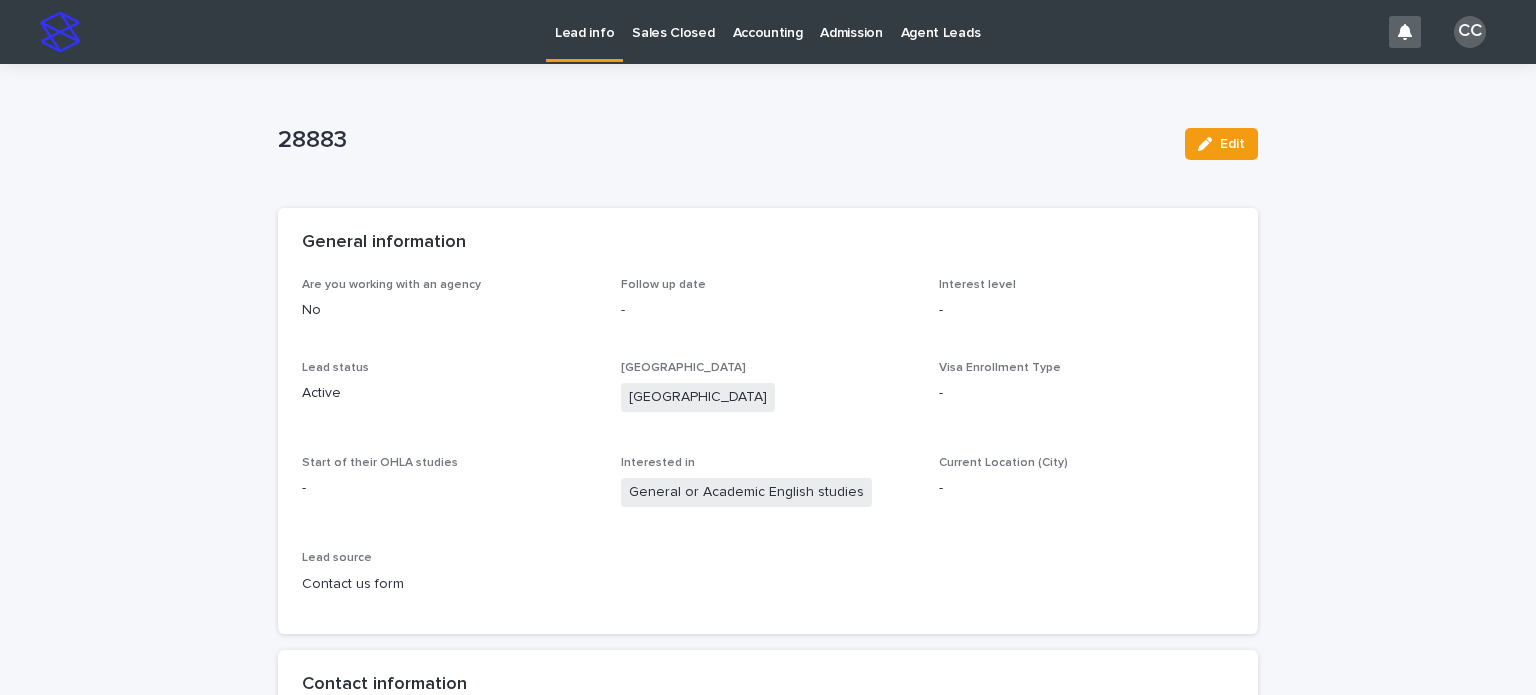 click on "Lead info" at bounding box center (584, 21) 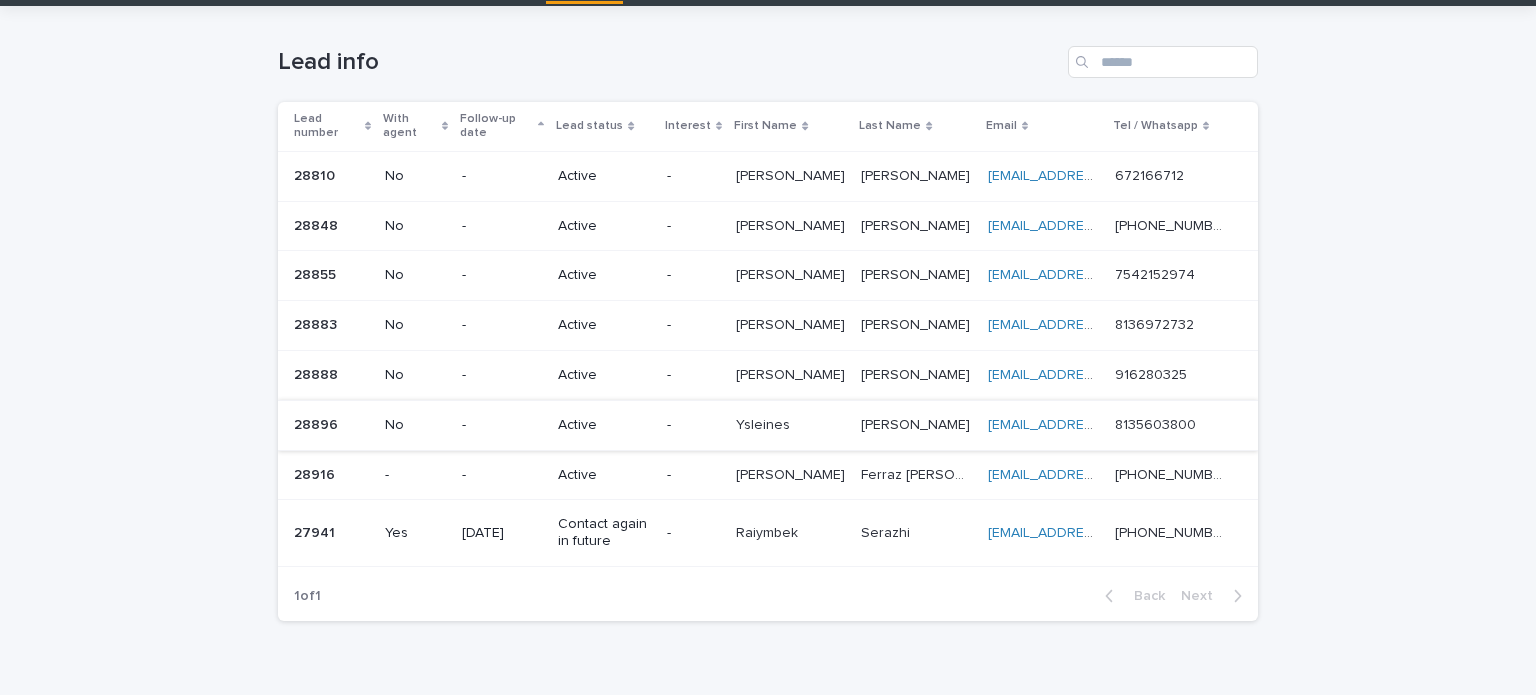 scroll, scrollTop: 0, scrollLeft: 0, axis: both 